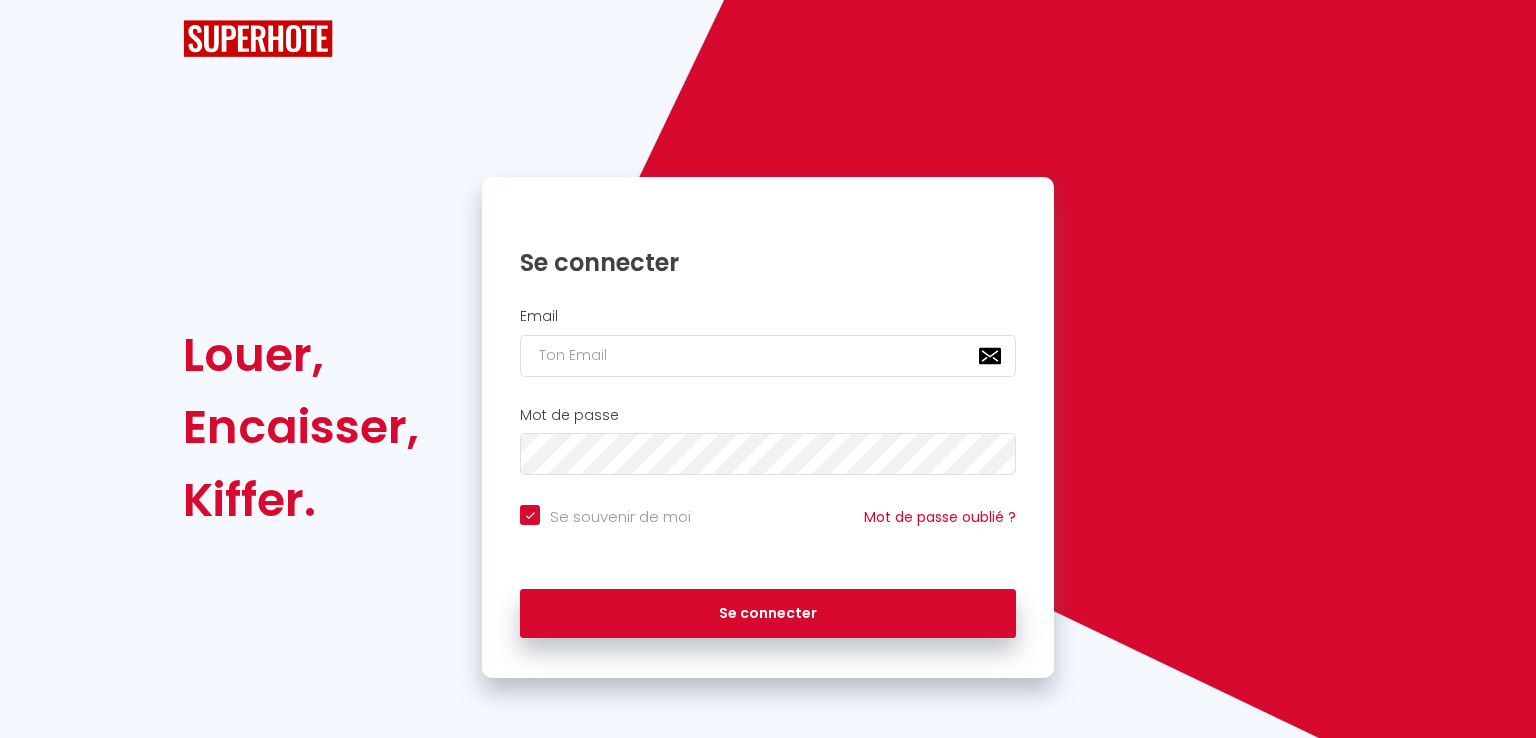 scroll, scrollTop: 0, scrollLeft: 0, axis: both 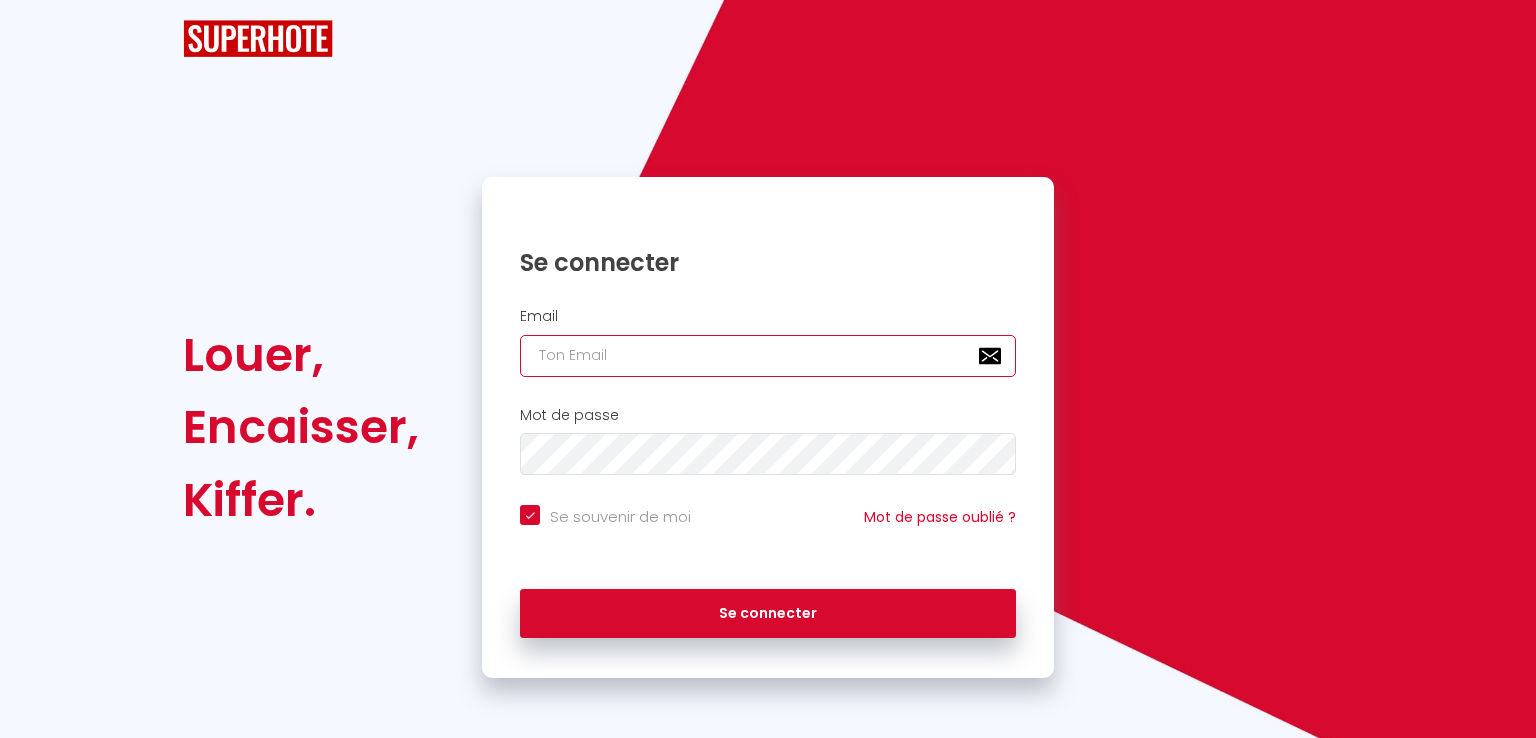 click at bounding box center (768, 356) 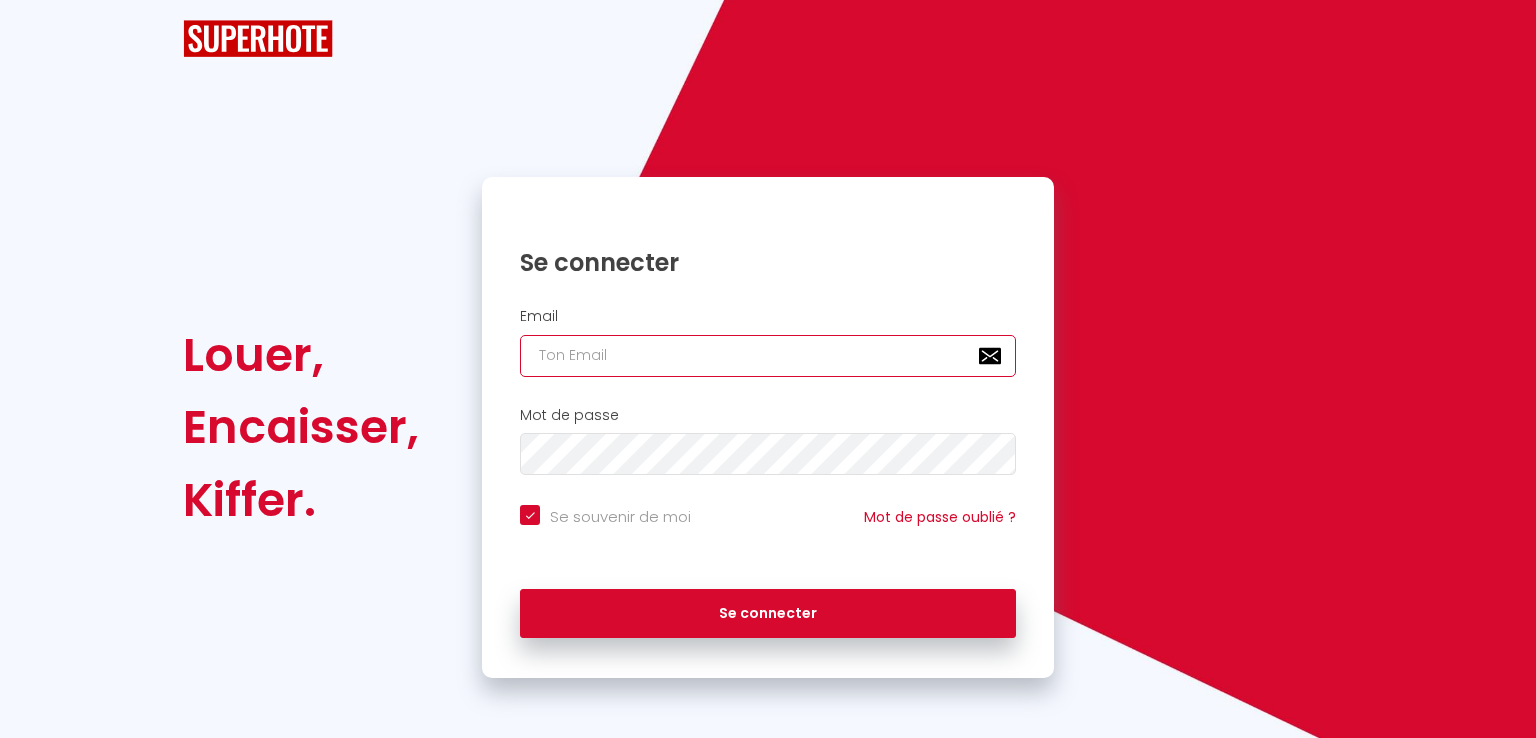 type on "[EMAIL_ADDRESS][DOMAIN_NAME]" 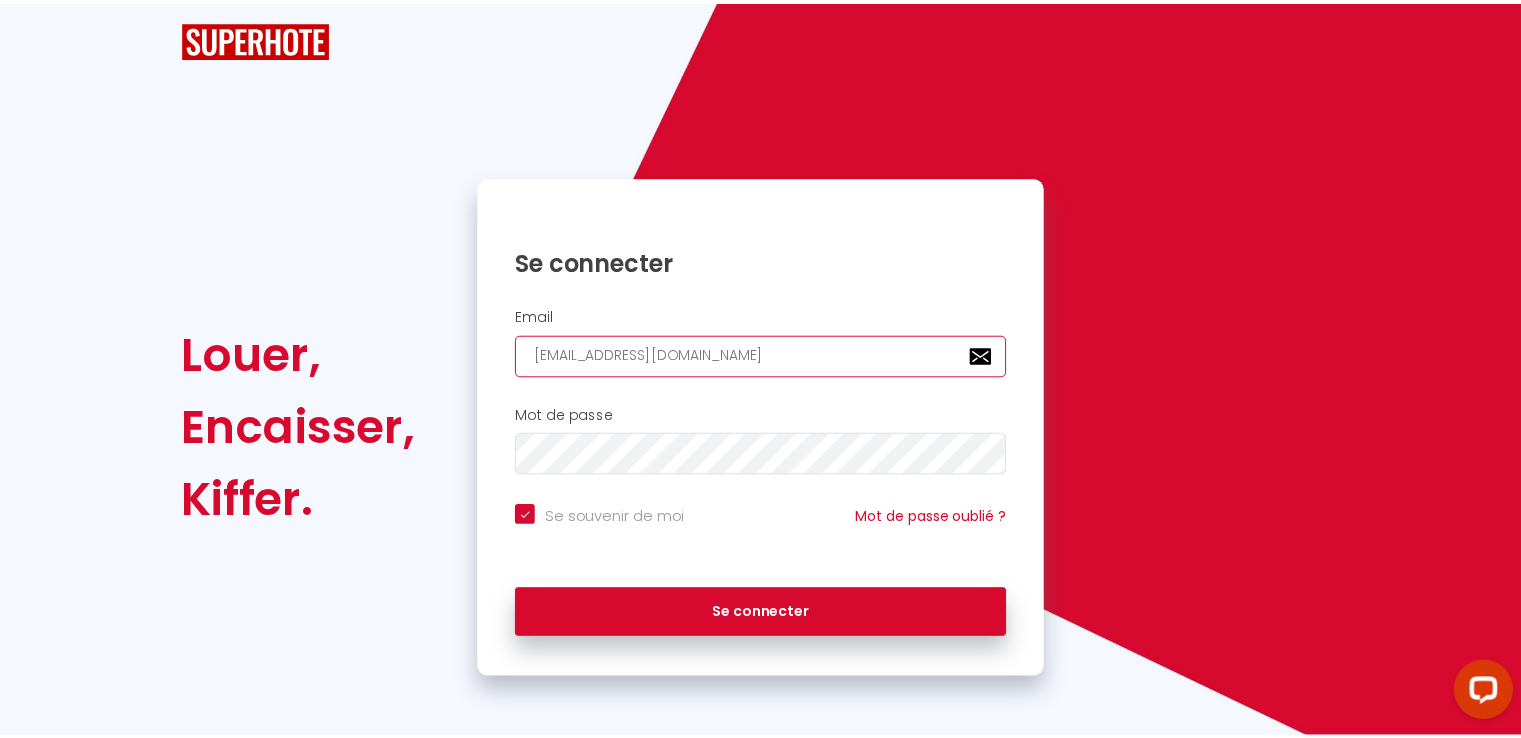 scroll, scrollTop: 0, scrollLeft: 0, axis: both 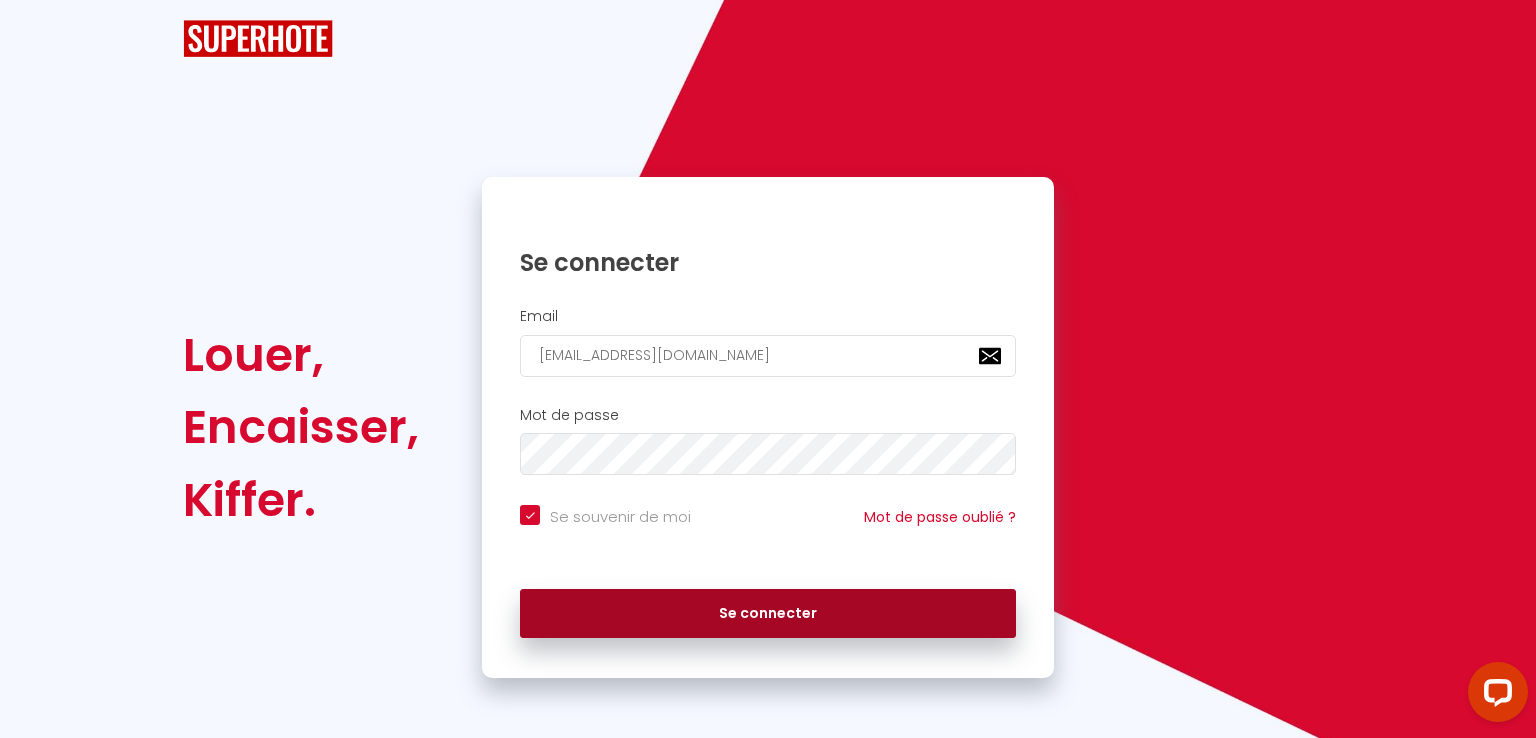 click on "Se connecter" at bounding box center (768, 614) 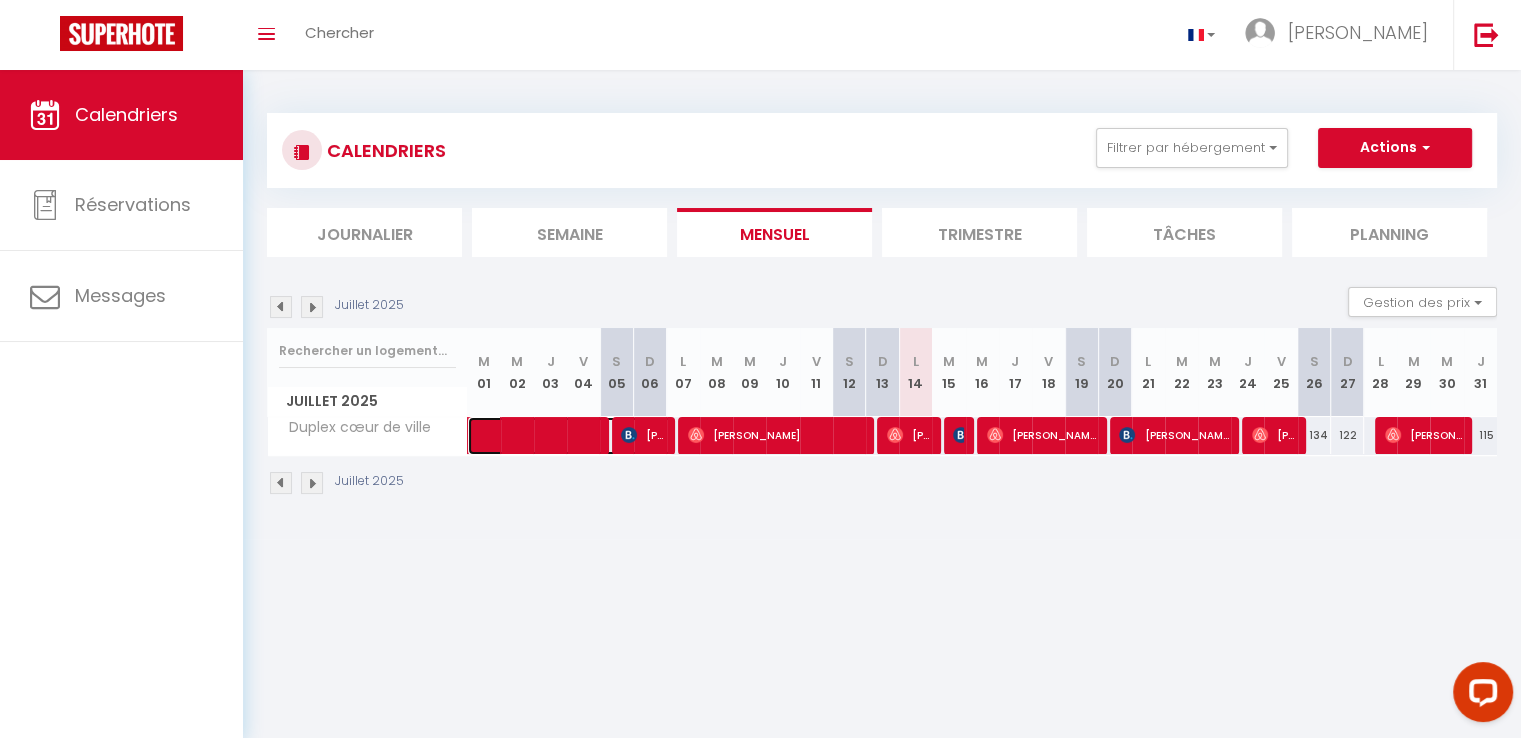 click at bounding box center [581, 436] 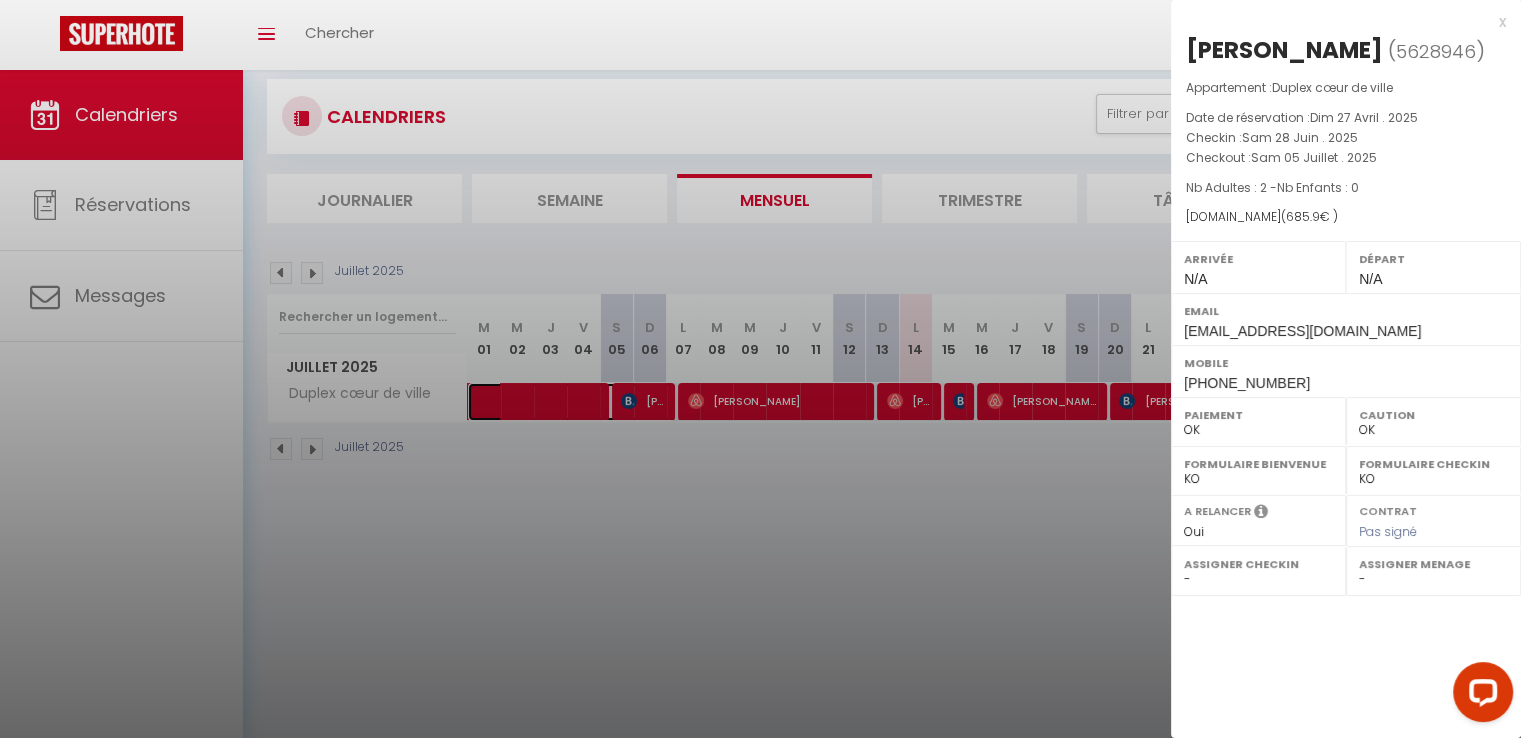scroll, scrollTop: 0, scrollLeft: 0, axis: both 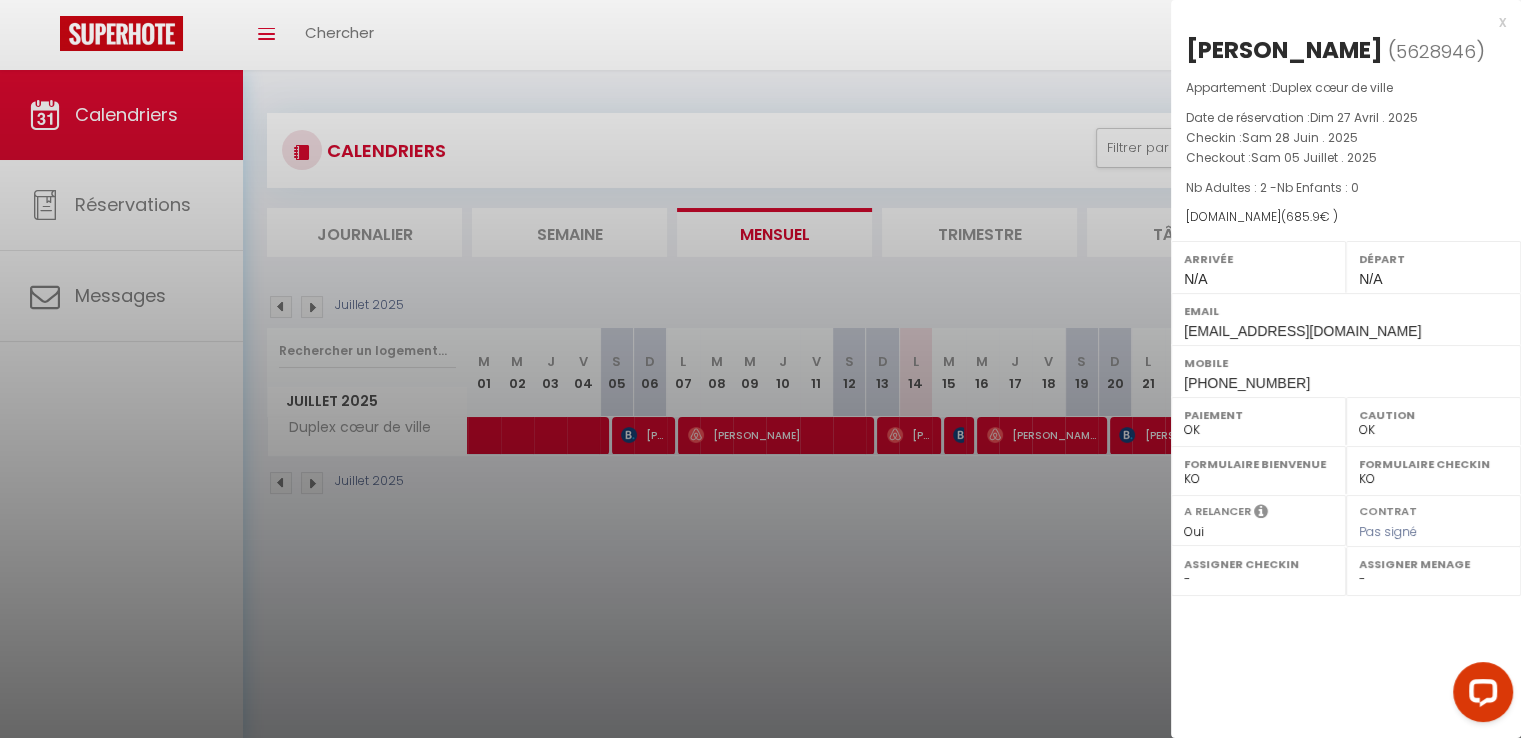 click at bounding box center [760, 369] 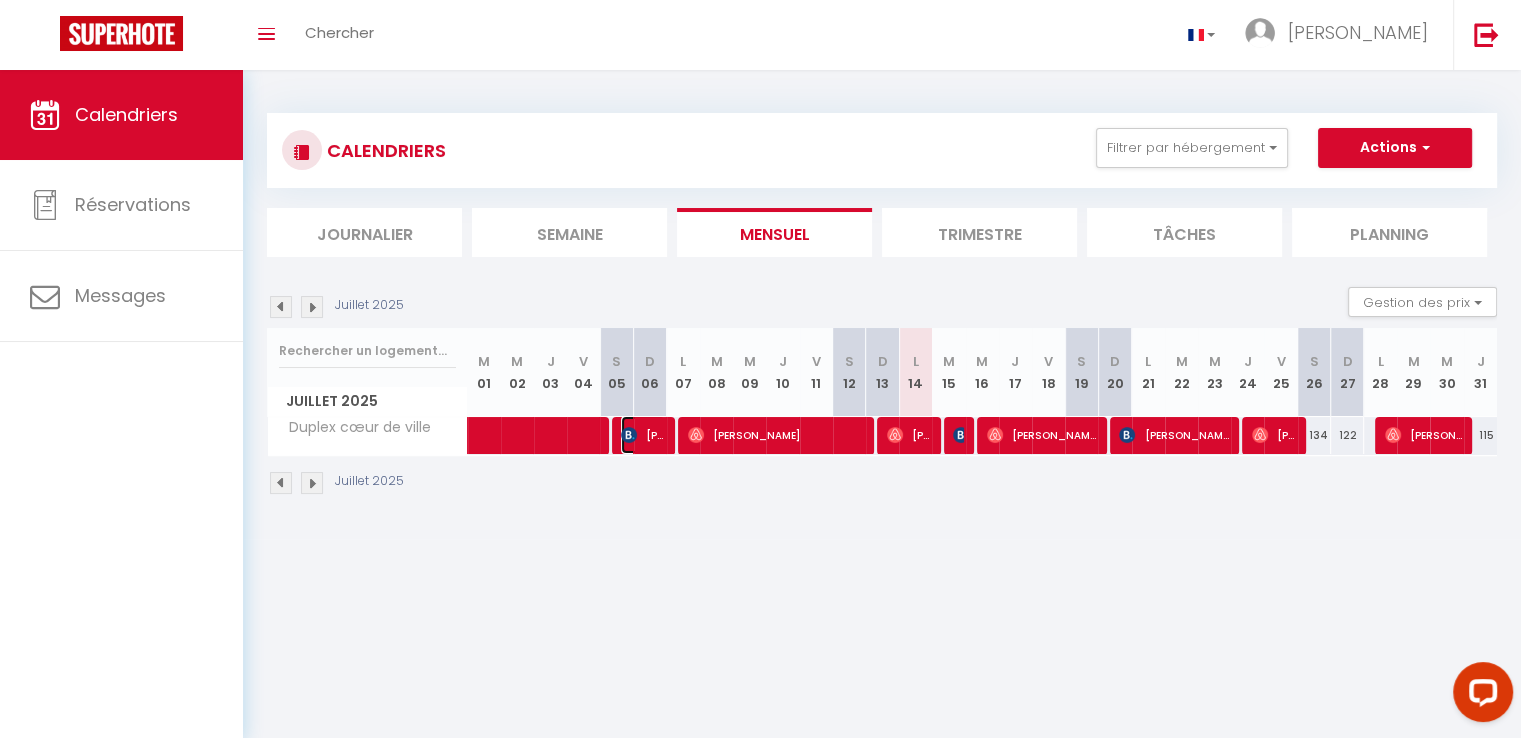 click on "[PERSON_NAME]" at bounding box center [643, 435] 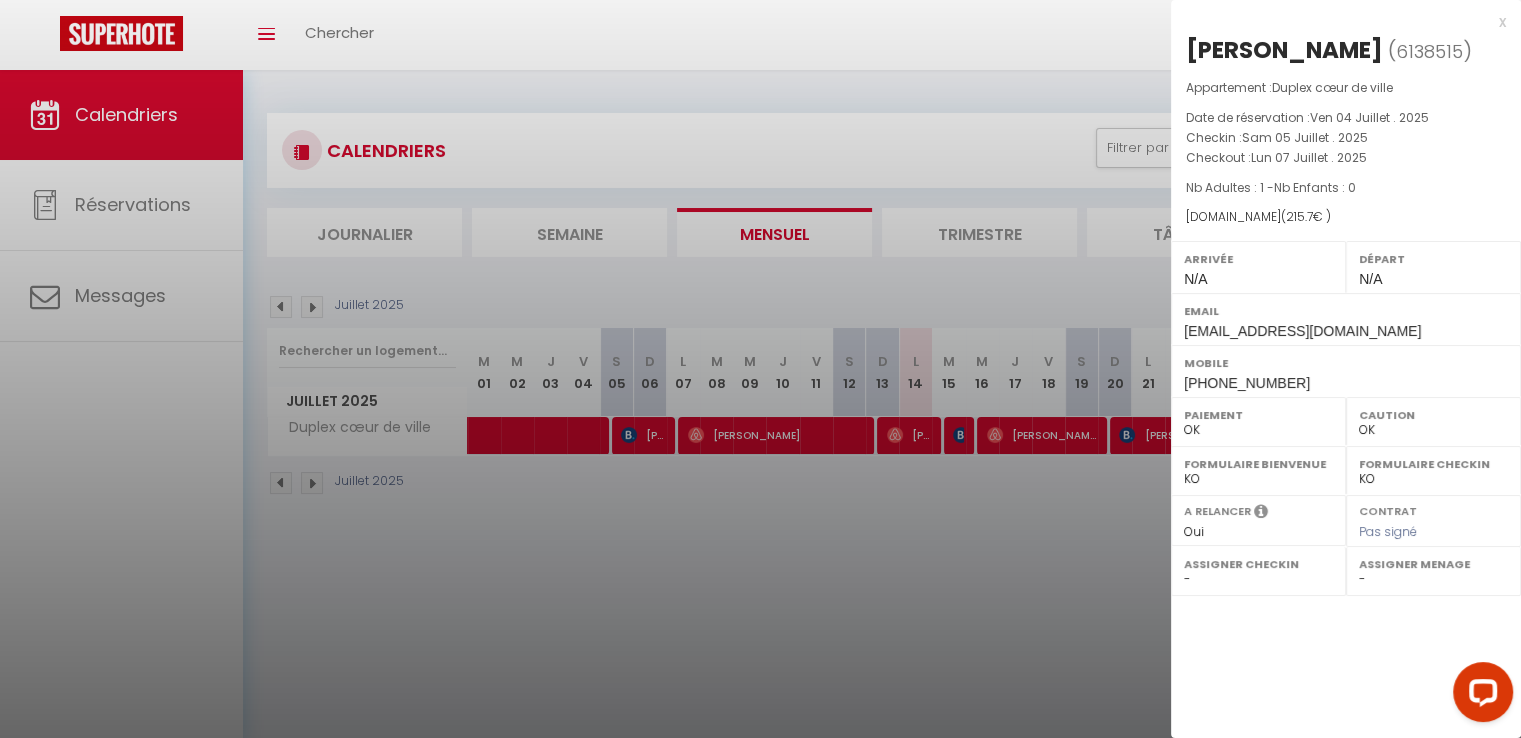 click on "215.7" at bounding box center [1299, 216] 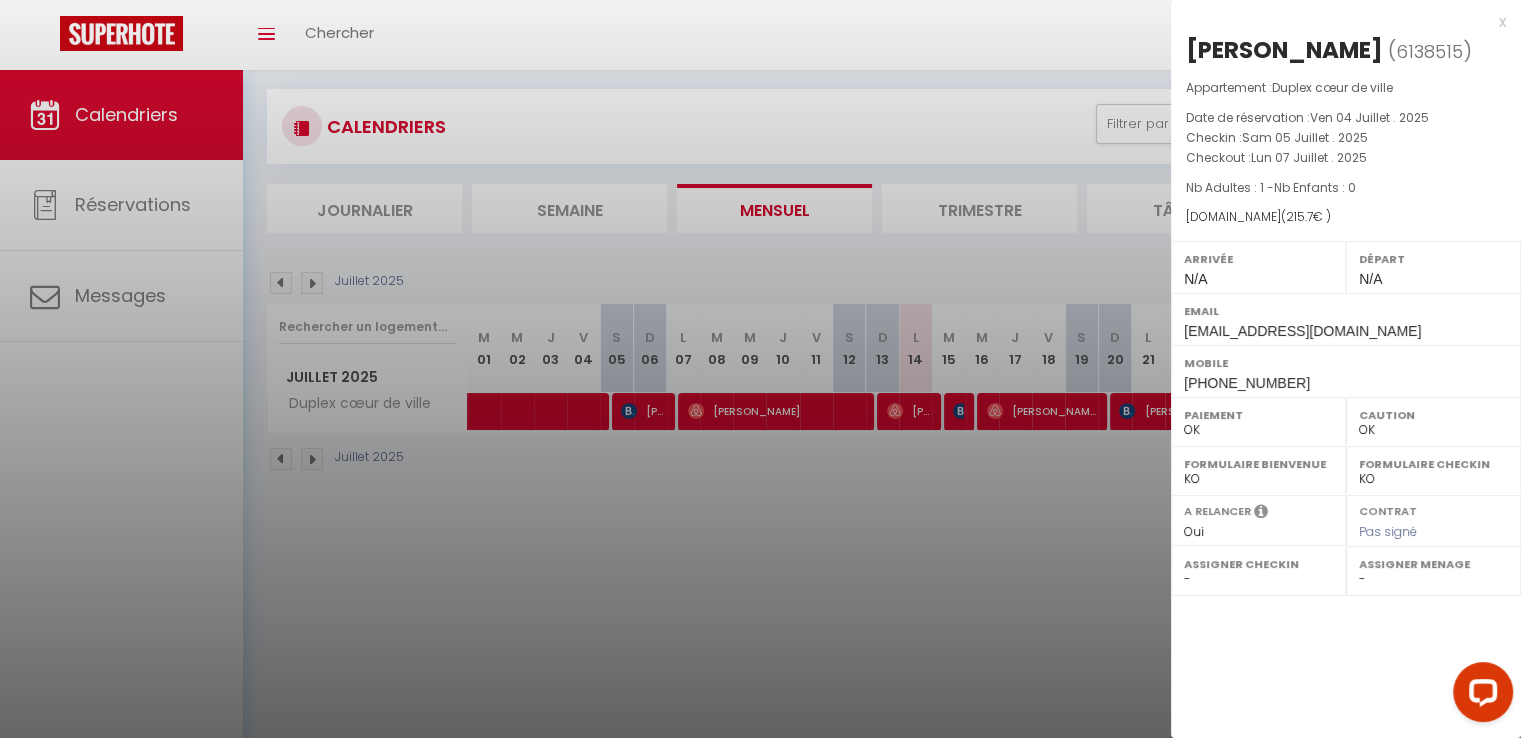 scroll, scrollTop: 0, scrollLeft: 0, axis: both 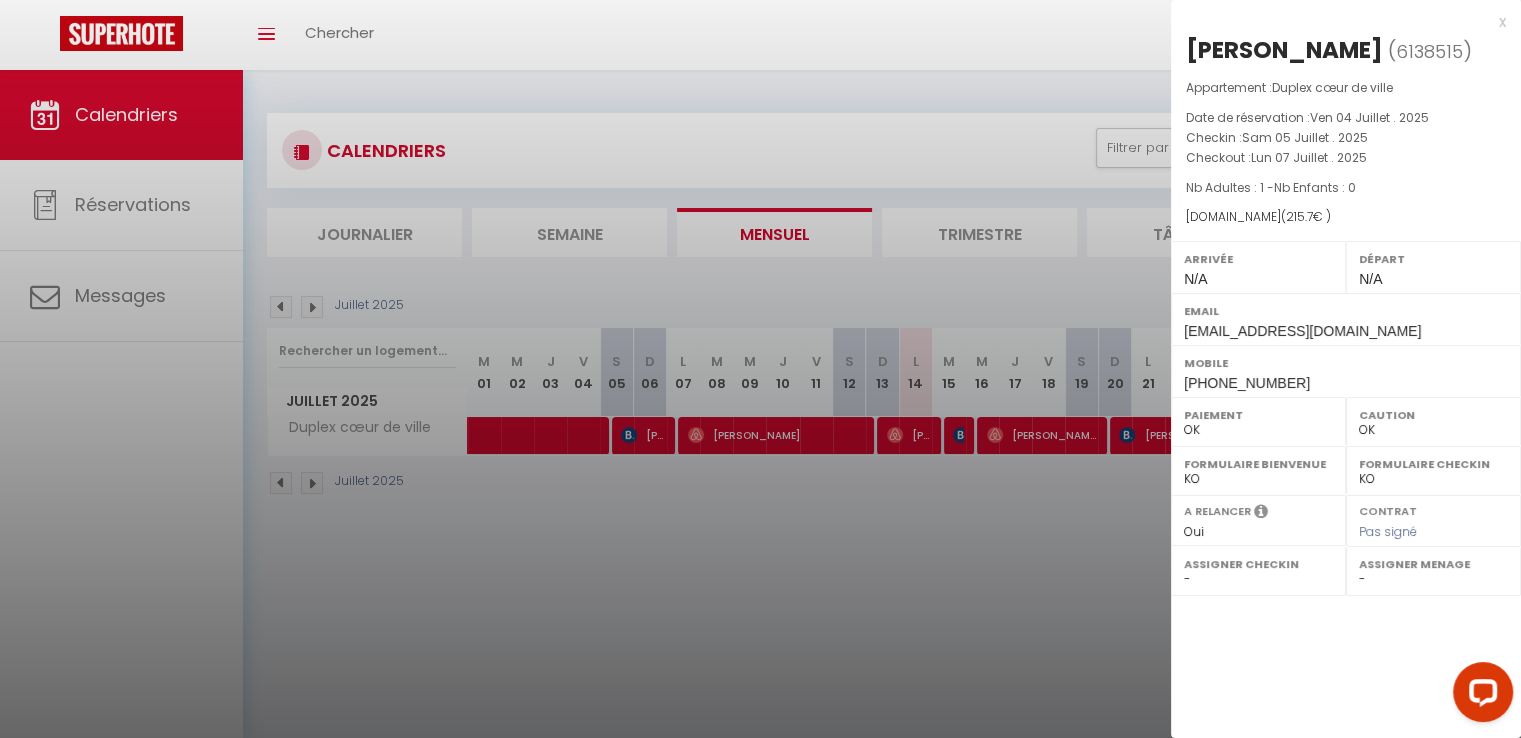 click on "x" at bounding box center (1338, 22) 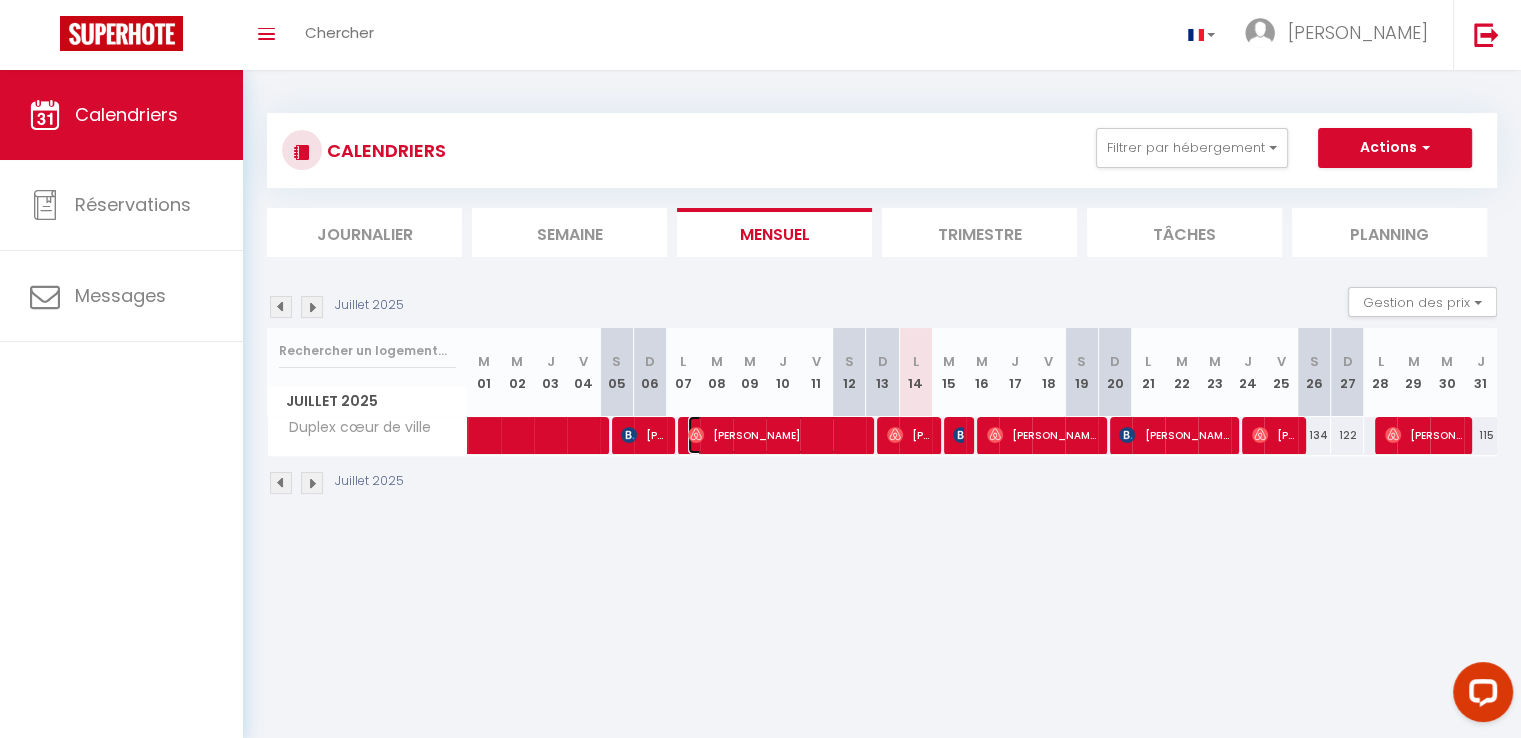 click on "[PERSON_NAME]" at bounding box center [776, 435] 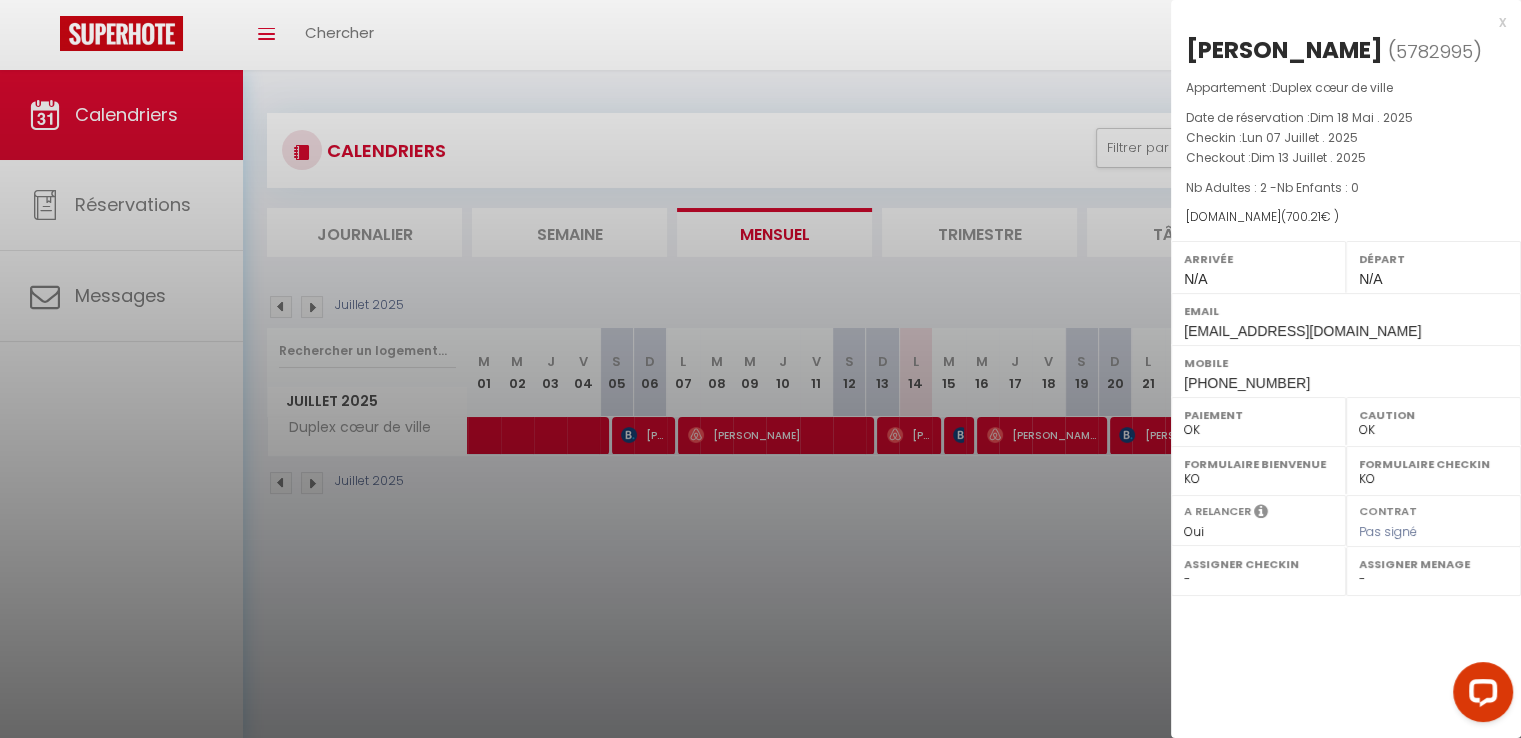 click at bounding box center [760, 369] 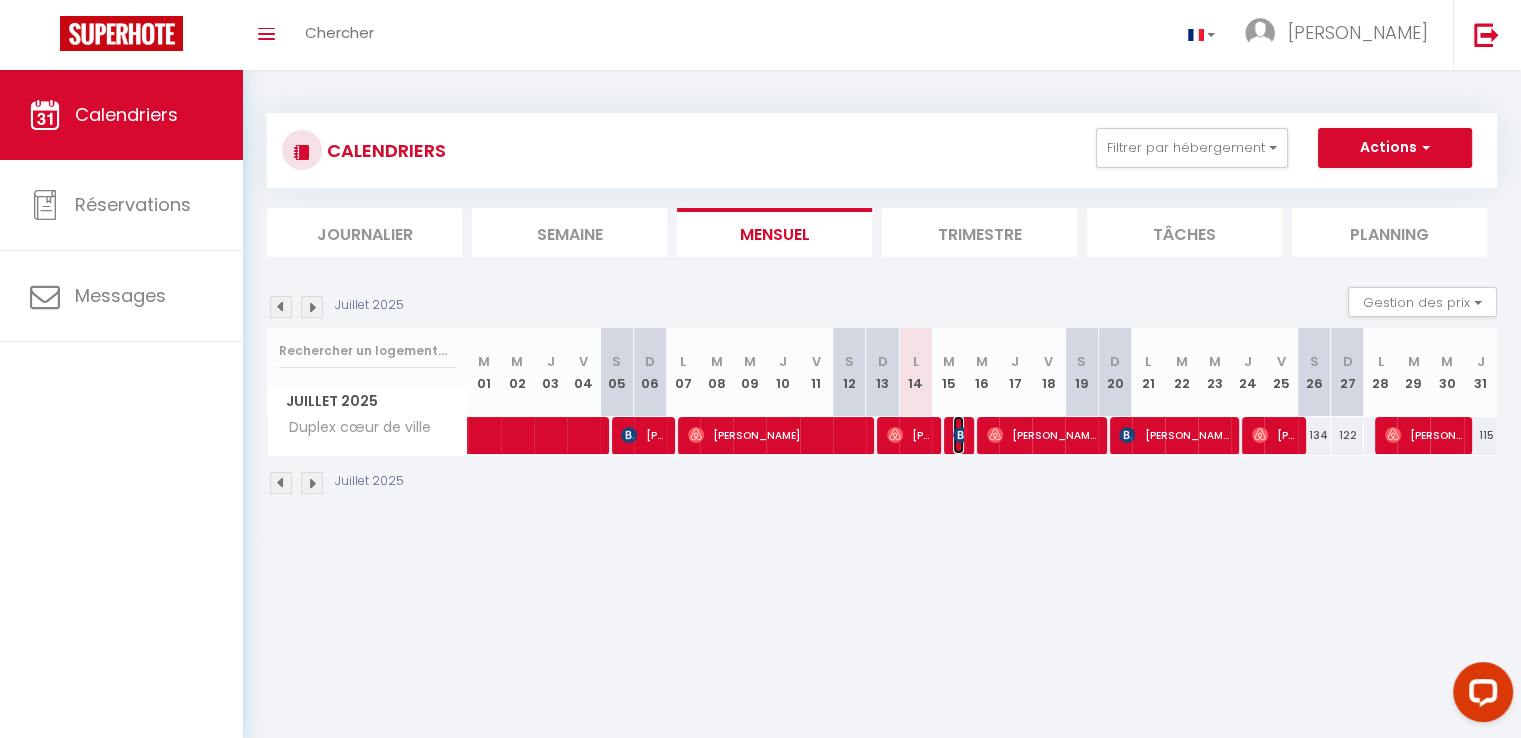 click at bounding box center [961, 435] 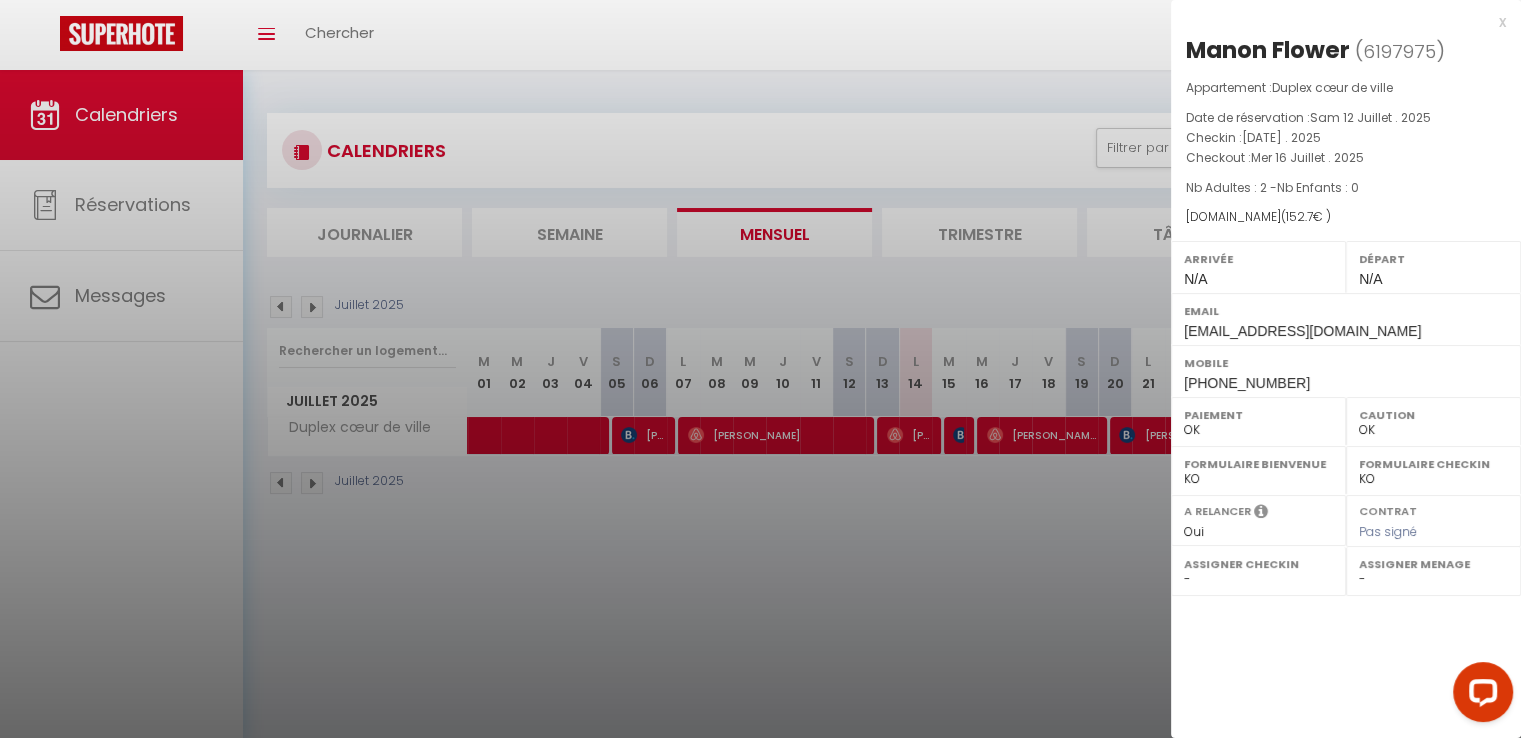 click on "x" at bounding box center (1338, 22) 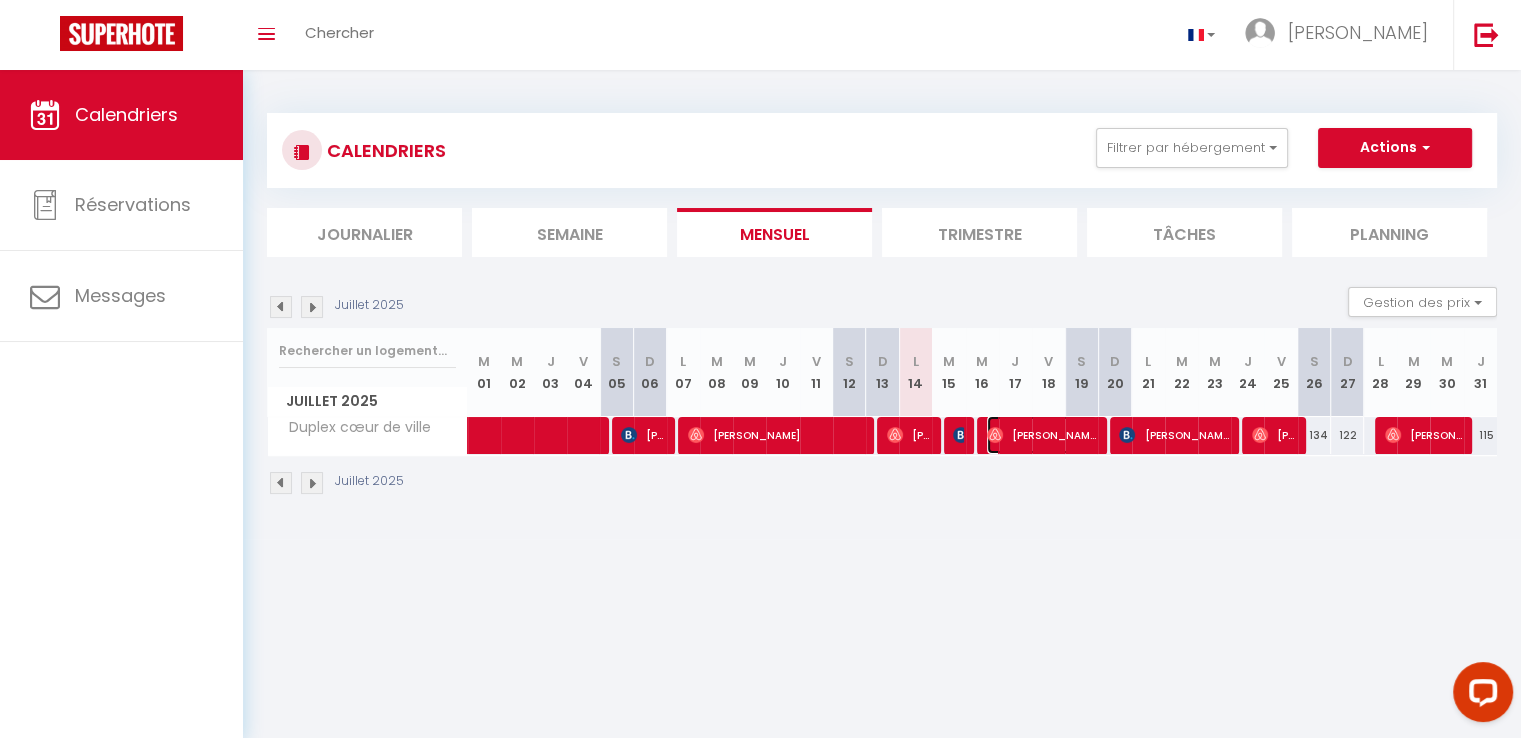 click on "[PERSON_NAME]" at bounding box center [1042, 435] 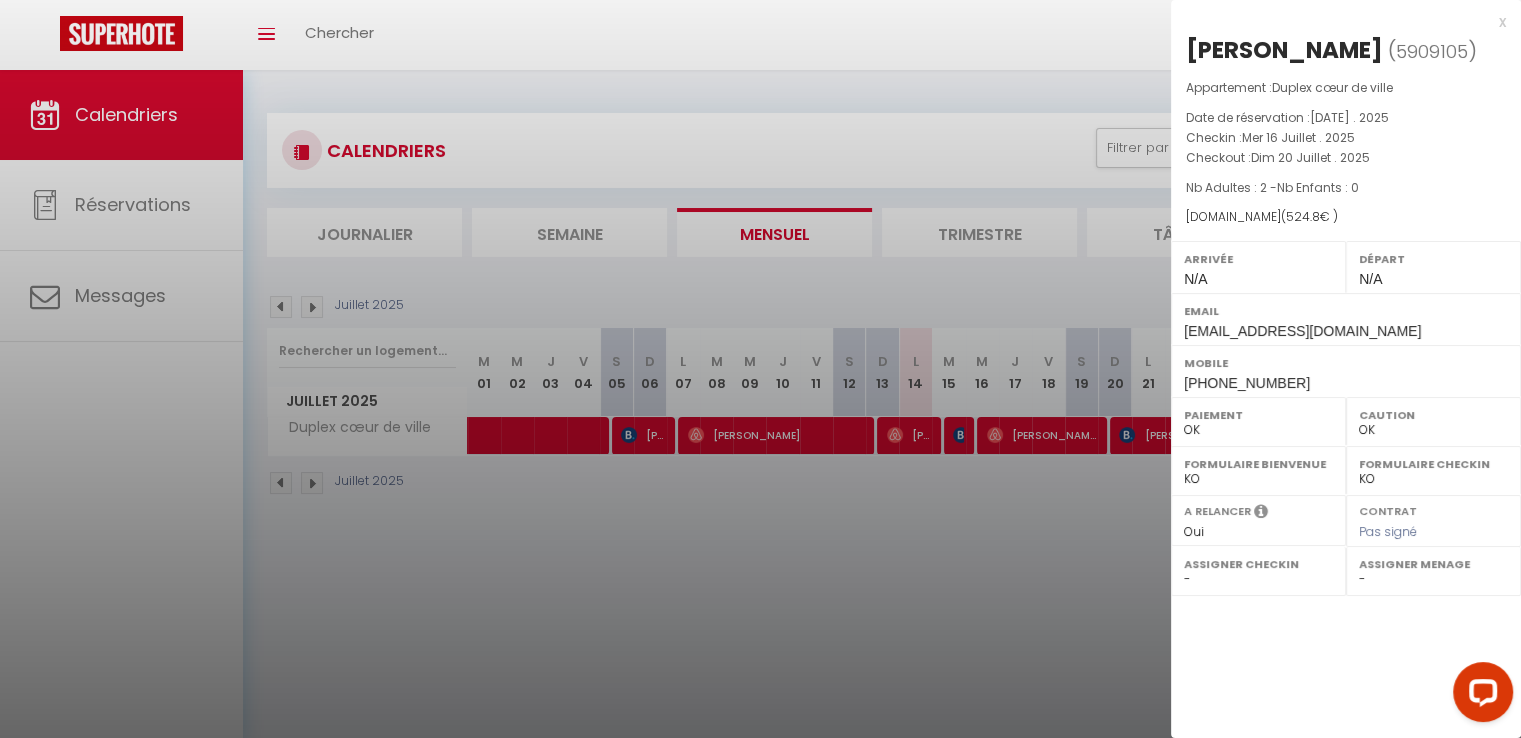 click at bounding box center [760, 369] 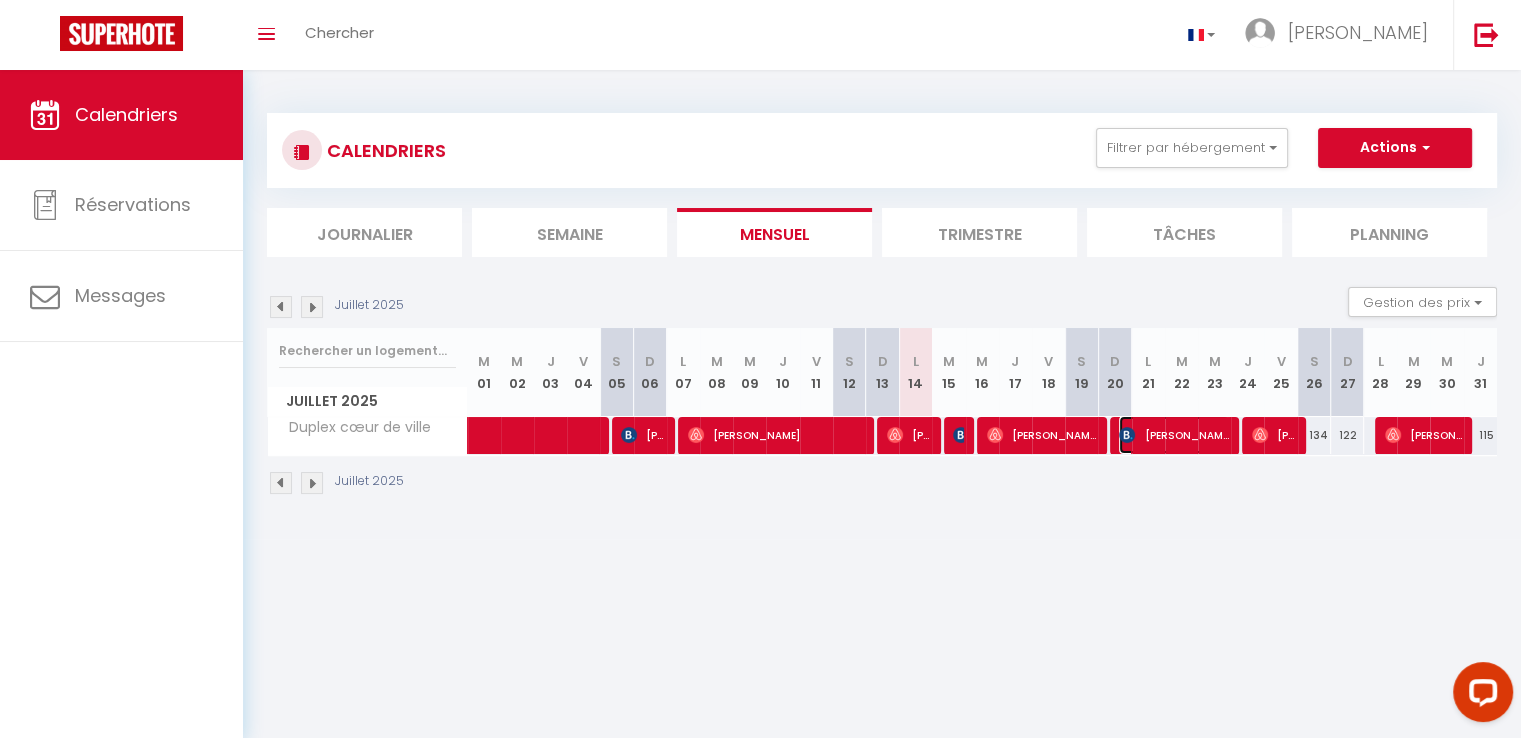 click on "[PERSON_NAME]" at bounding box center (1174, 435) 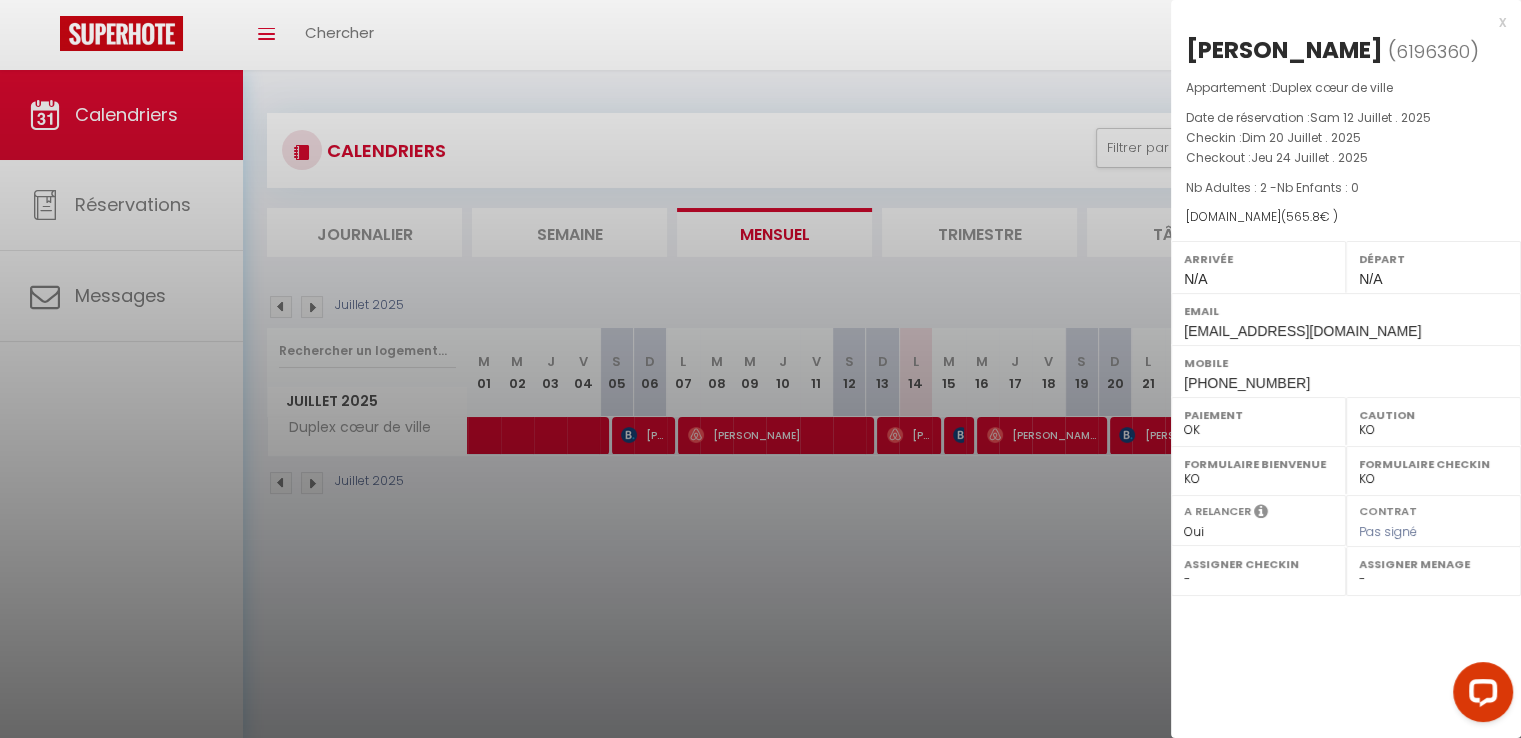 click at bounding box center (760, 369) 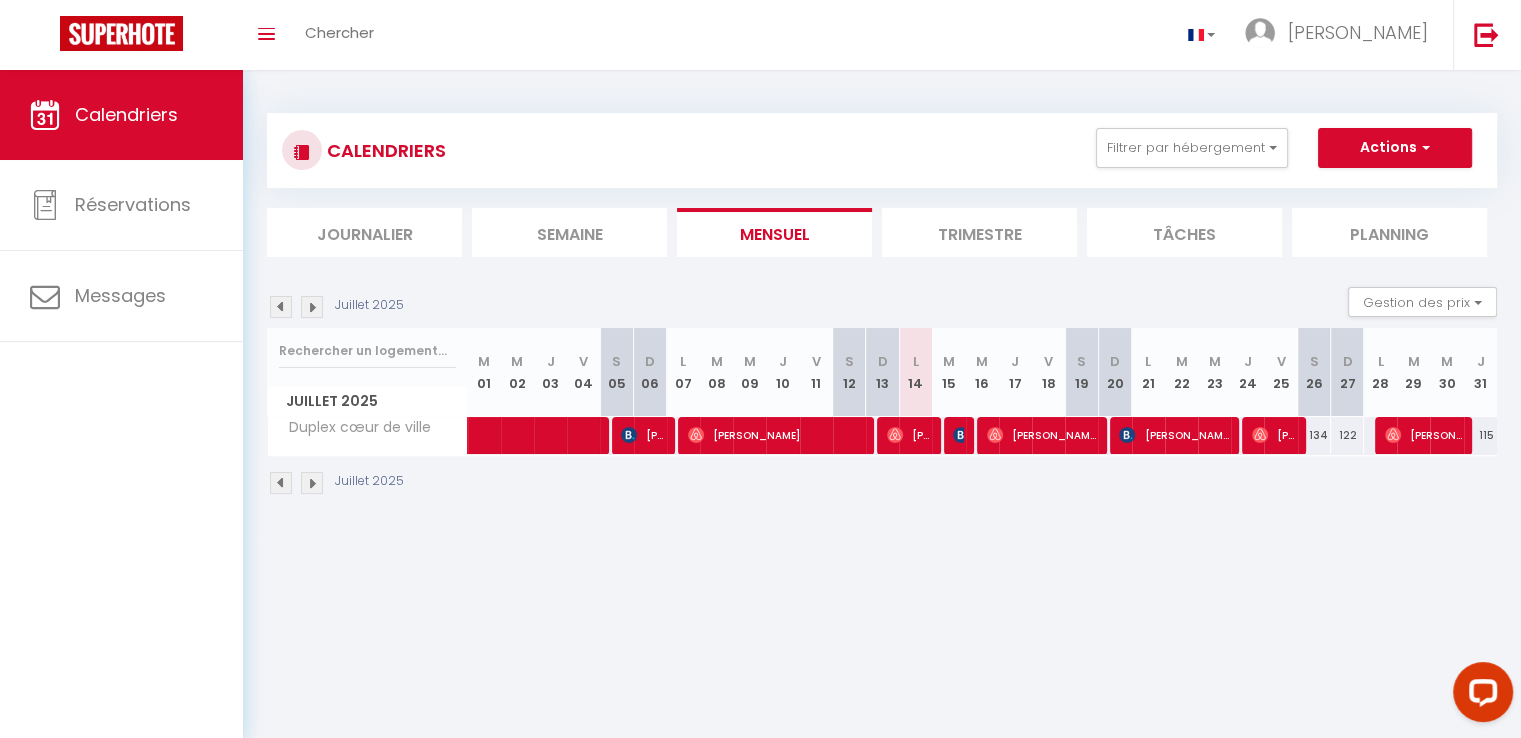 click at bounding box center [281, 483] 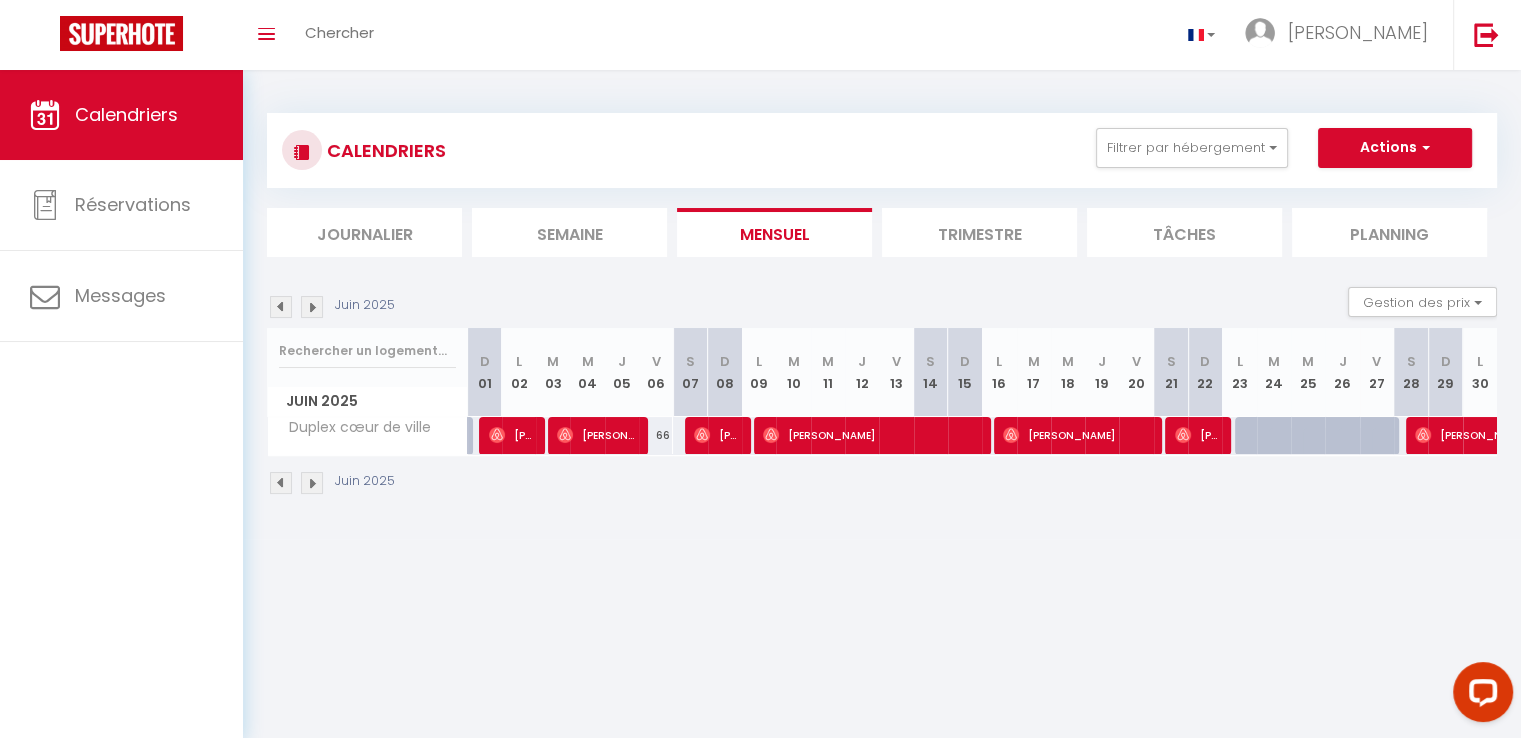 click at bounding box center [281, 483] 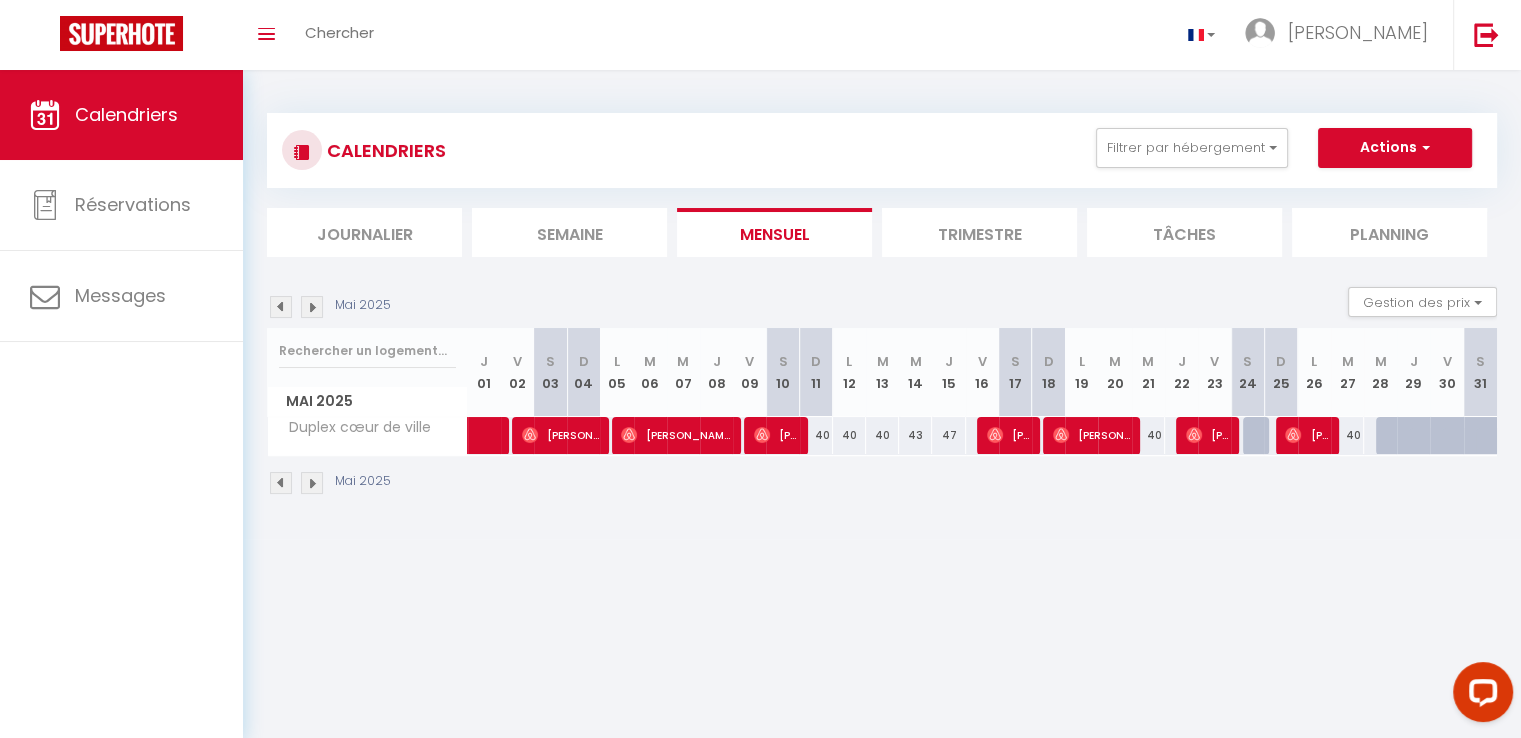 click at bounding box center (281, 483) 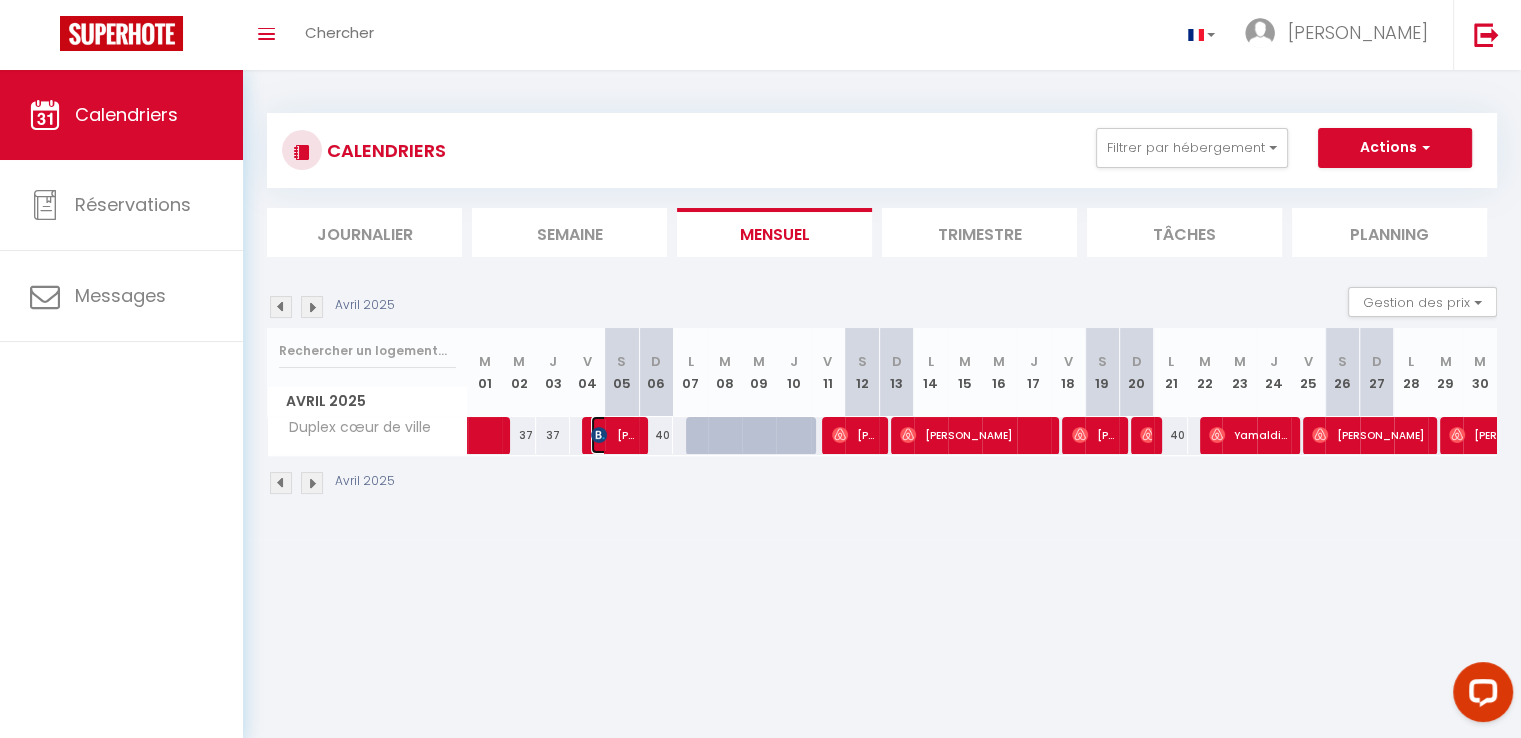 click on "Gergely Kovacs" at bounding box center [613, 435] 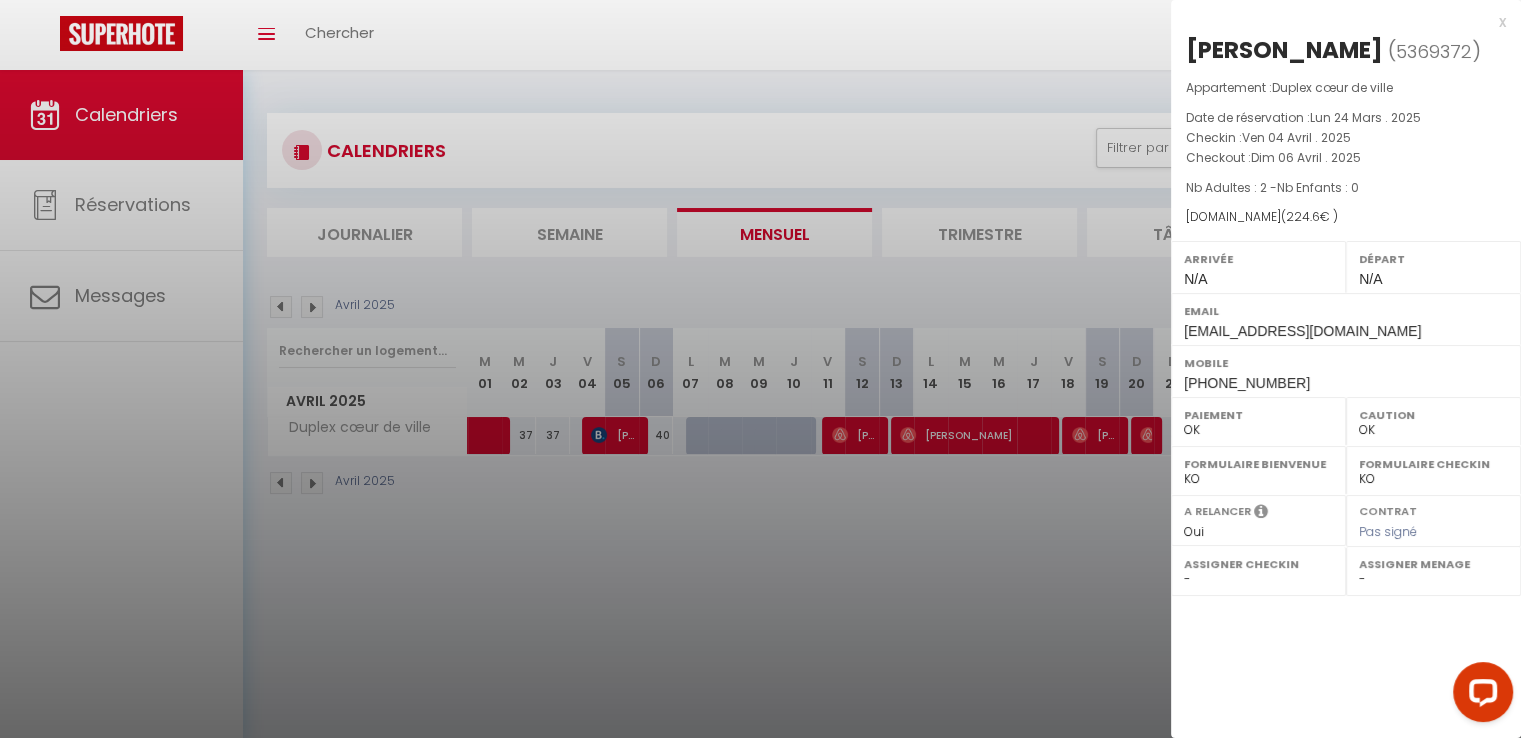 click at bounding box center [760, 369] 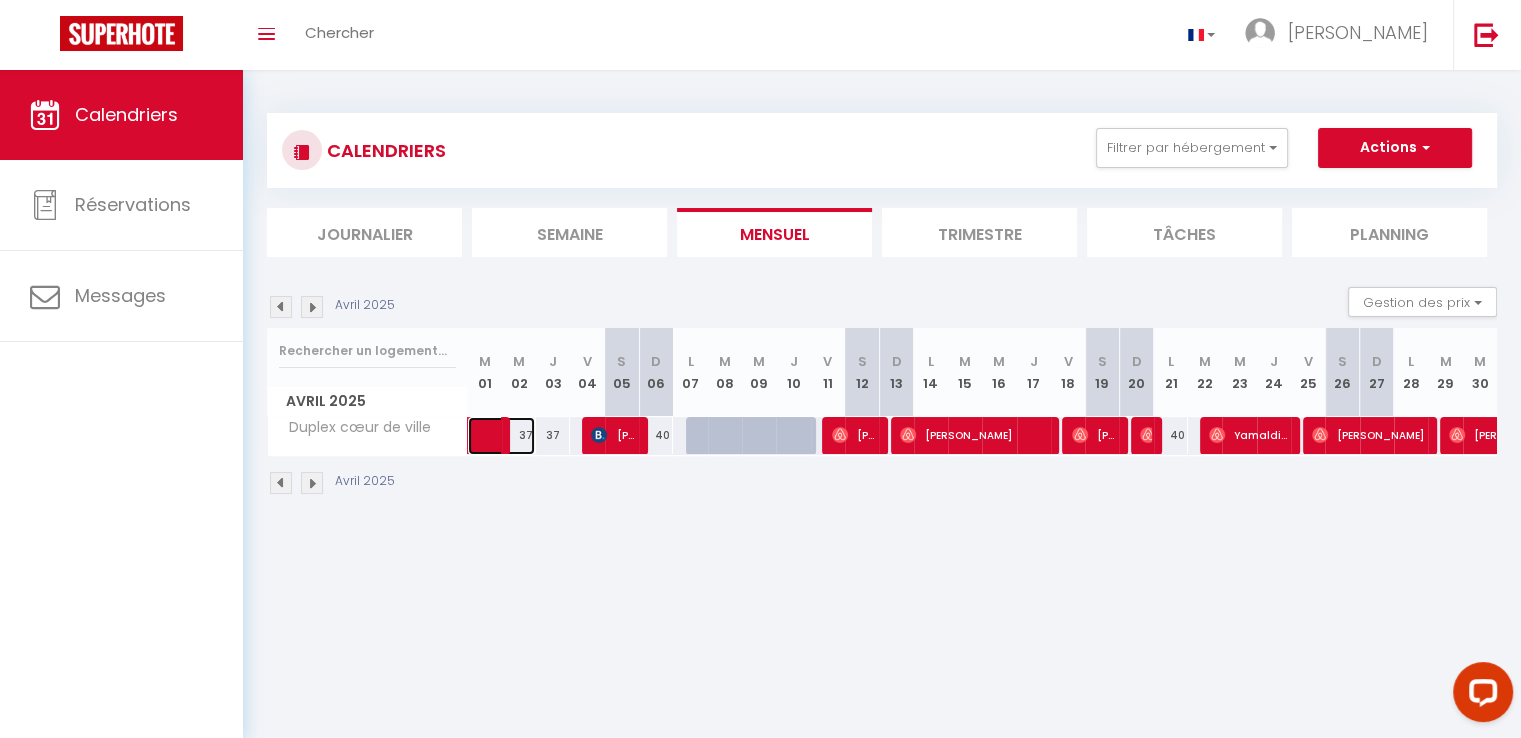 click at bounding box center (485, 436) 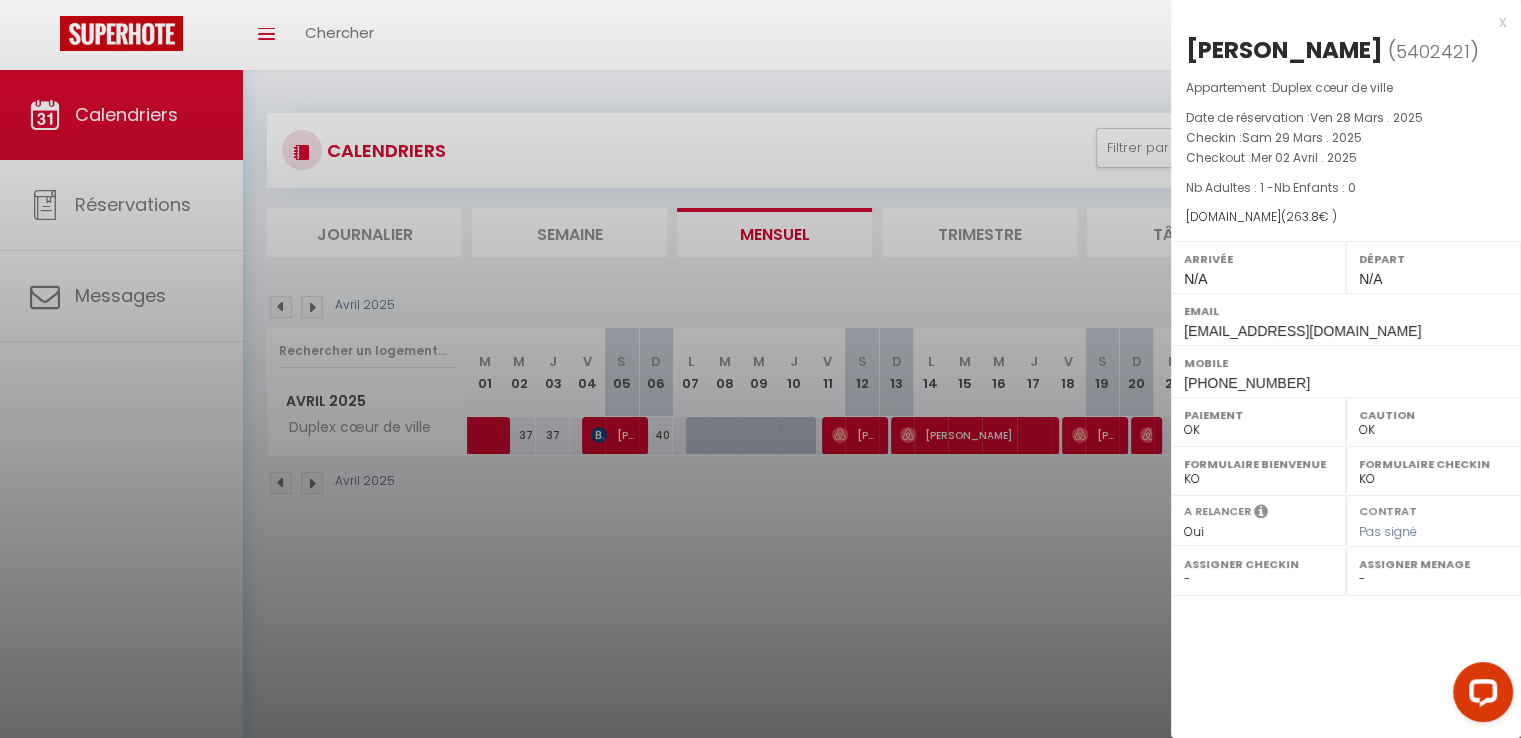 click at bounding box center [760, 369] 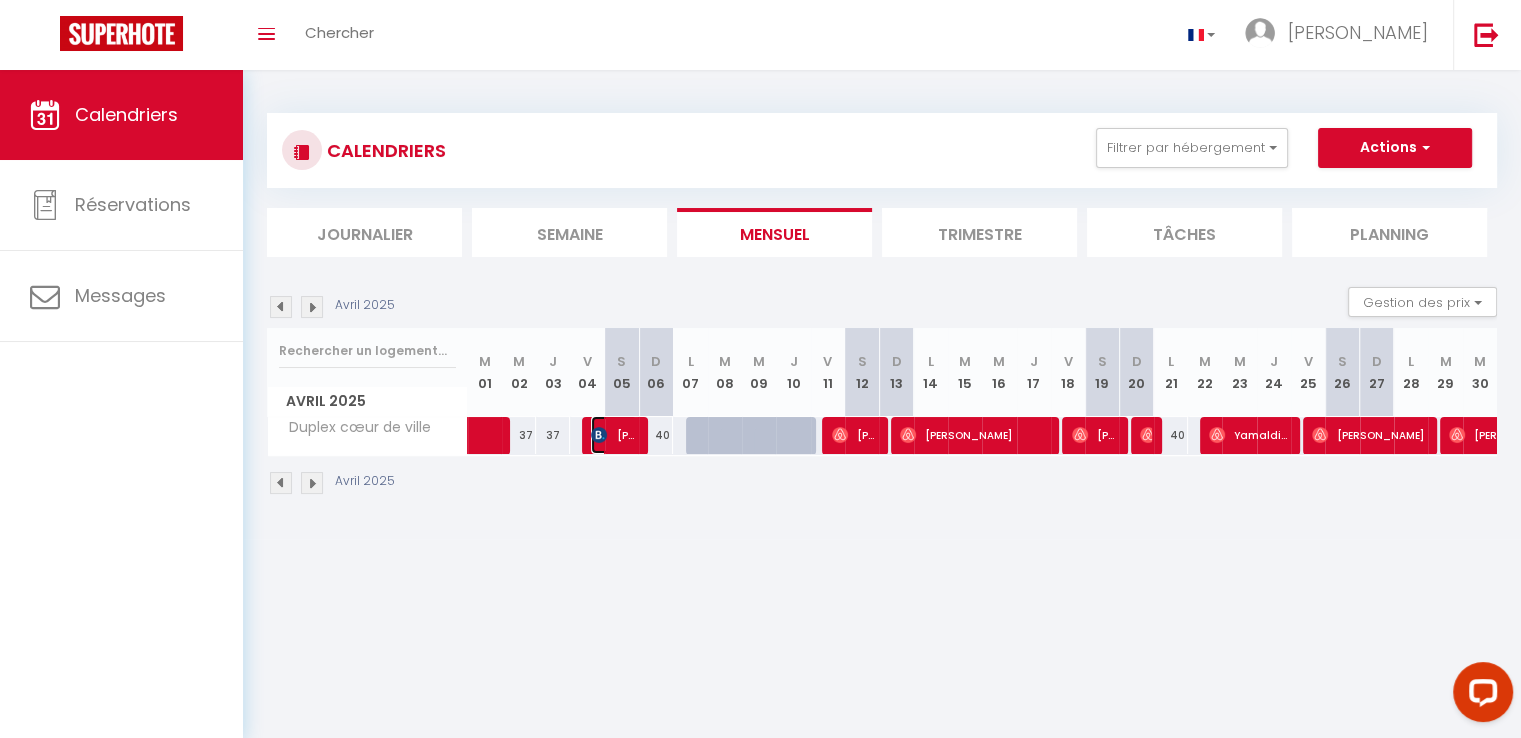 click on "Gergely Kovacs" at bounding box center (613, 435) 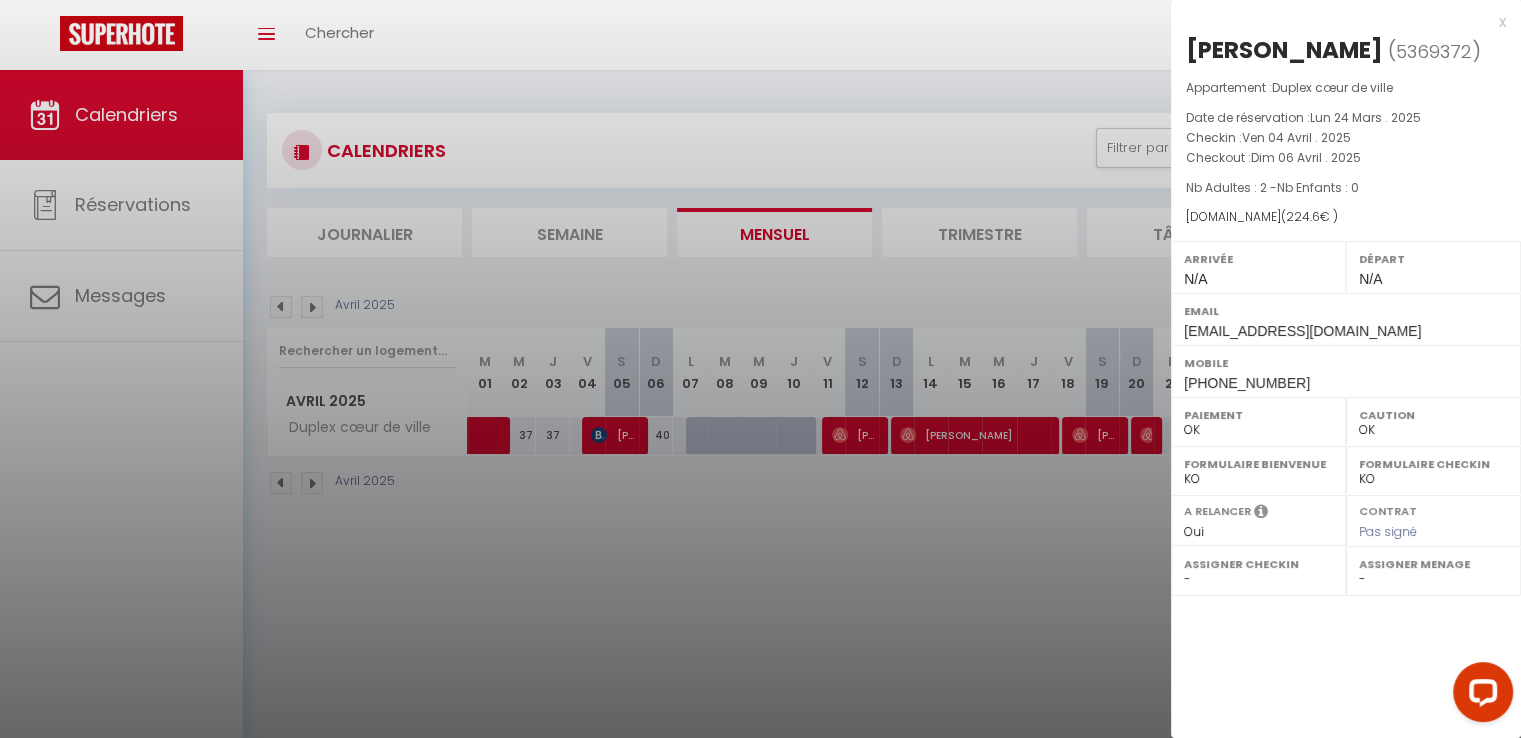 click at bounding box center [760, 369] 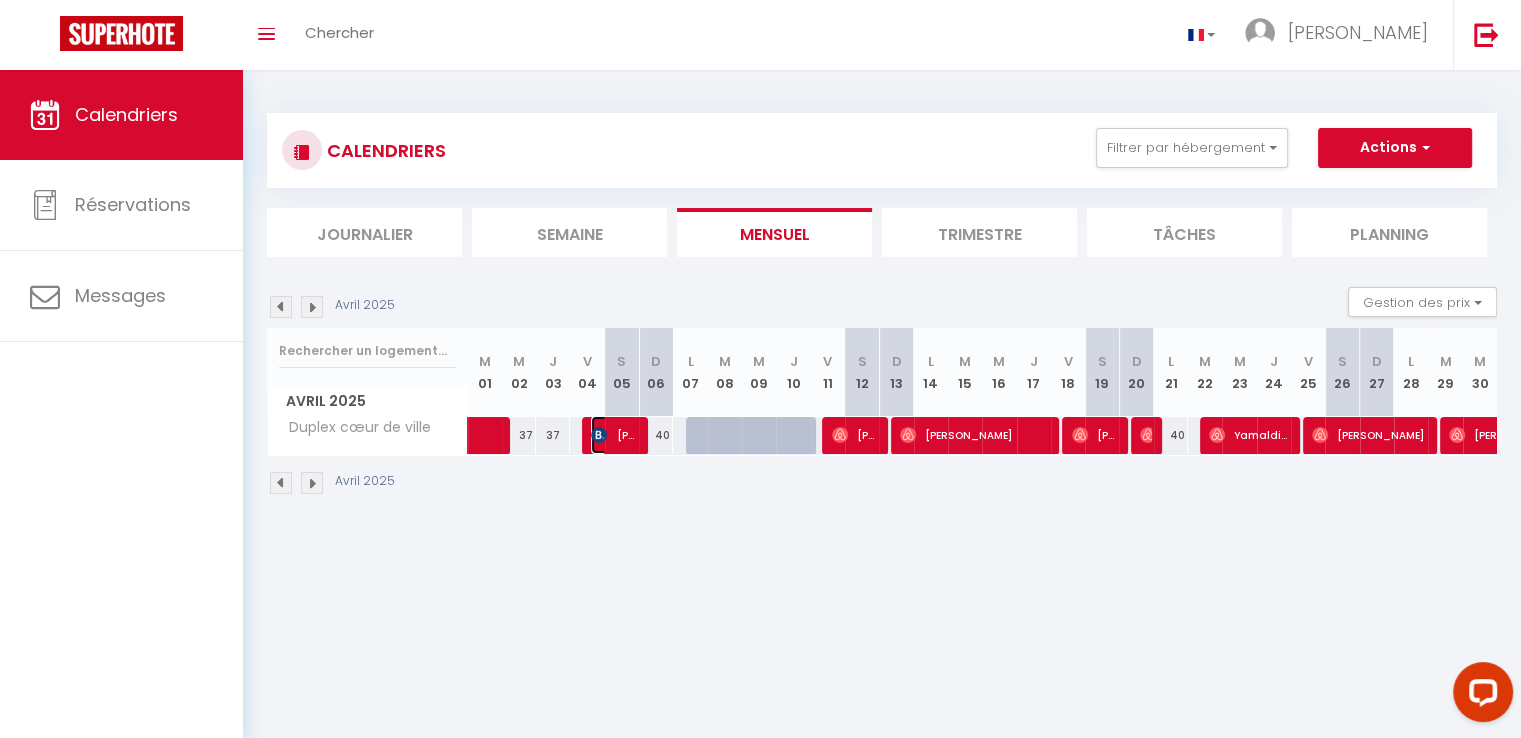 click on "Gergely Kovacs" at bounding box center (613, 435) 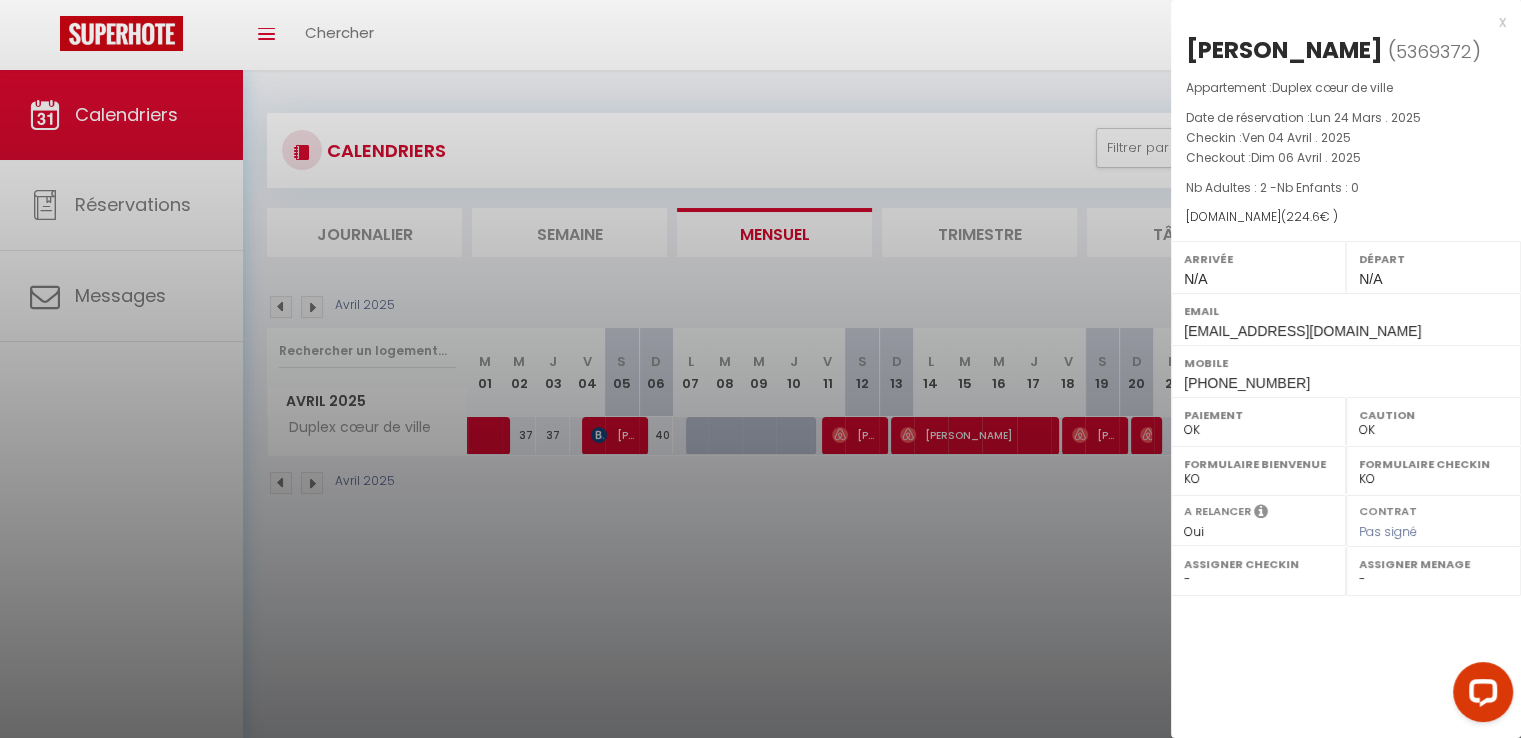 click at bounding box center [760, 369] 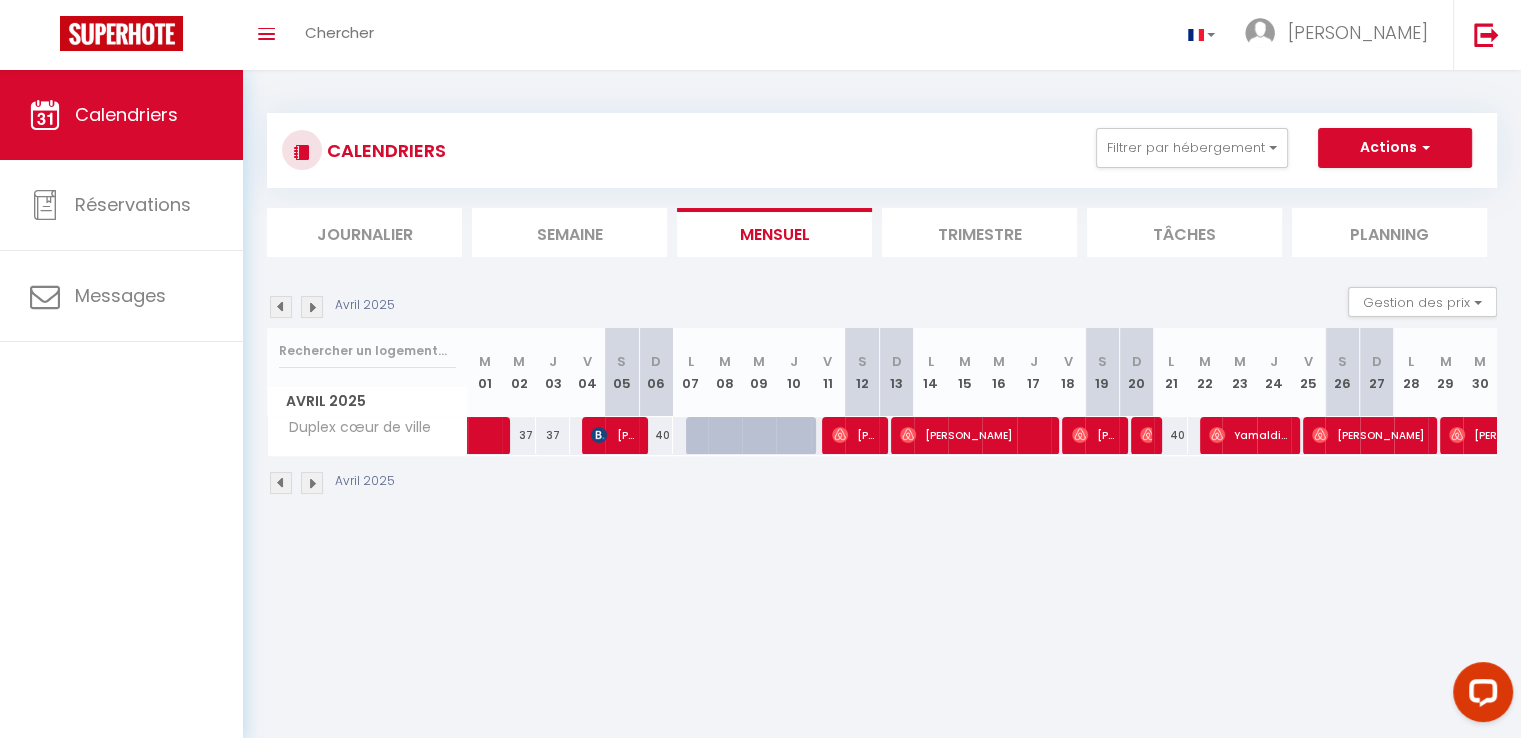 click at bounding box center (312, 307) 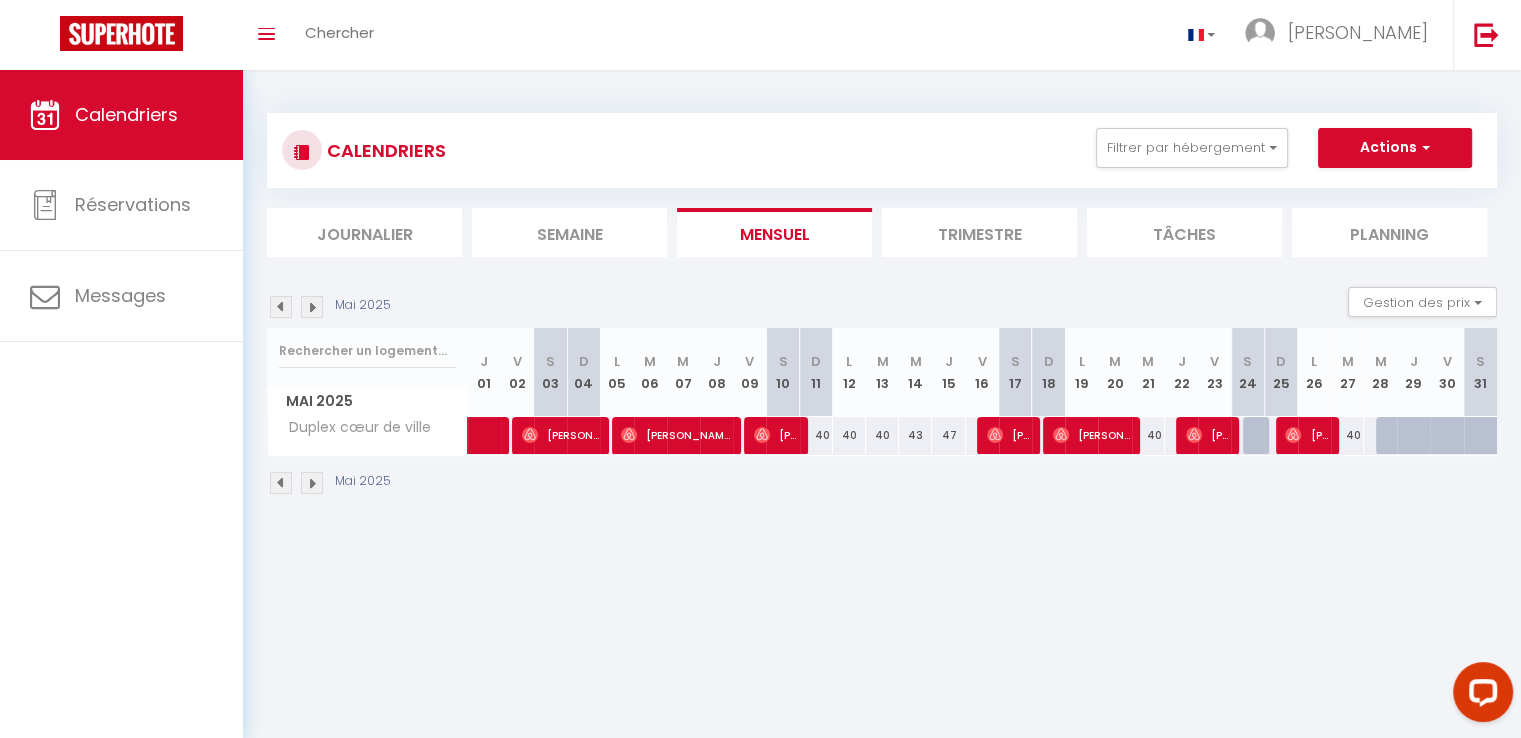 click at bounding box center [312, 307] 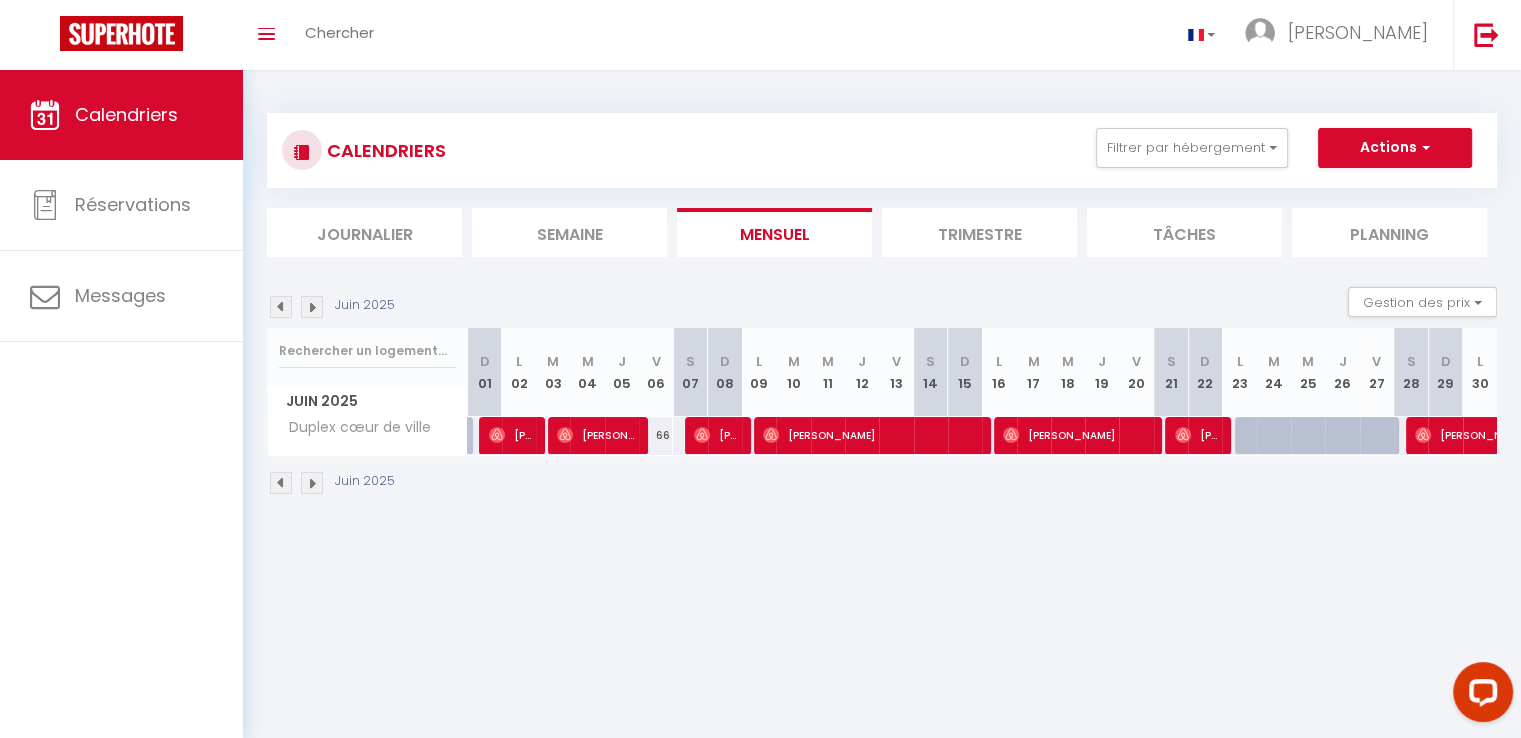 click at bounding box center (312, 307) 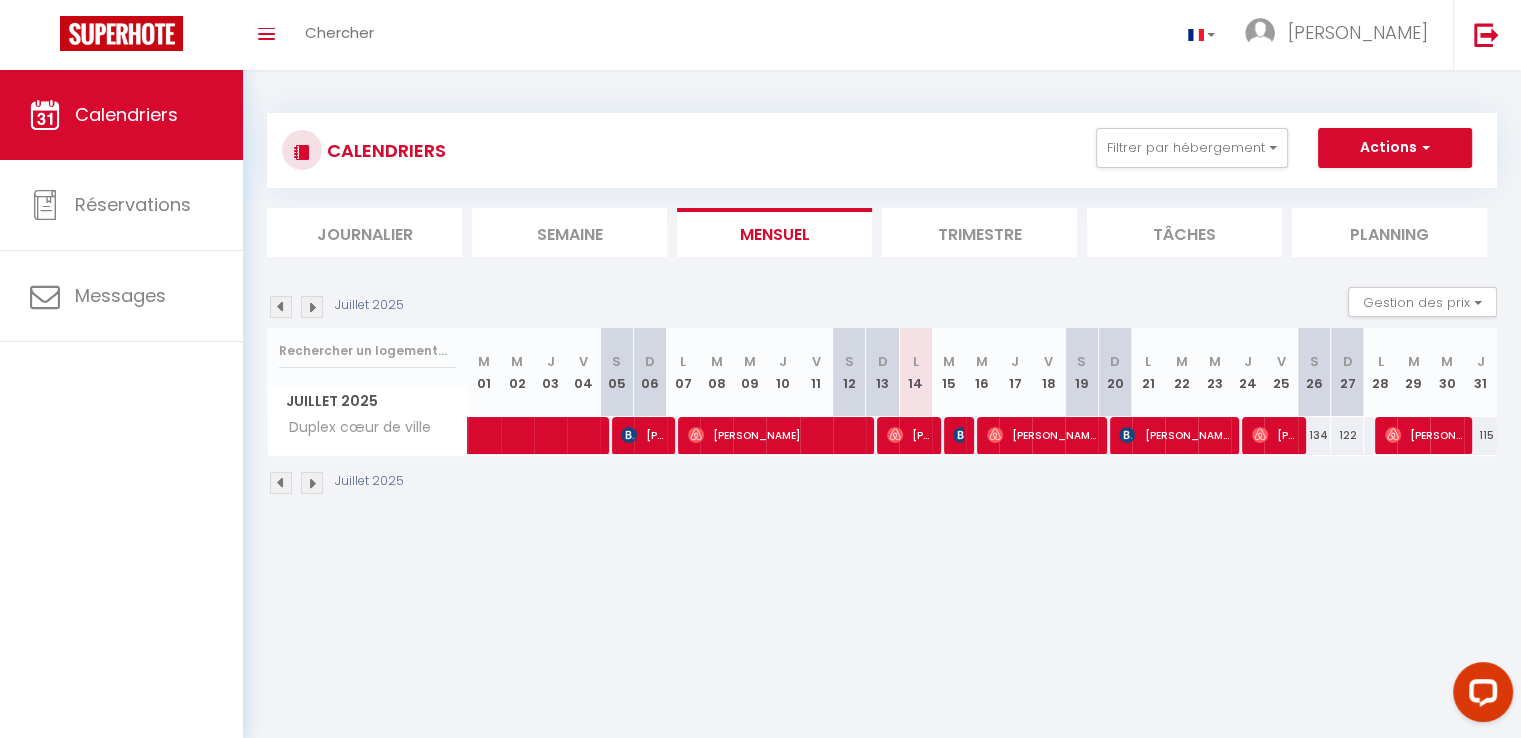 click on "Coaching SuperHote ce soir à 18h00, pour participer:  https://us02web.zoom.us/j/4667554618?pwd=QUhUTnBqenhNTG1HazhBOFJXWjRYUT09   ×     Toggle navigation       Toggle Search     Toggle menubar     Chercher   BUTTON                 Antoine   Paramètres            Résultat de la recherche   Aucun résultat     Calendriers     Réservations     Messages                         Résultat de la recherche   Id   Appart   Voyageur    Checkin   Checkout   Nuits   Pers.   Plateforme   Statut     Résultat de la recherche   Aucun résultat           CALENDRIERS
Filtrer par hébergement
Tous       Duplex cœur de ville    Effacer   Sauvegarder
Actions
Nouvelle réservation   Exporter les réservations   Importer les réservations
Journalier
Semaine
Mensuel
Trimestre" at bounding box center [760, 439] 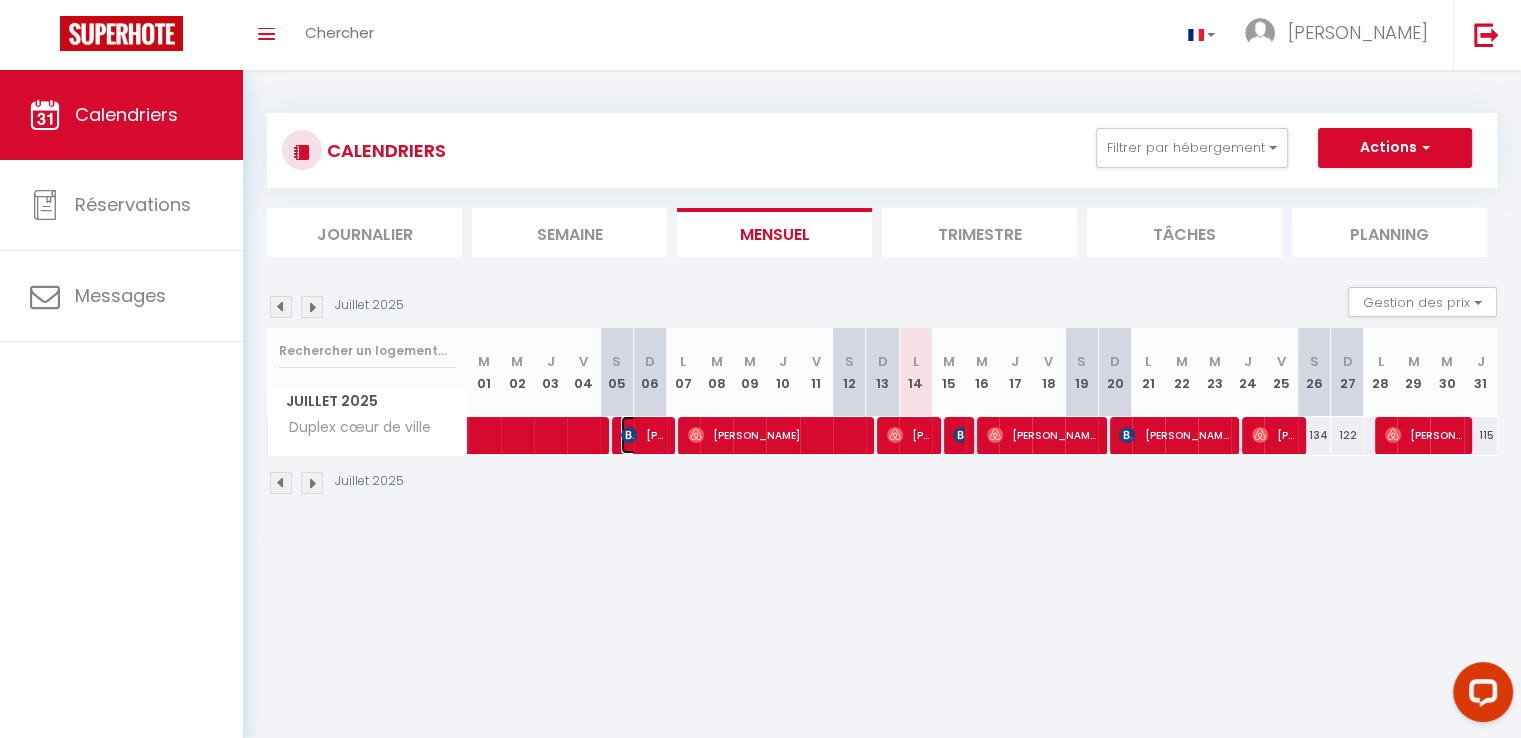 click on "[PERSON_NAME]" at bounding box center [643, 435] 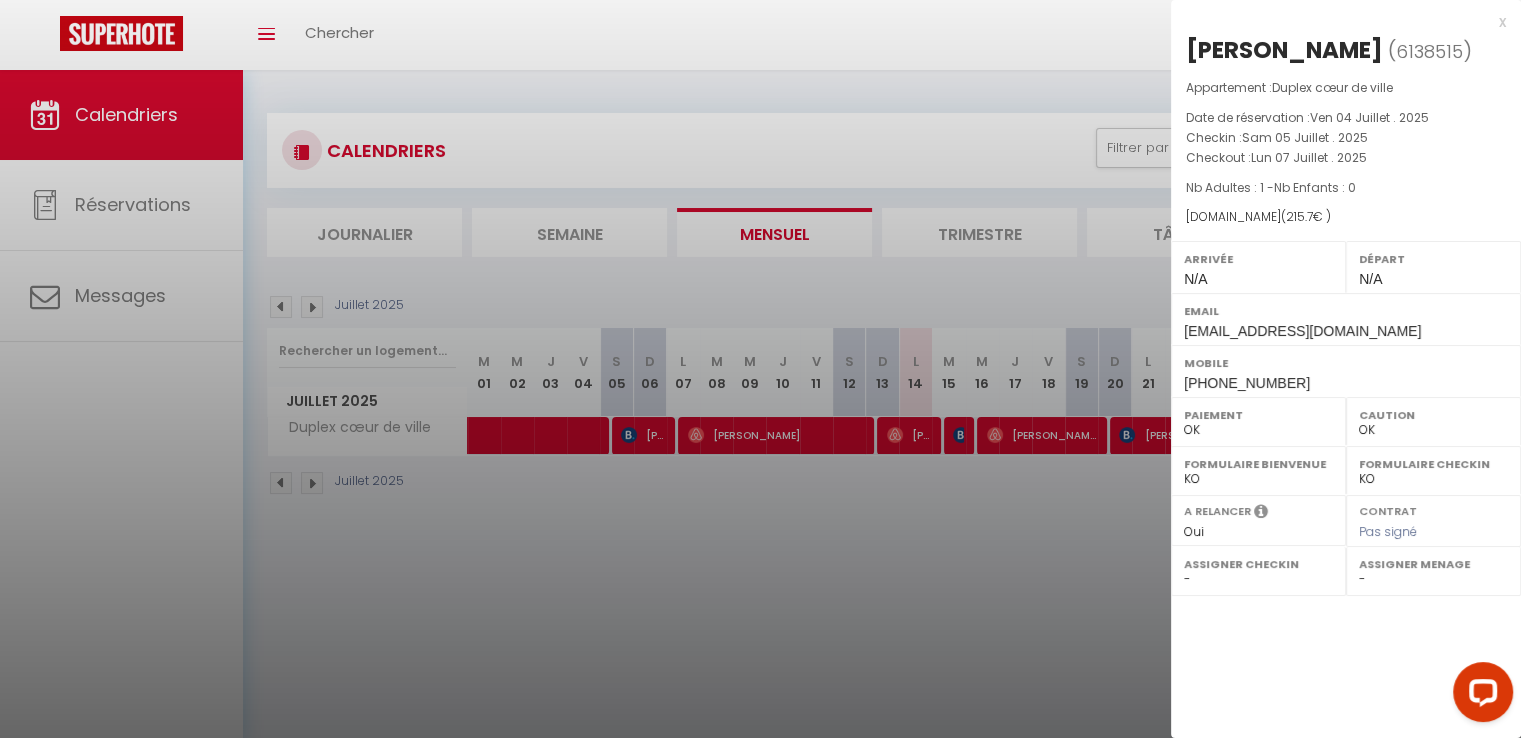 click at bounding box center [760, 369] 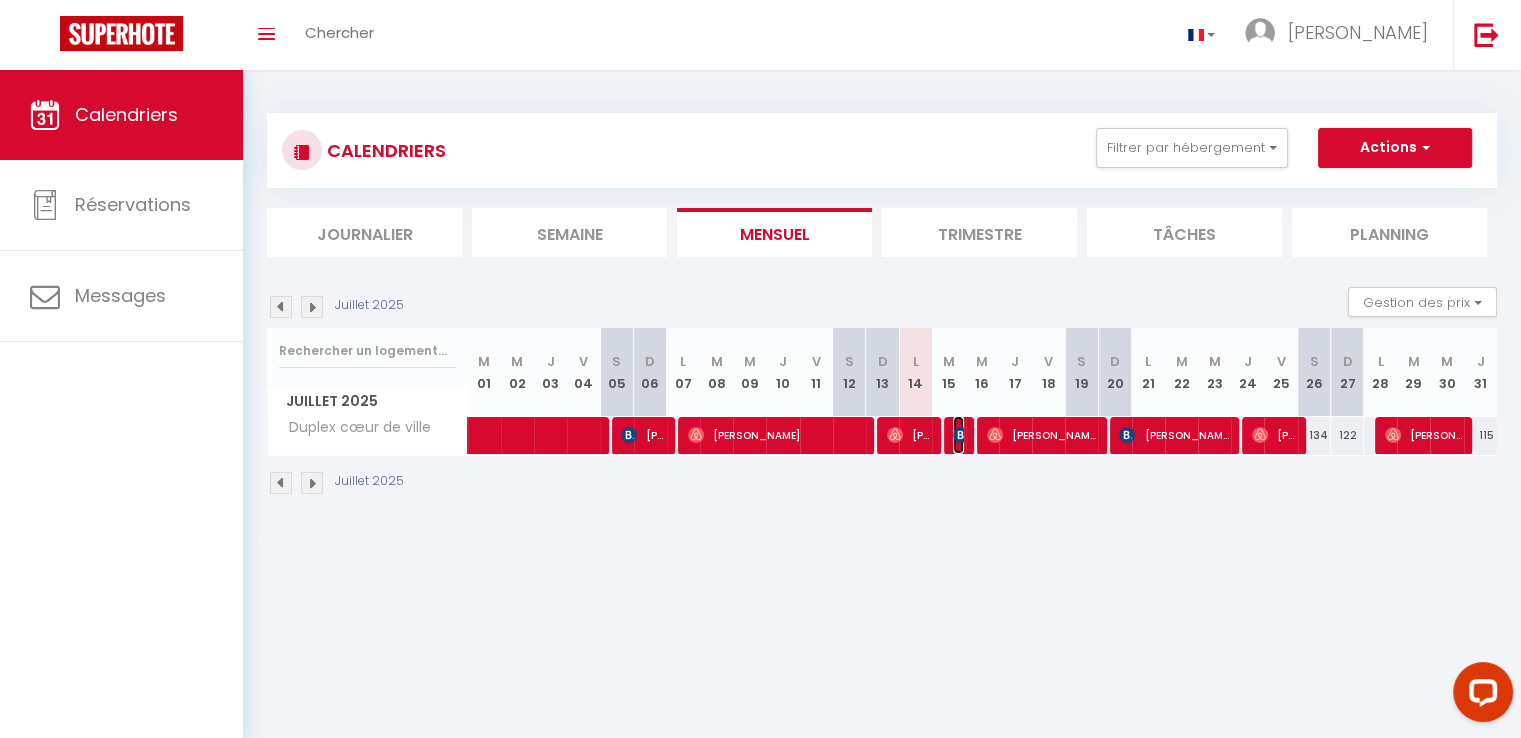 click at bounding box center (961, 435) 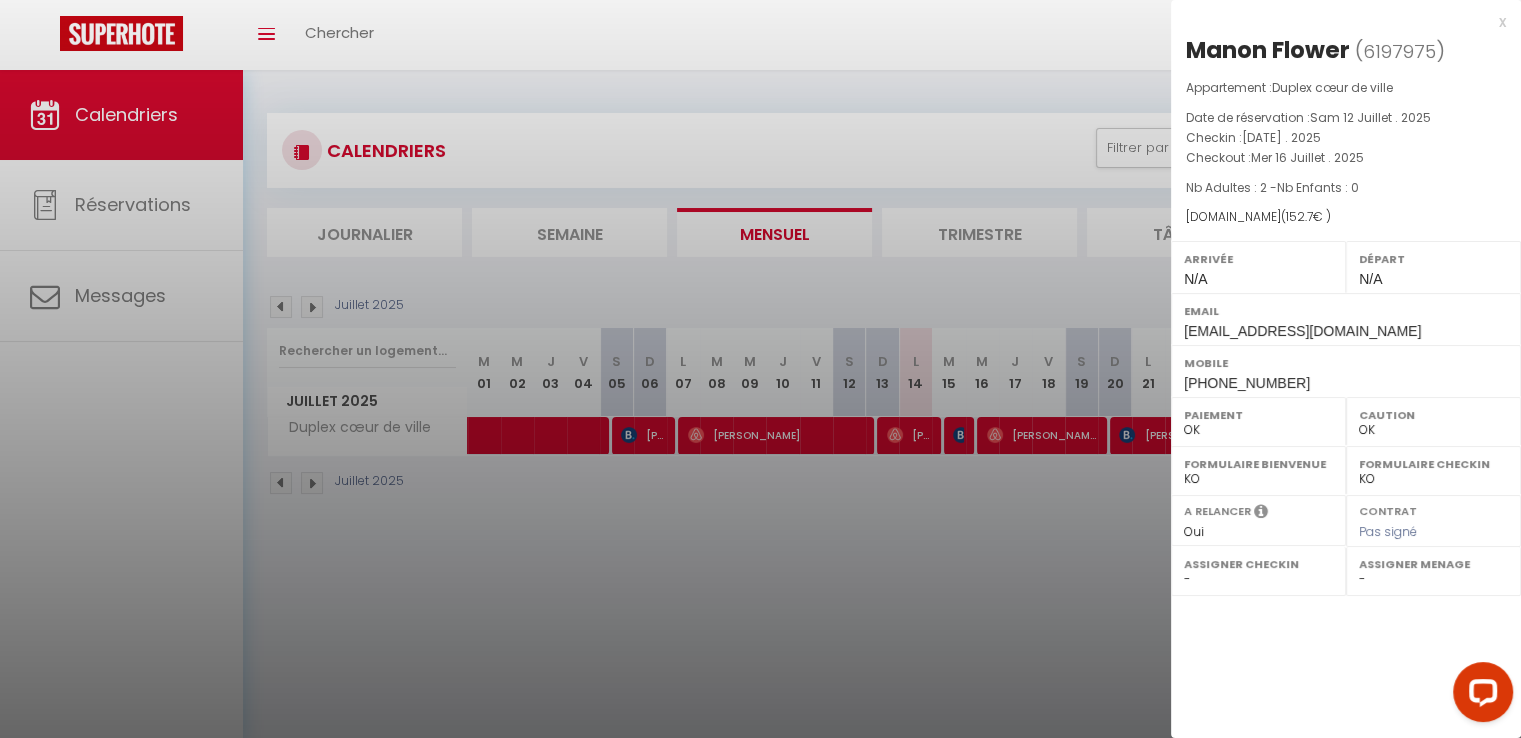 click at bounding box center (760, 369) 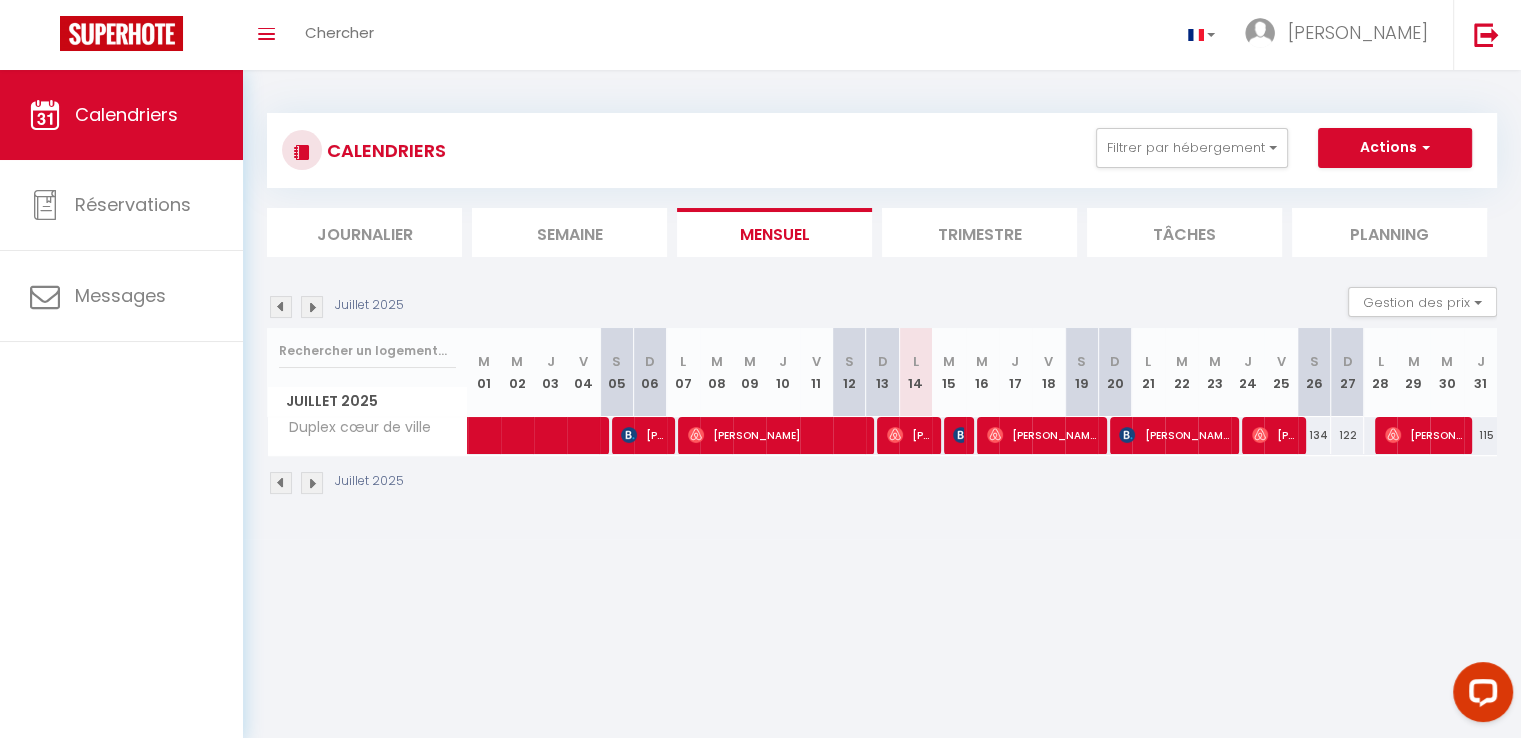click at bounding box center (281, 483) 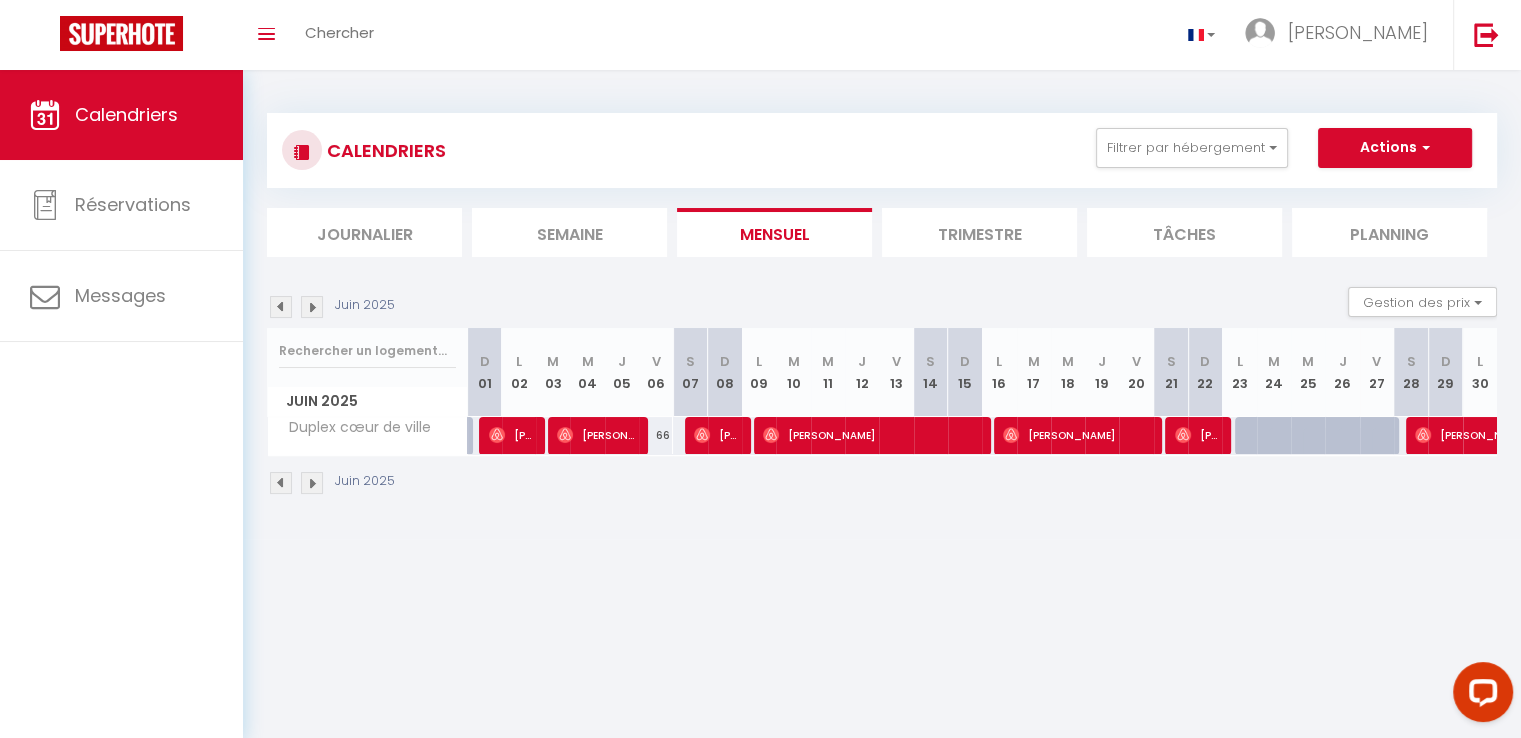 click at bounding box center [281, 483] 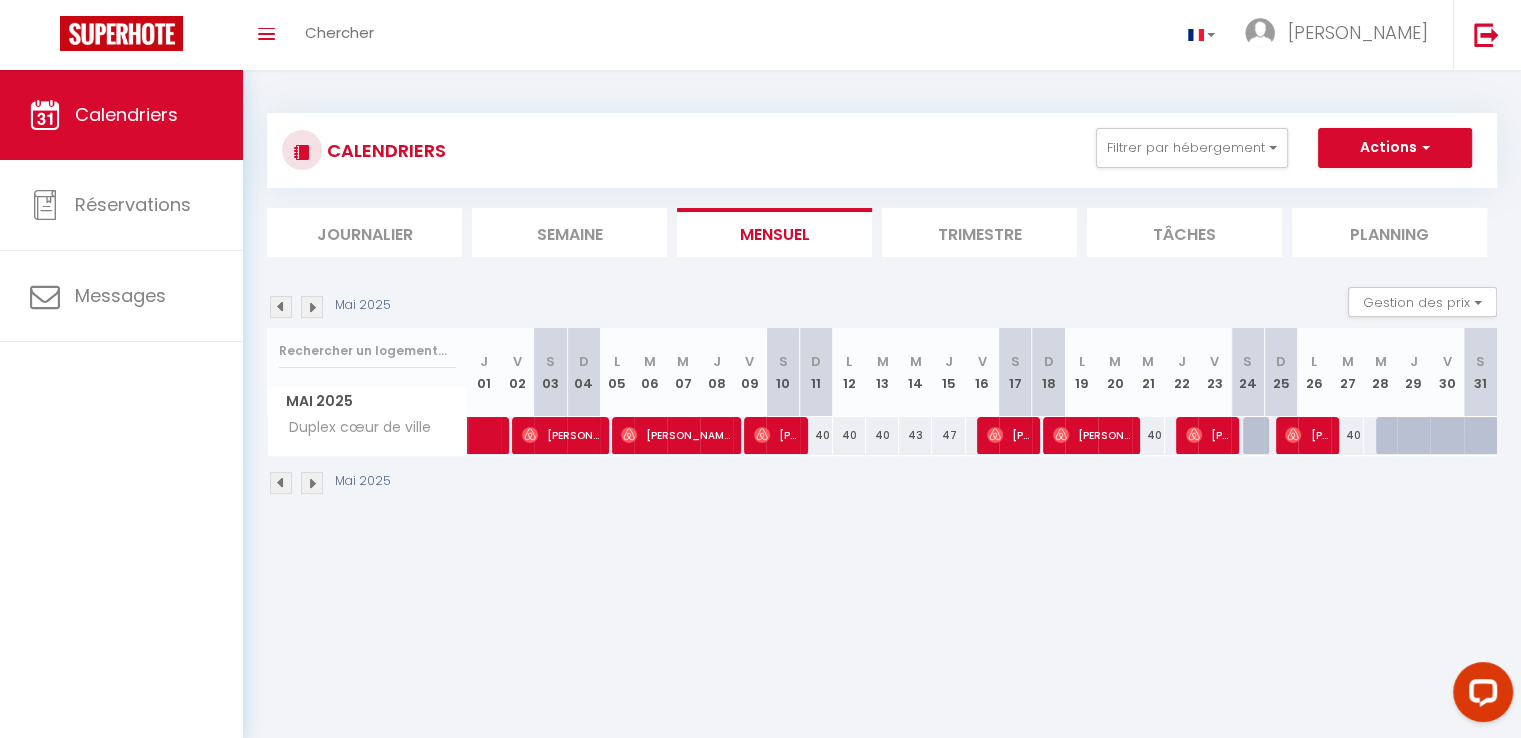 click at bounding box center [281, 483] 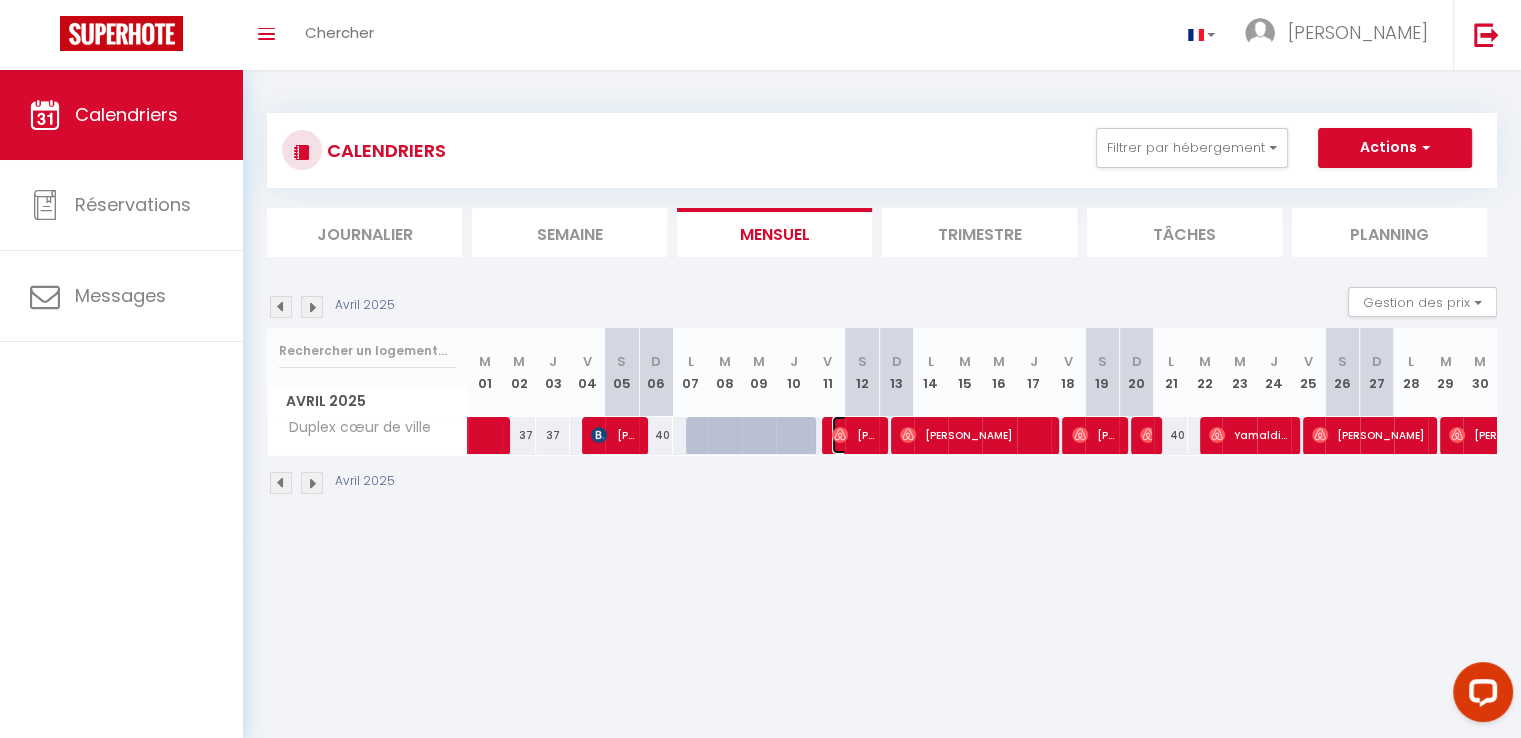 click on "Tiphaine Getto" at bounding box center [854, 435] 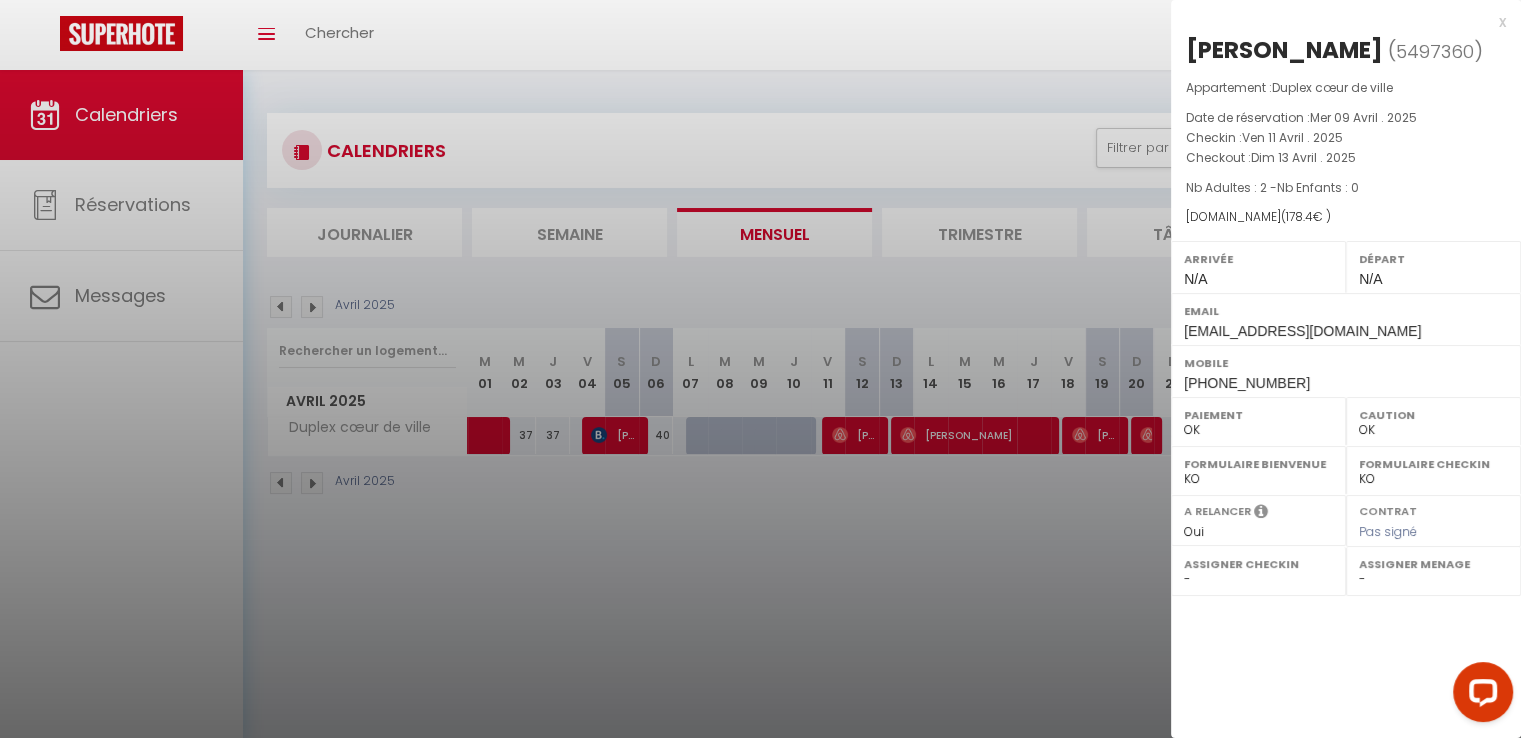 click at bounding box center [760, 369] 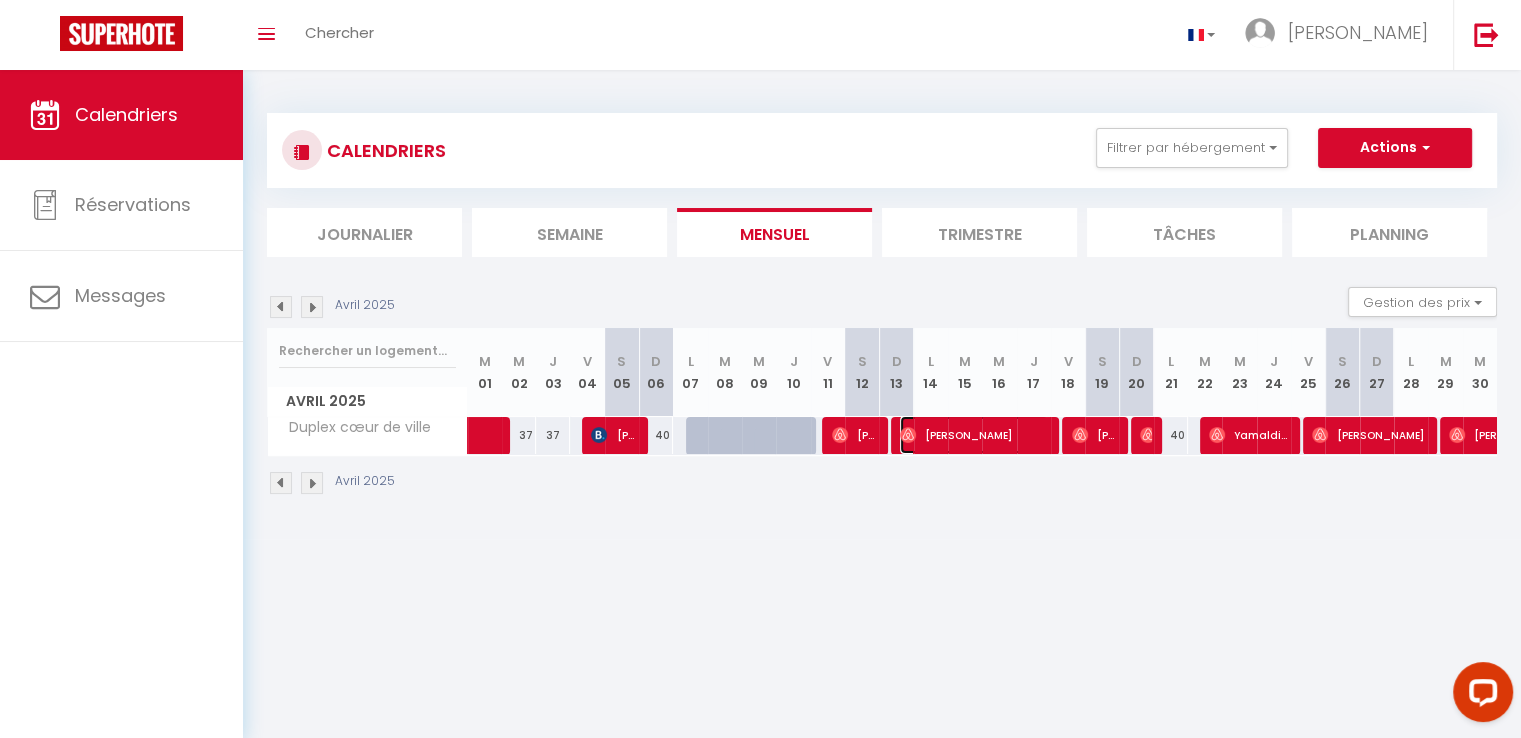 click on "Madeline Bolin" at bounding box center (973, 435) 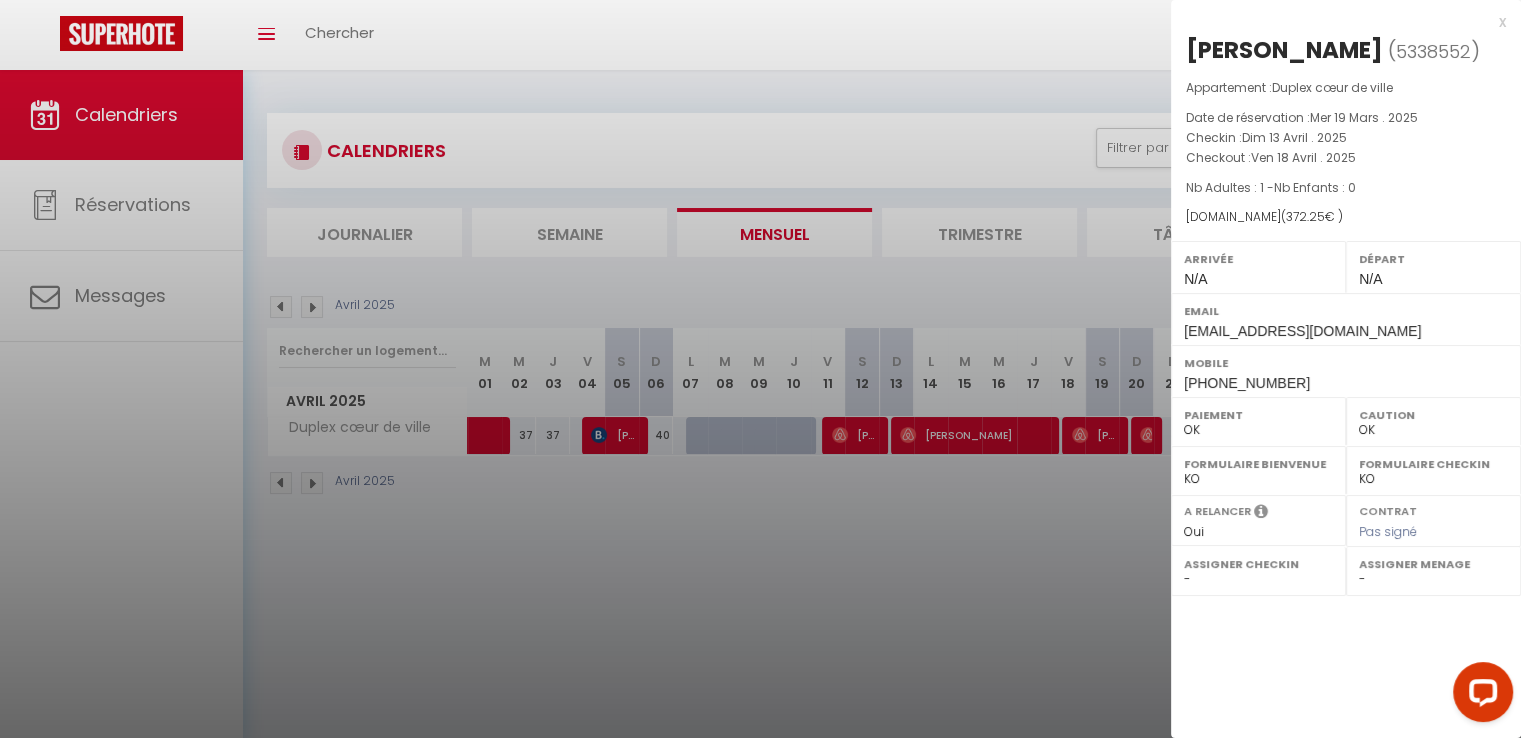 click at bounding box center (760, 369) 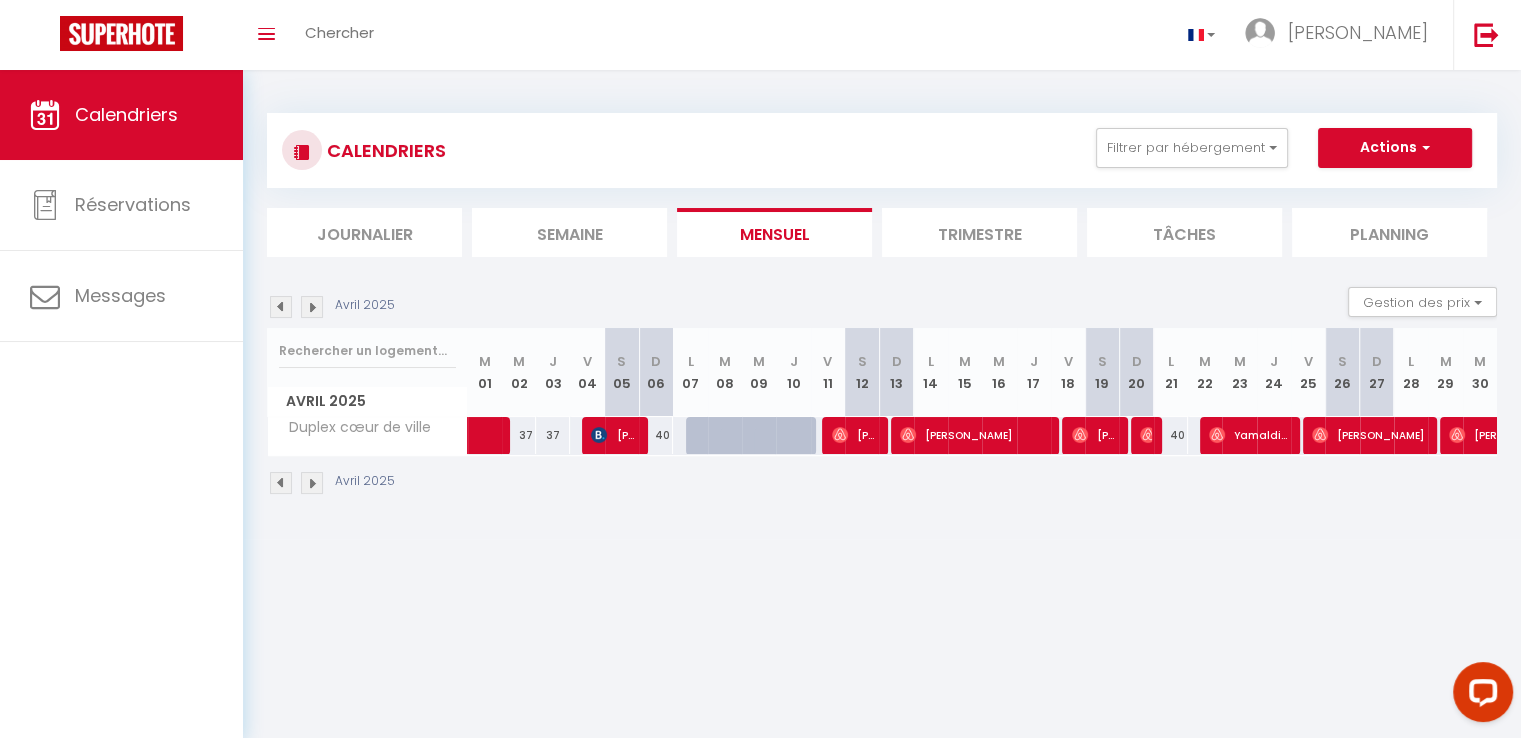 click at bounding box center (312, 483) 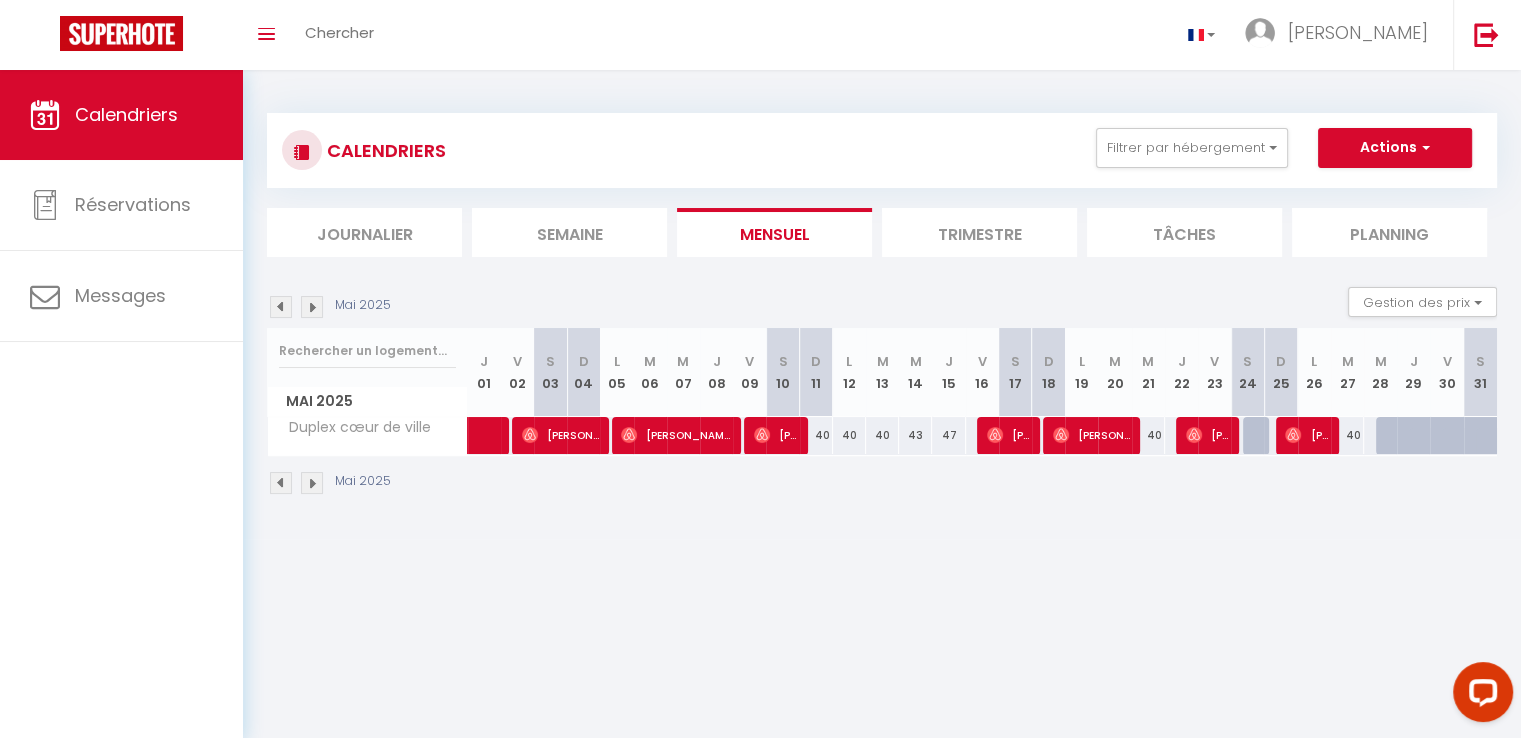 click at bounding box center (281, 483) 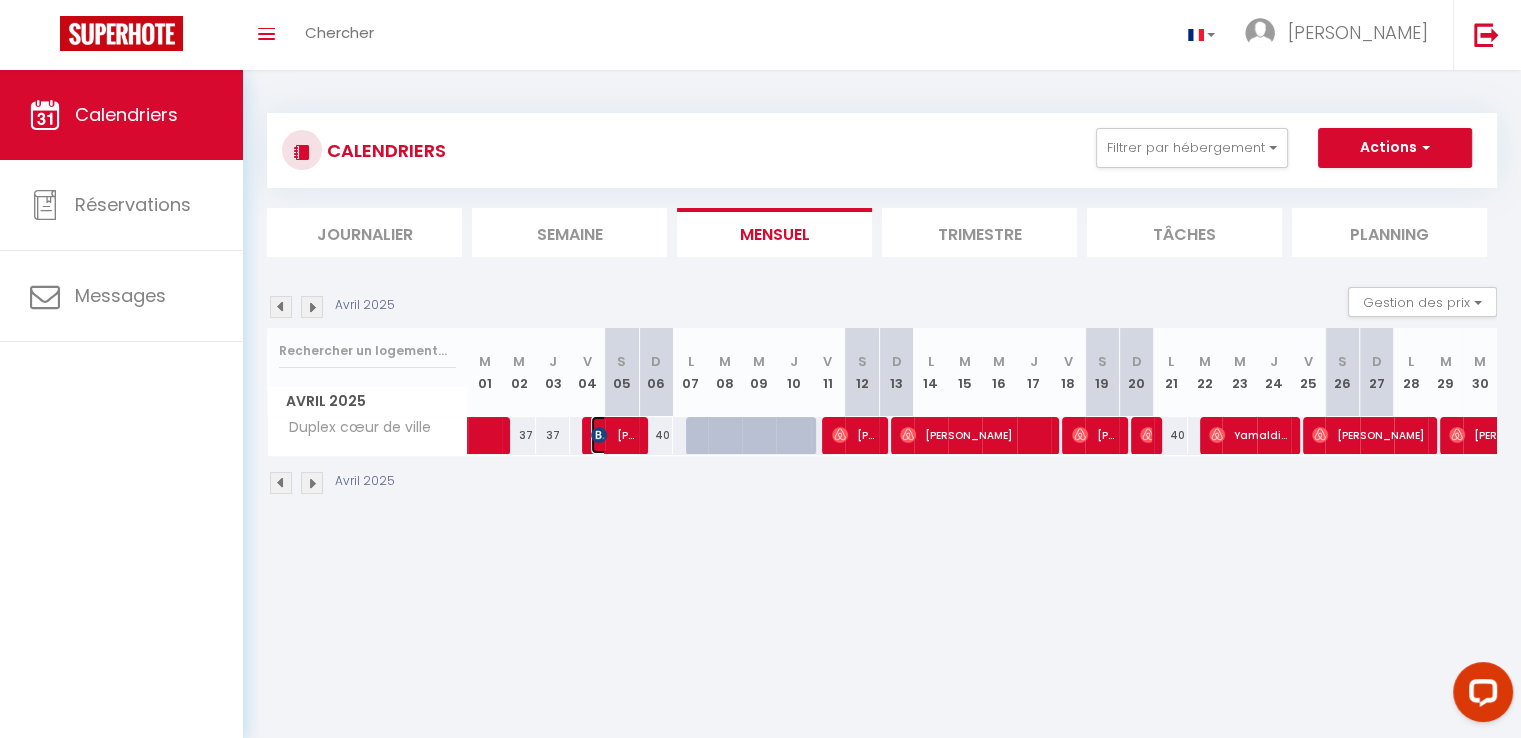 click on "Gergely Kovacs" at bounding box center (613, 435) 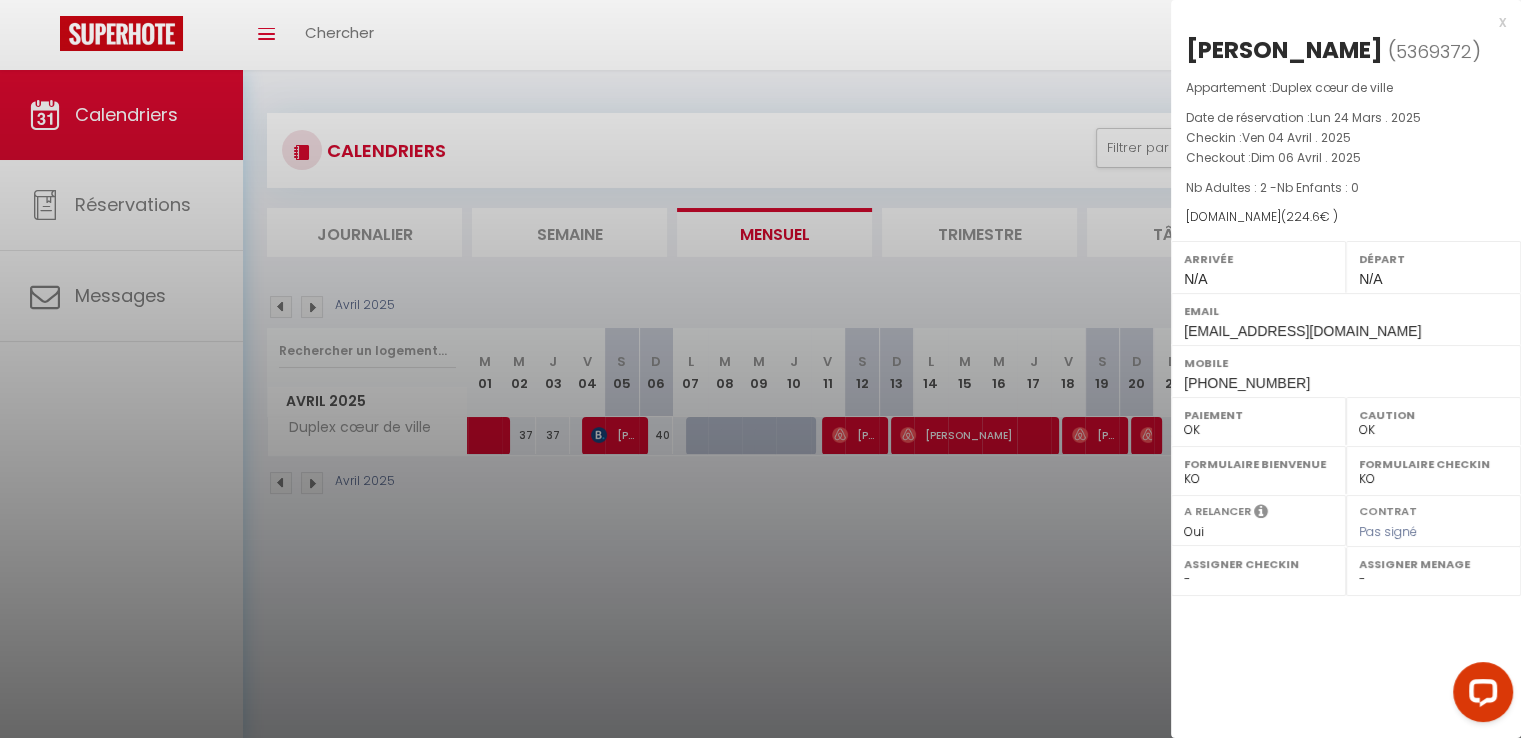 click at bounding box center (760, 369) 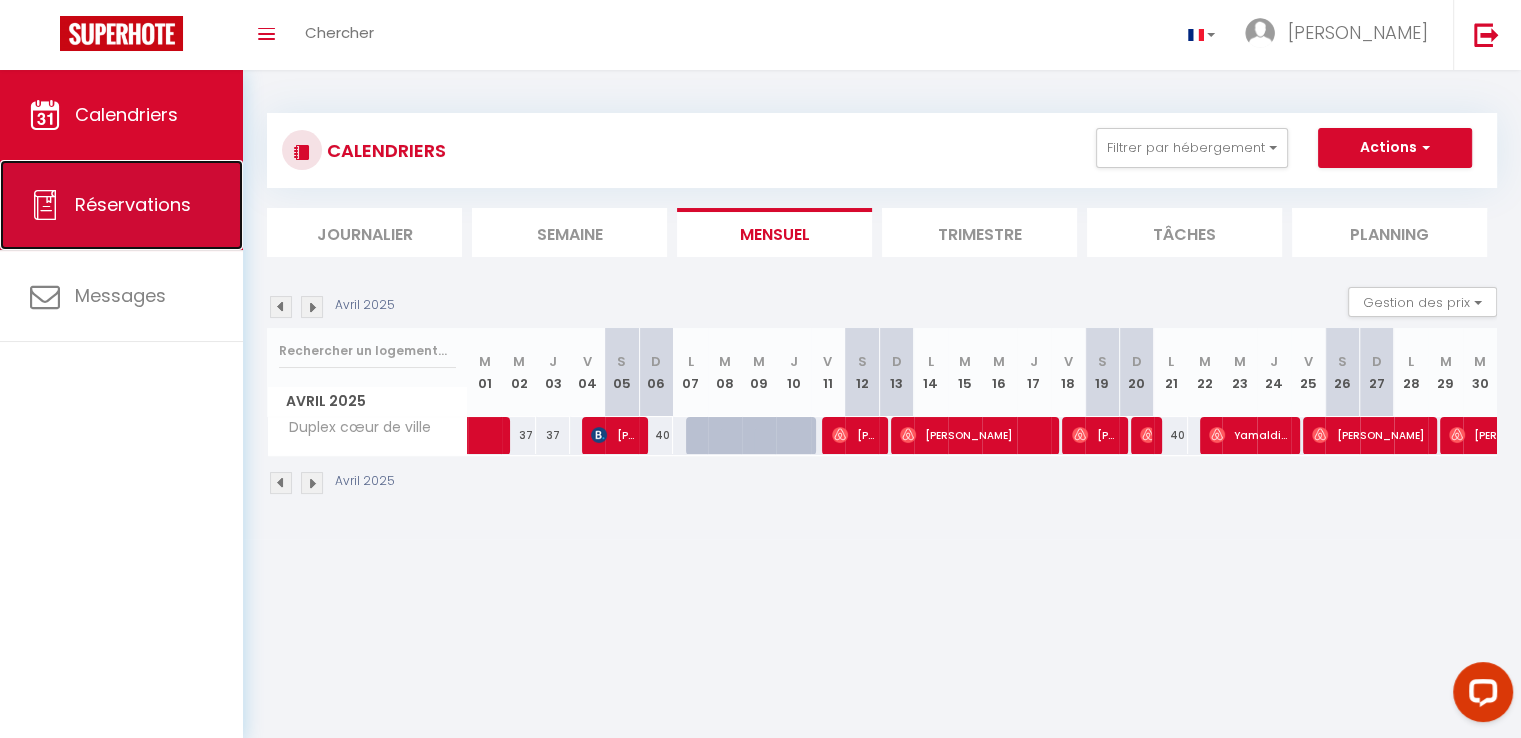 click on "Réservations" at bounding box center [121, 205] 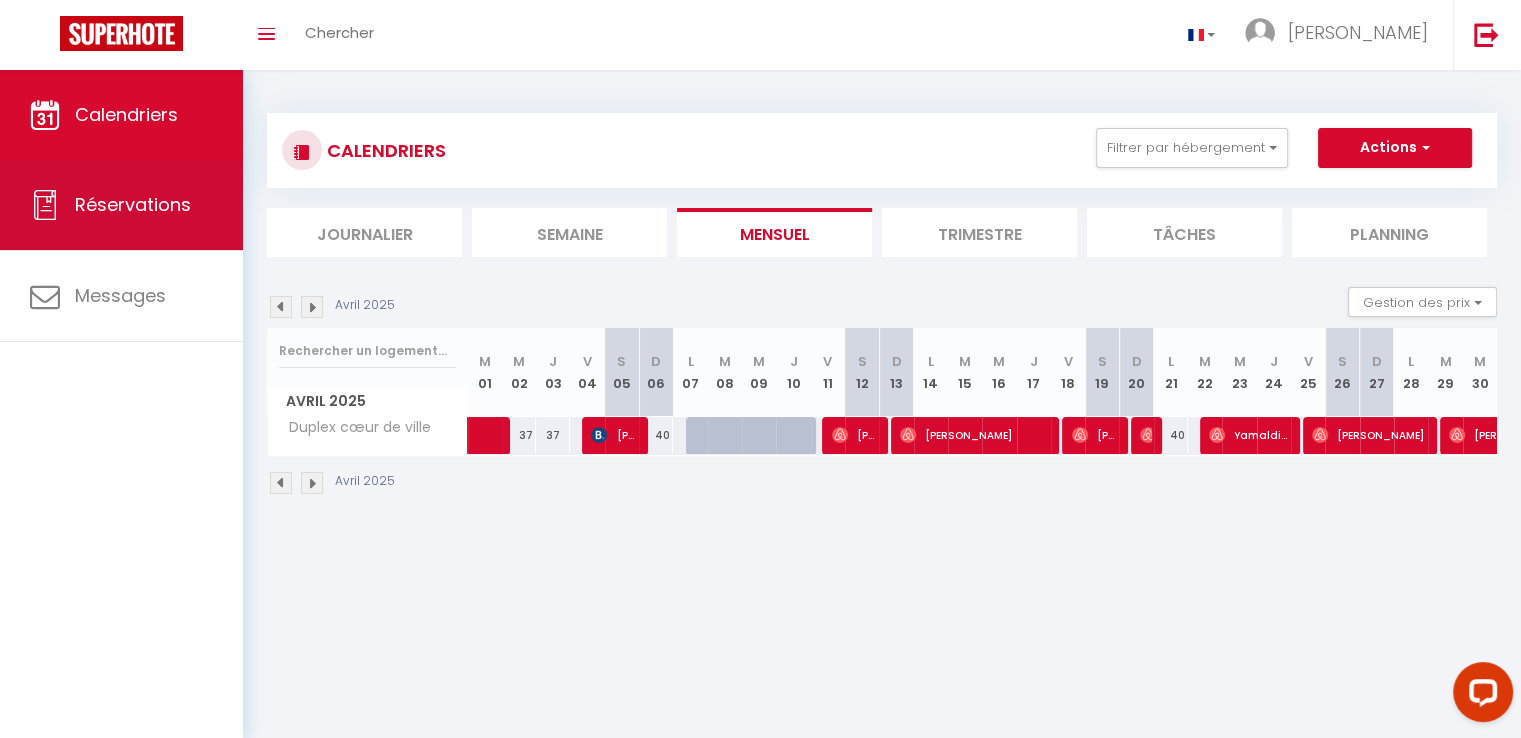 select on "not_cancelled" 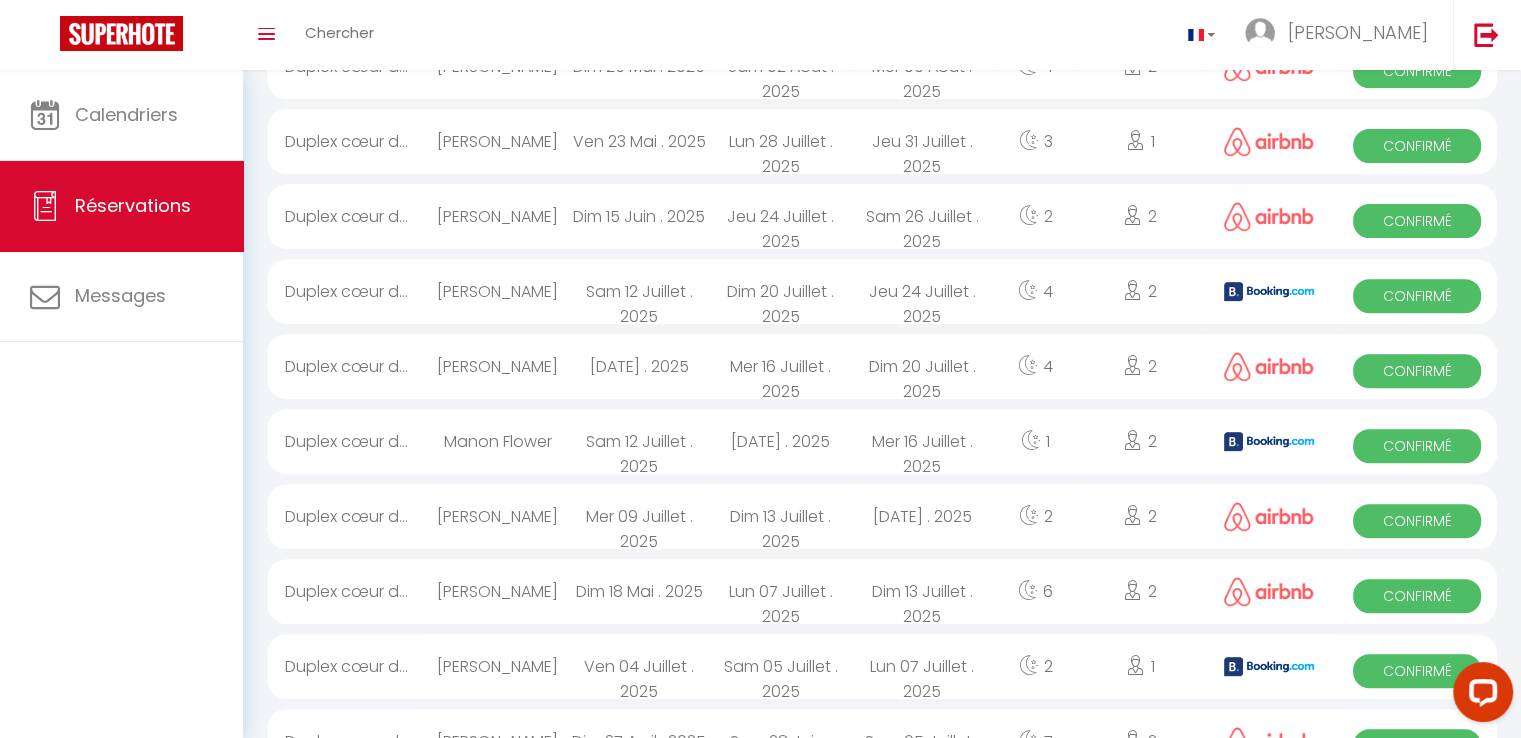 scroll, scrollTop: 700, scrollLeft: 0, axis: vertical 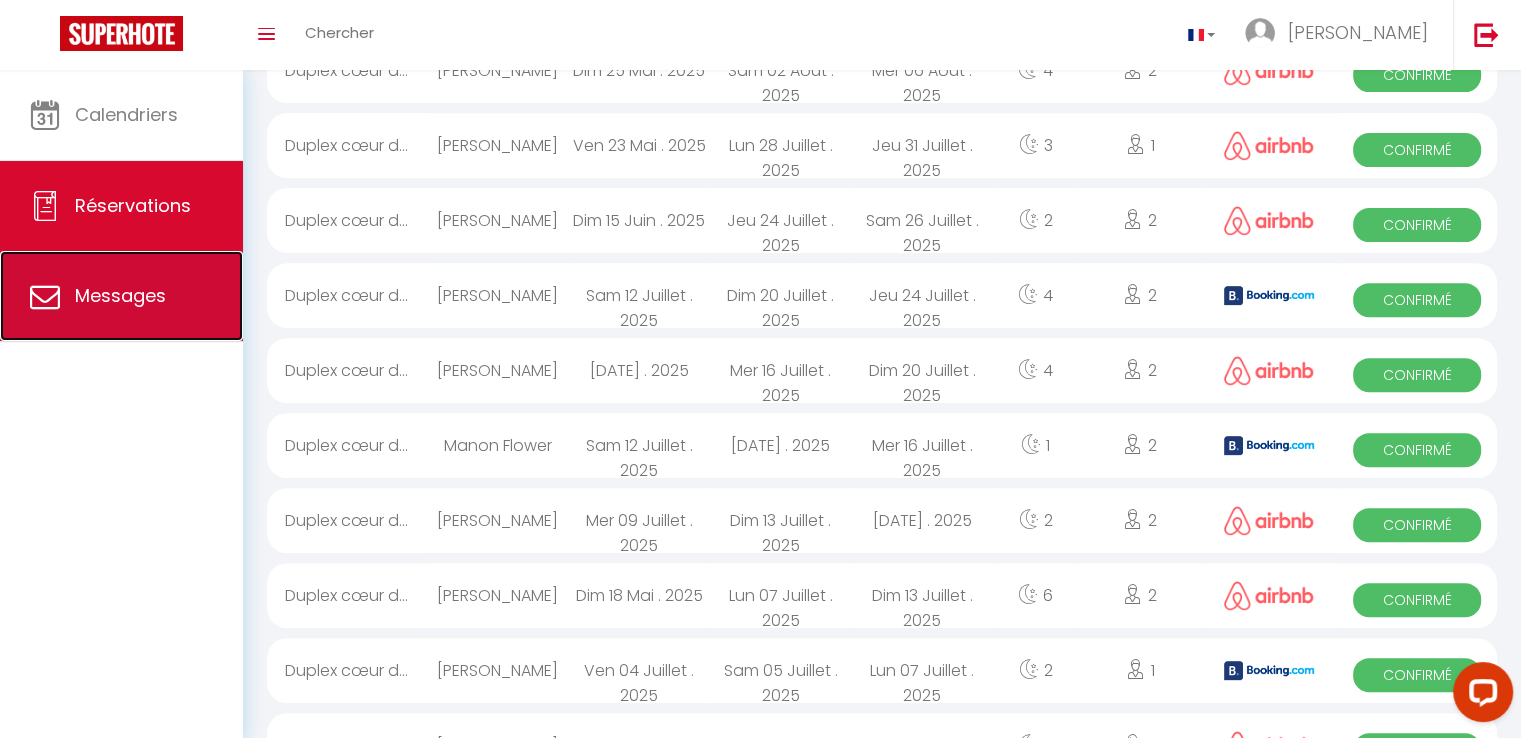 click on "Messages" at bounding box center (121, 296) 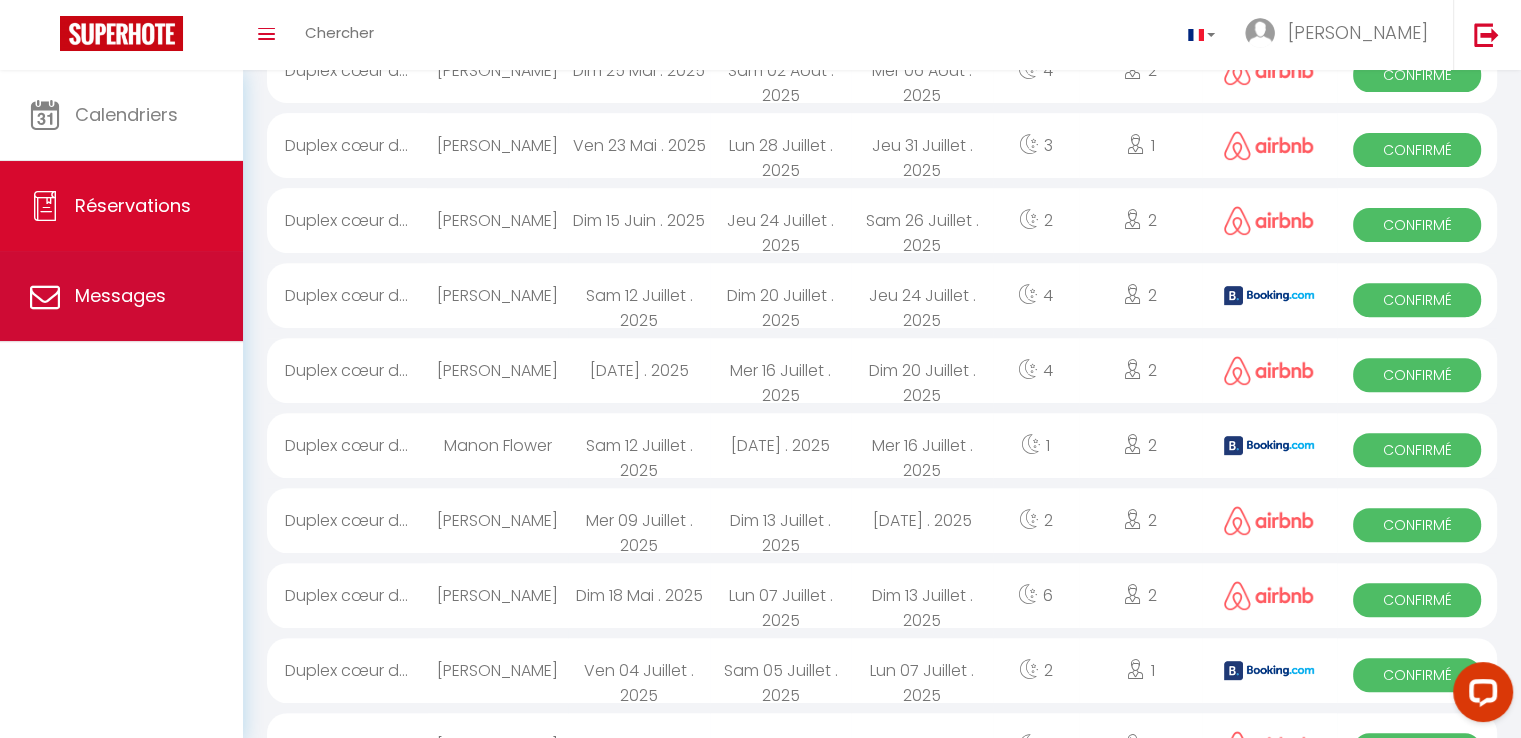 scroll, scrollTop: 0, scrollLeft: 0, axis: both 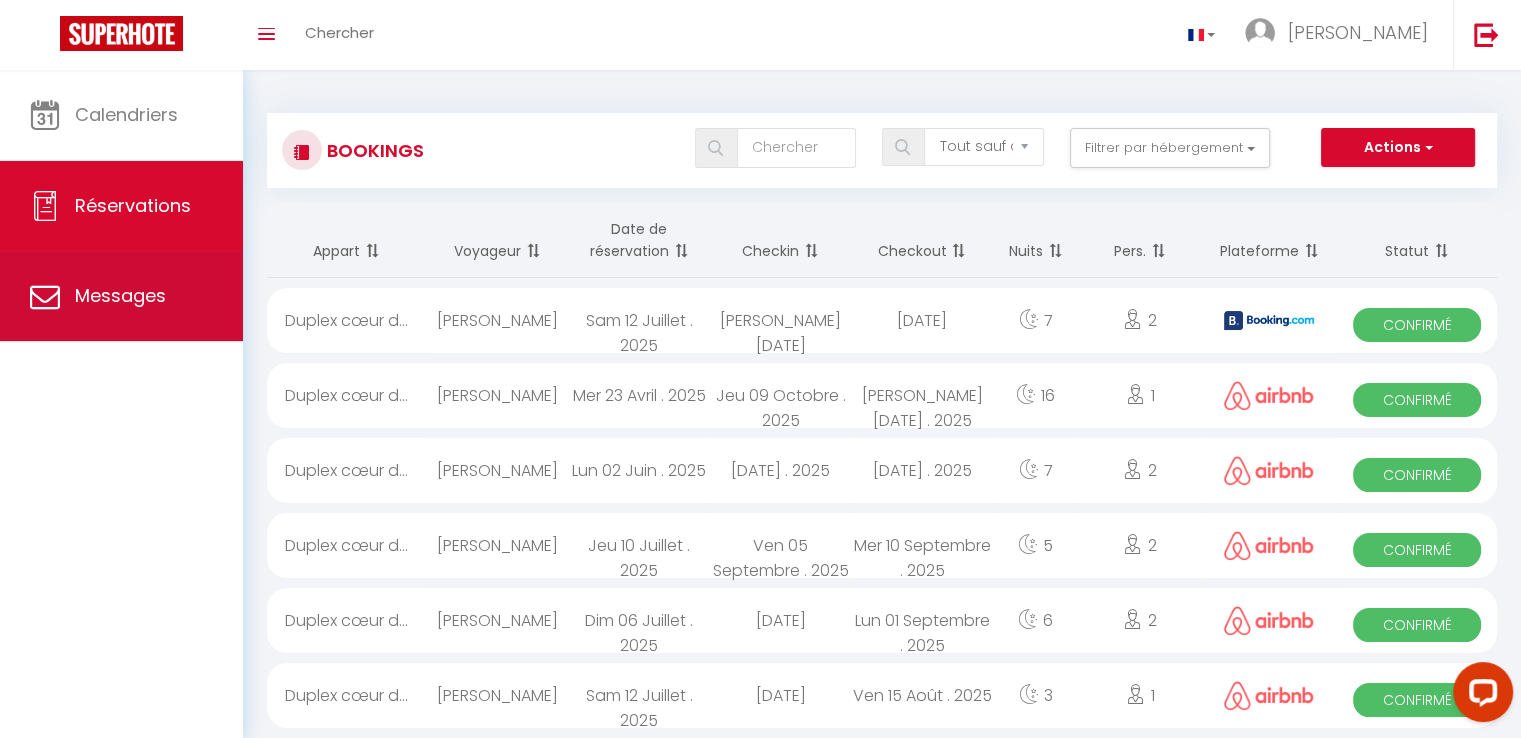 select on "message" 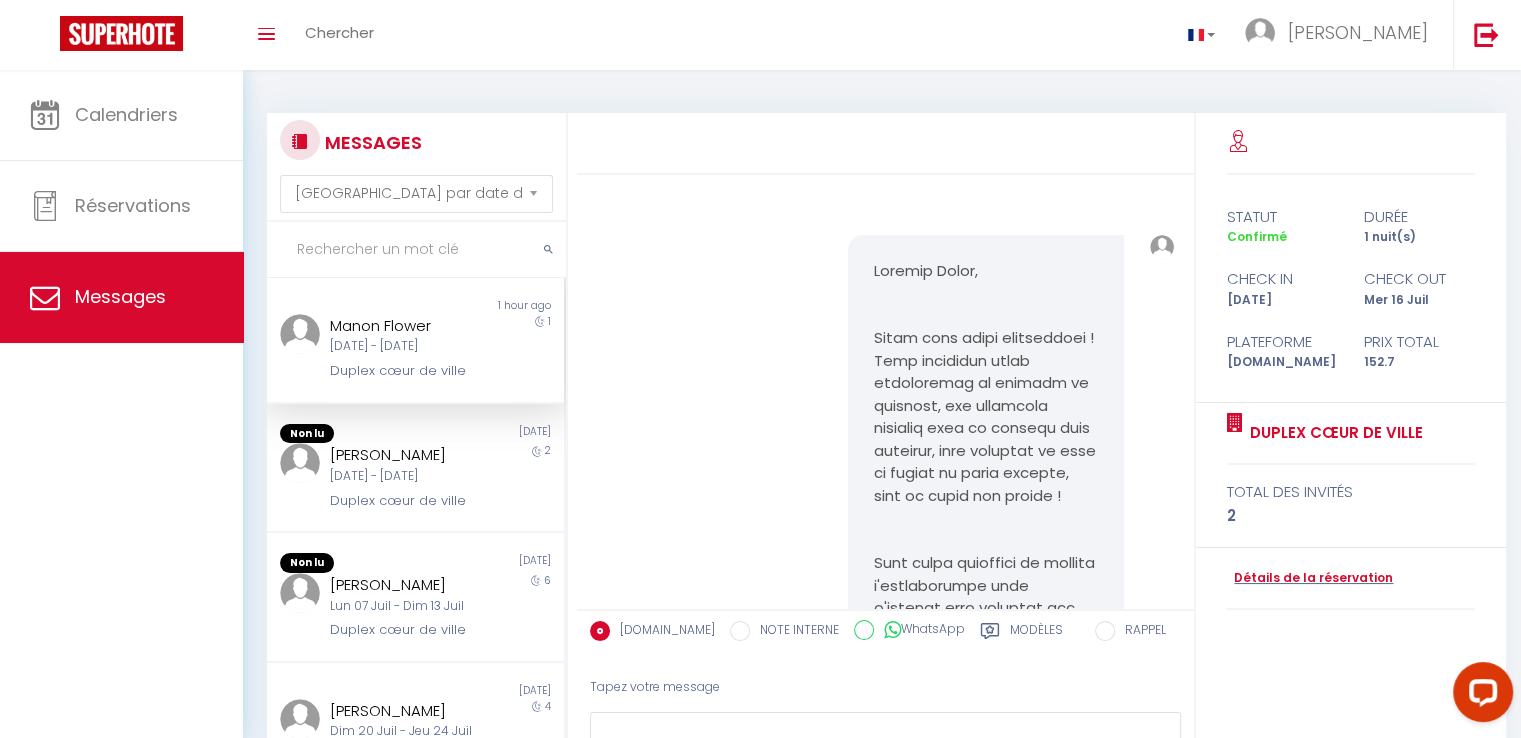 scroll, scrollTop: 8086, scrollLeft: 0, axis: vertical 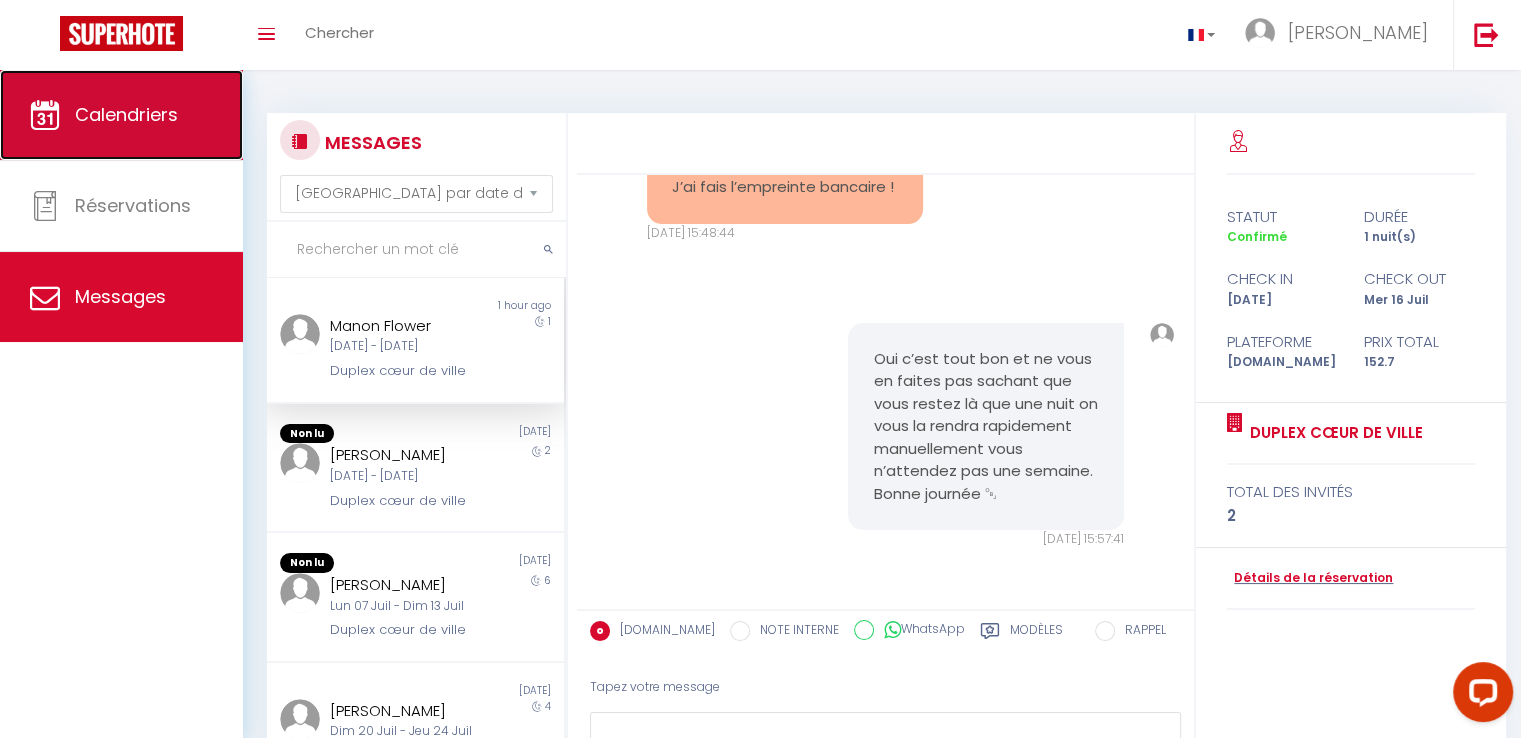 click on "Calendriers" at bounding box center [121, 115] 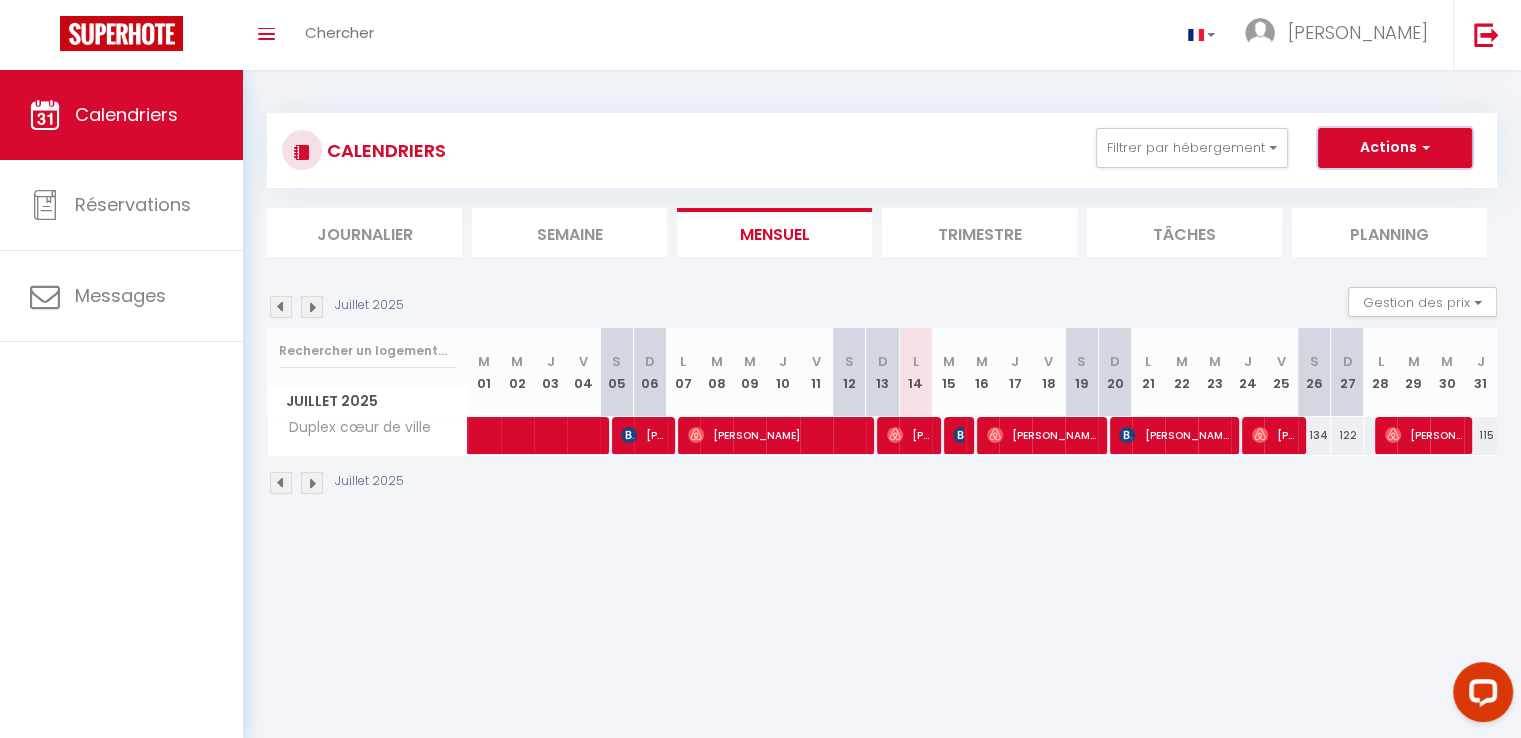 click on "Actions" at bounding box center (1395, 148) 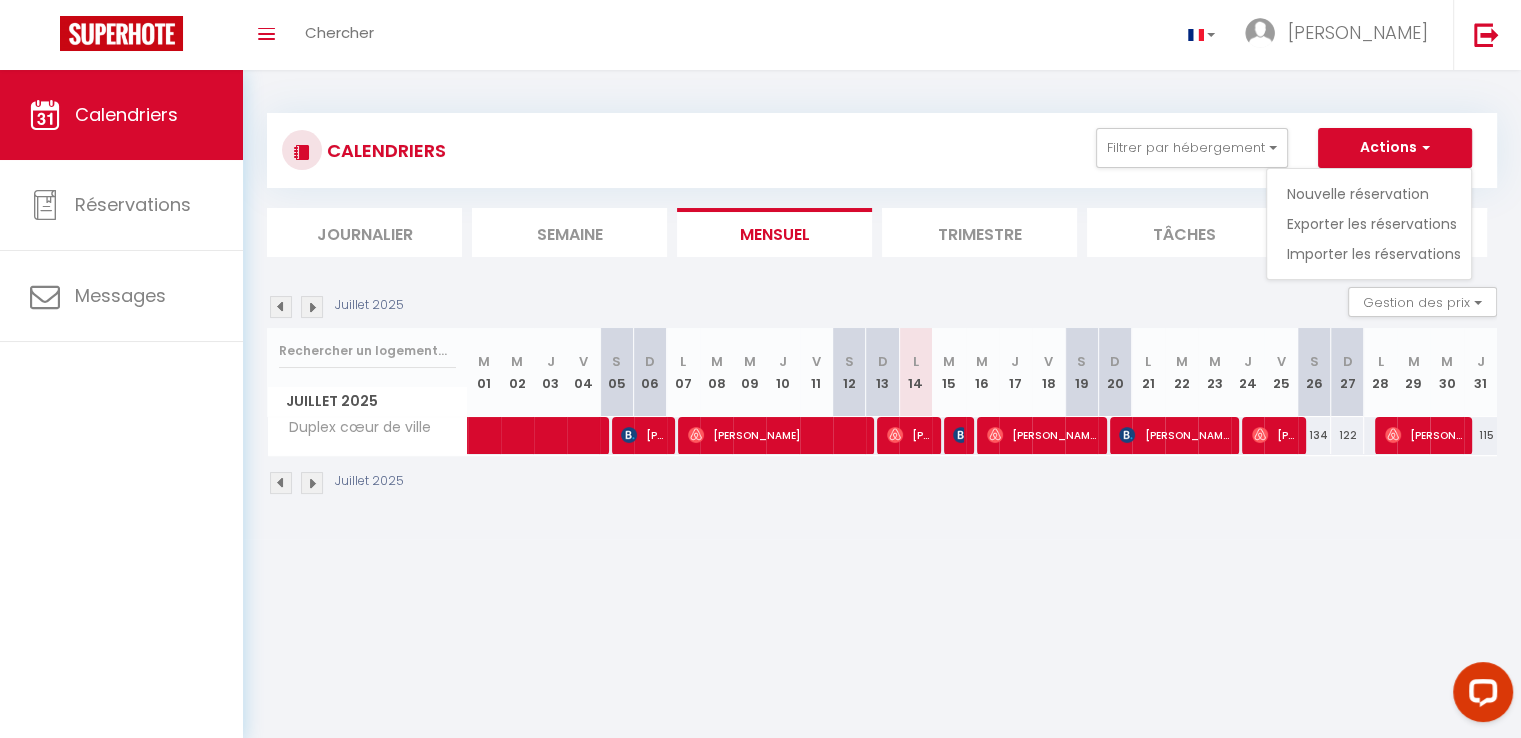 click on "CALENDRIERS
Filtrer par hébergement
Tous       Duplex cœur de ville    Effacer   Sauvegarder
Actions
Nouvelle réservation   Exporter les réservations   Importer les réservations
Journalier
Semaine
Mensuel
Trimestre
Tâches
Planning
Juillet 2025
Gestion des prix
Nb Nuits minimum   Règles   Disponibilité           Juillet 2025
M
01
M
02
J
03
V
04
S   D" at bounding box center (882, 304) 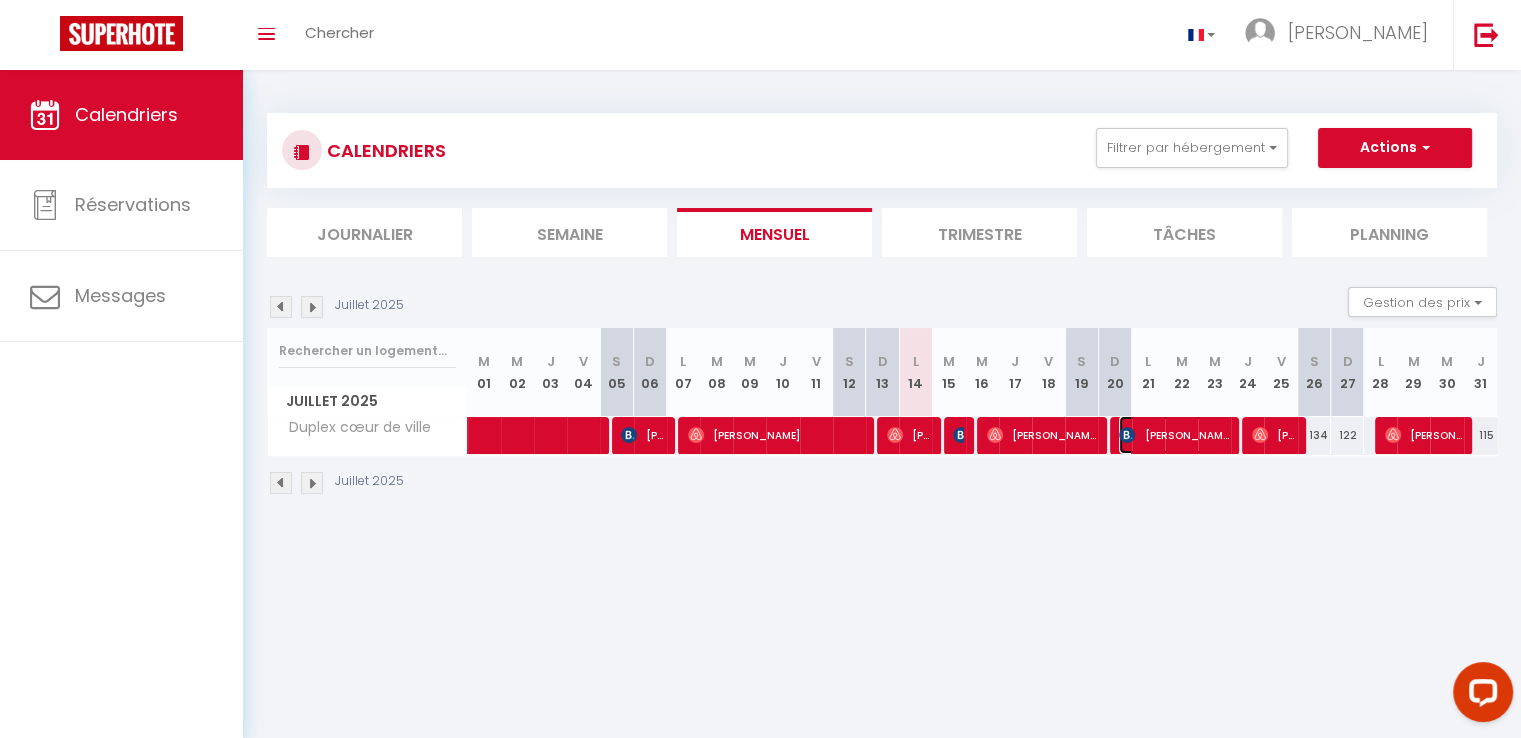 click on "[PERSON_NAME]" at bounding box center [1174, 435] 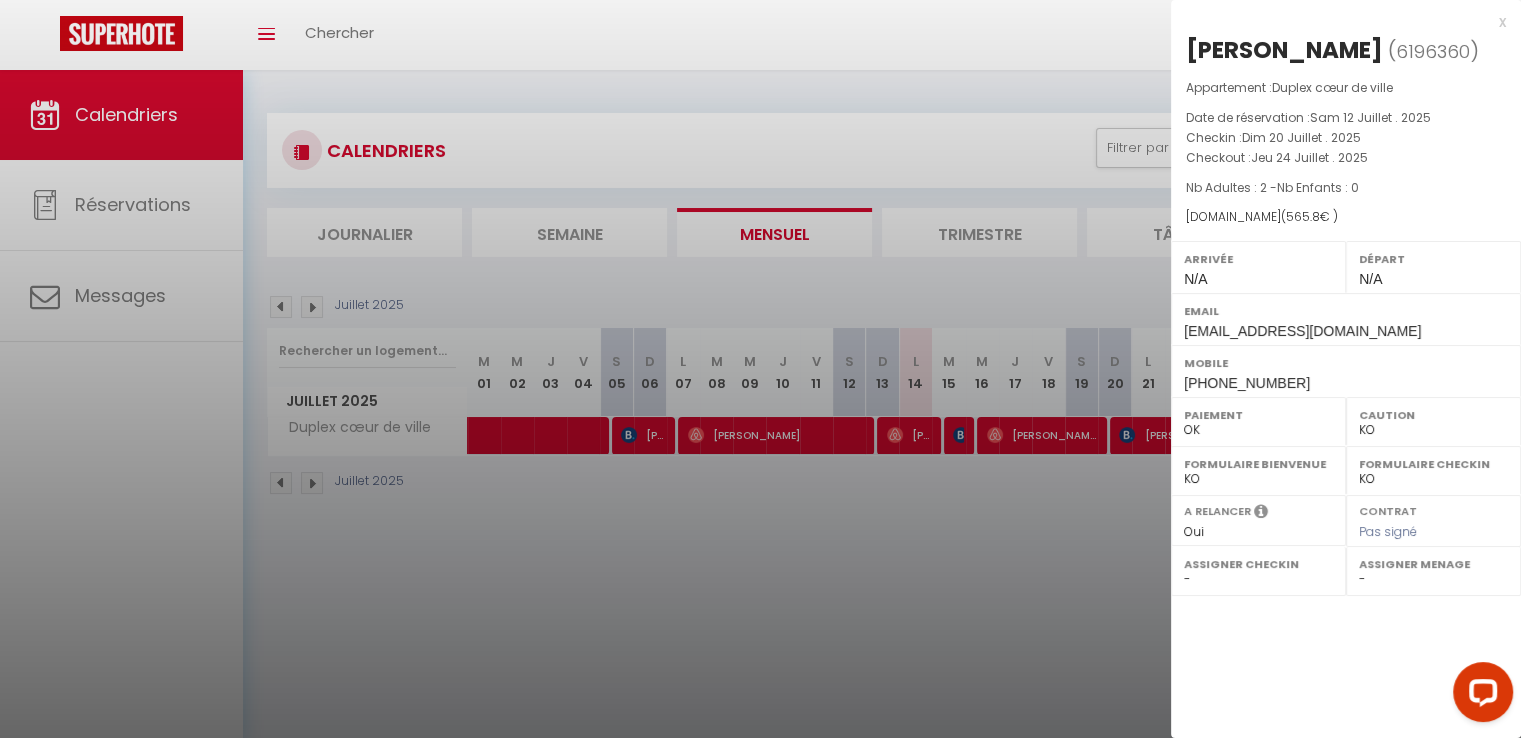 click on "x" at bounding box center (1338, 22) 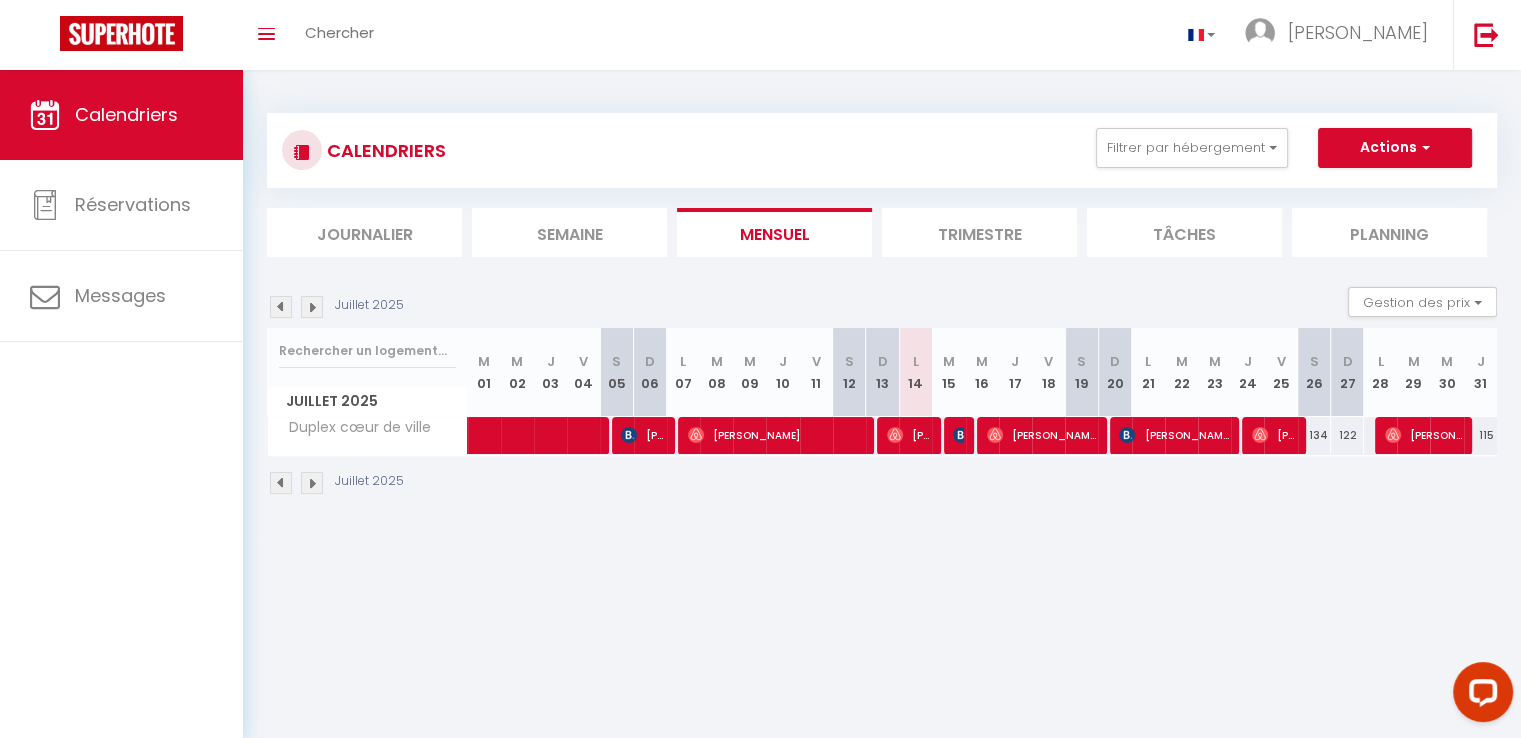 click at bounding box center (281, 483) 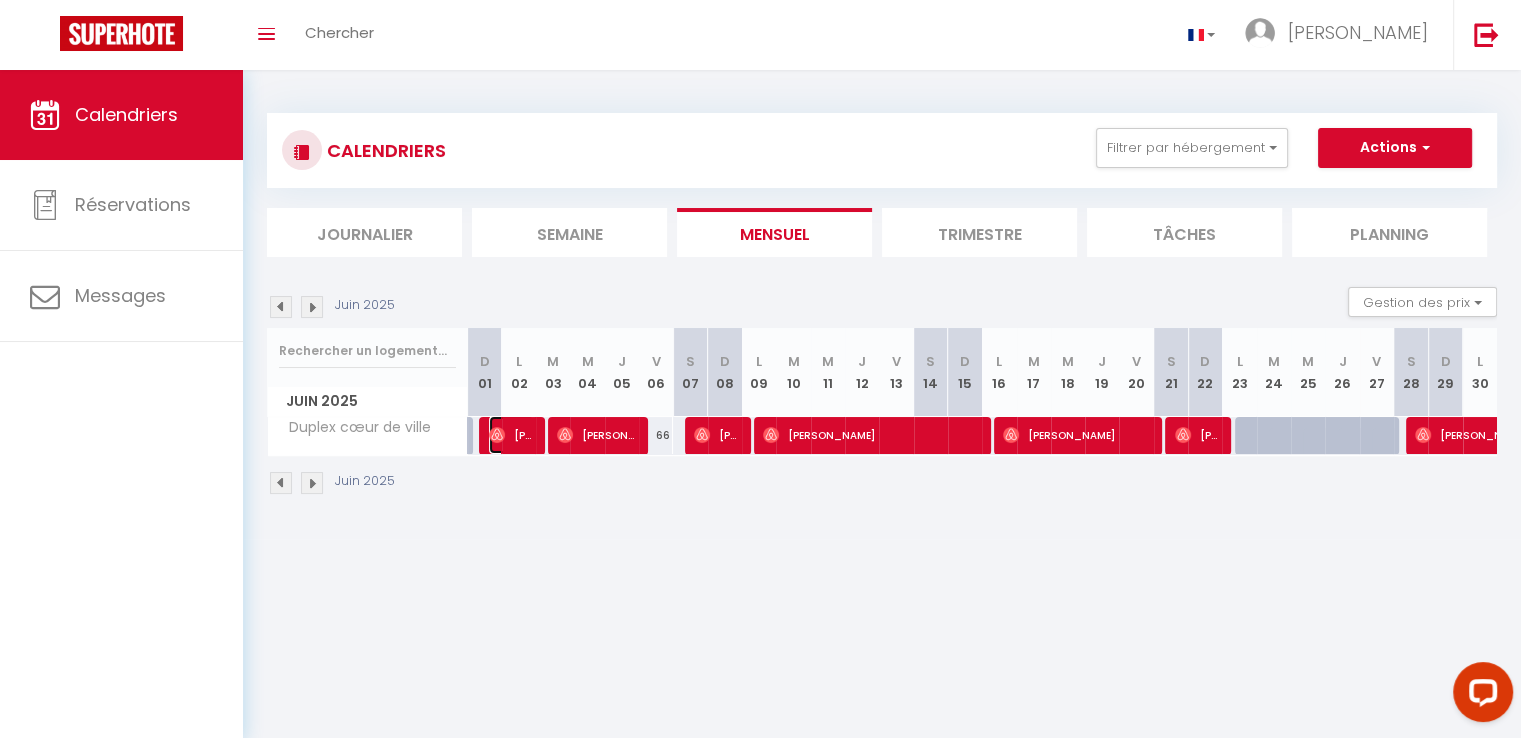 click on "Sylvie Belanger" at bounding box center (511, 435) 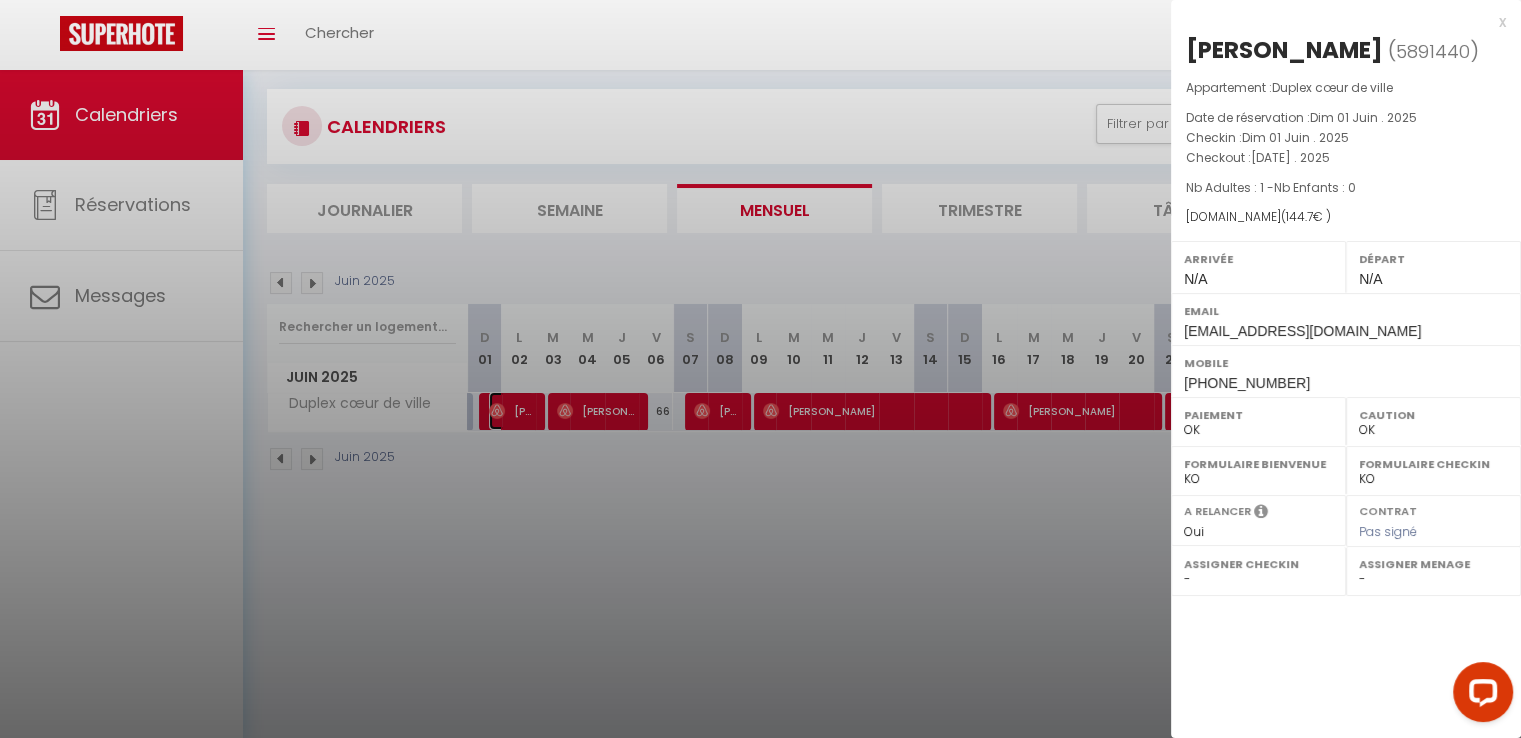 scroll, scrollTop: 0, scrollLeft: 0, axis: both 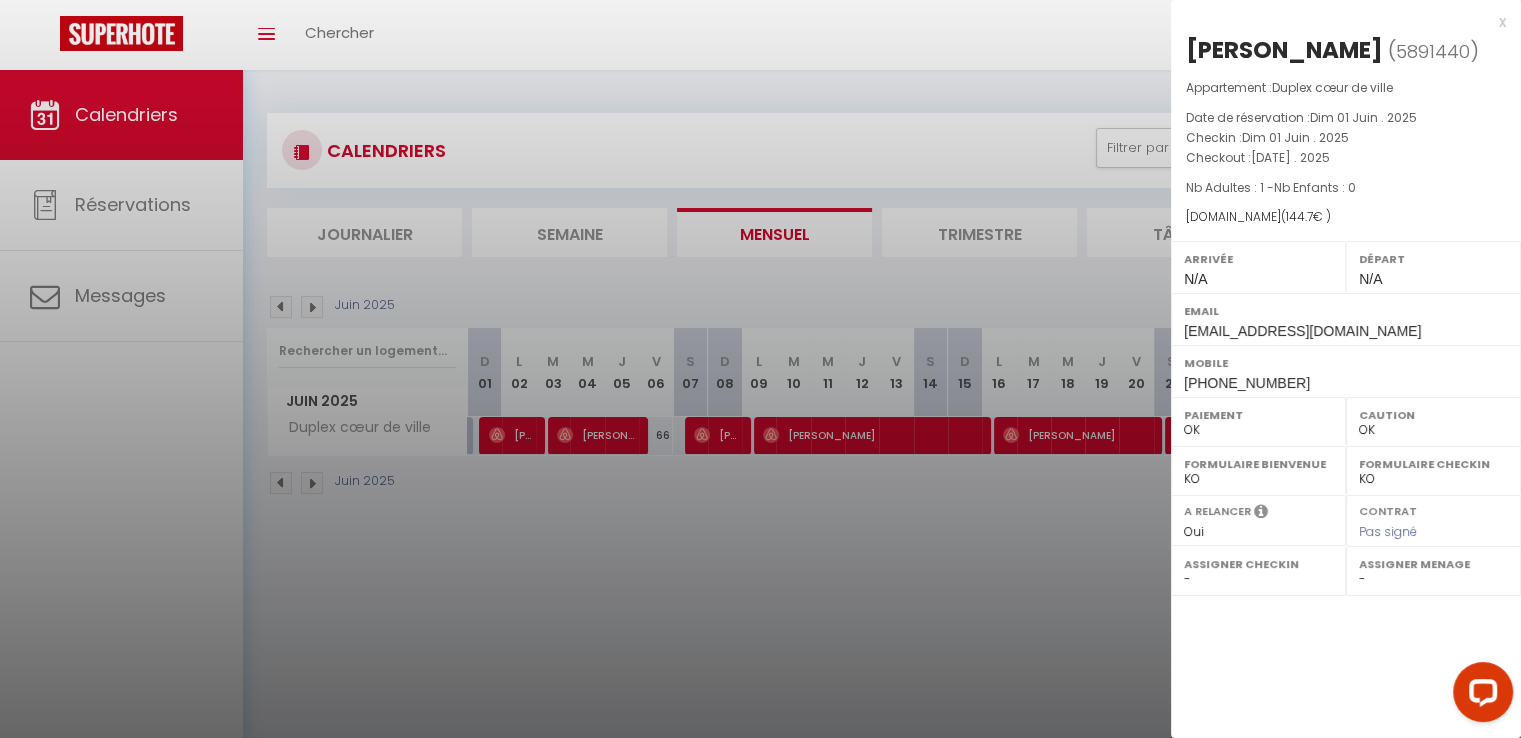 click at bounding box center (760, 369) 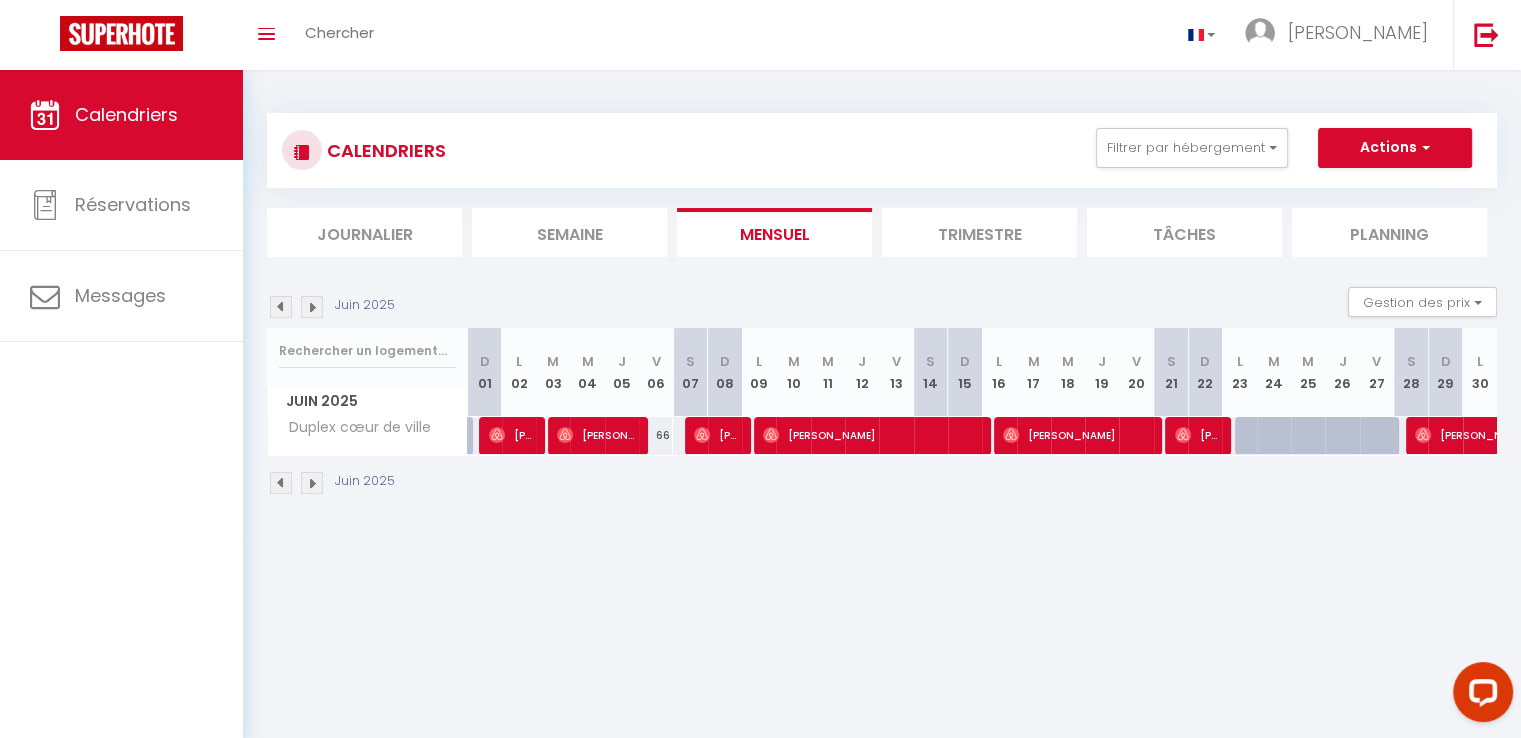 click at bounding box center (281, 483) 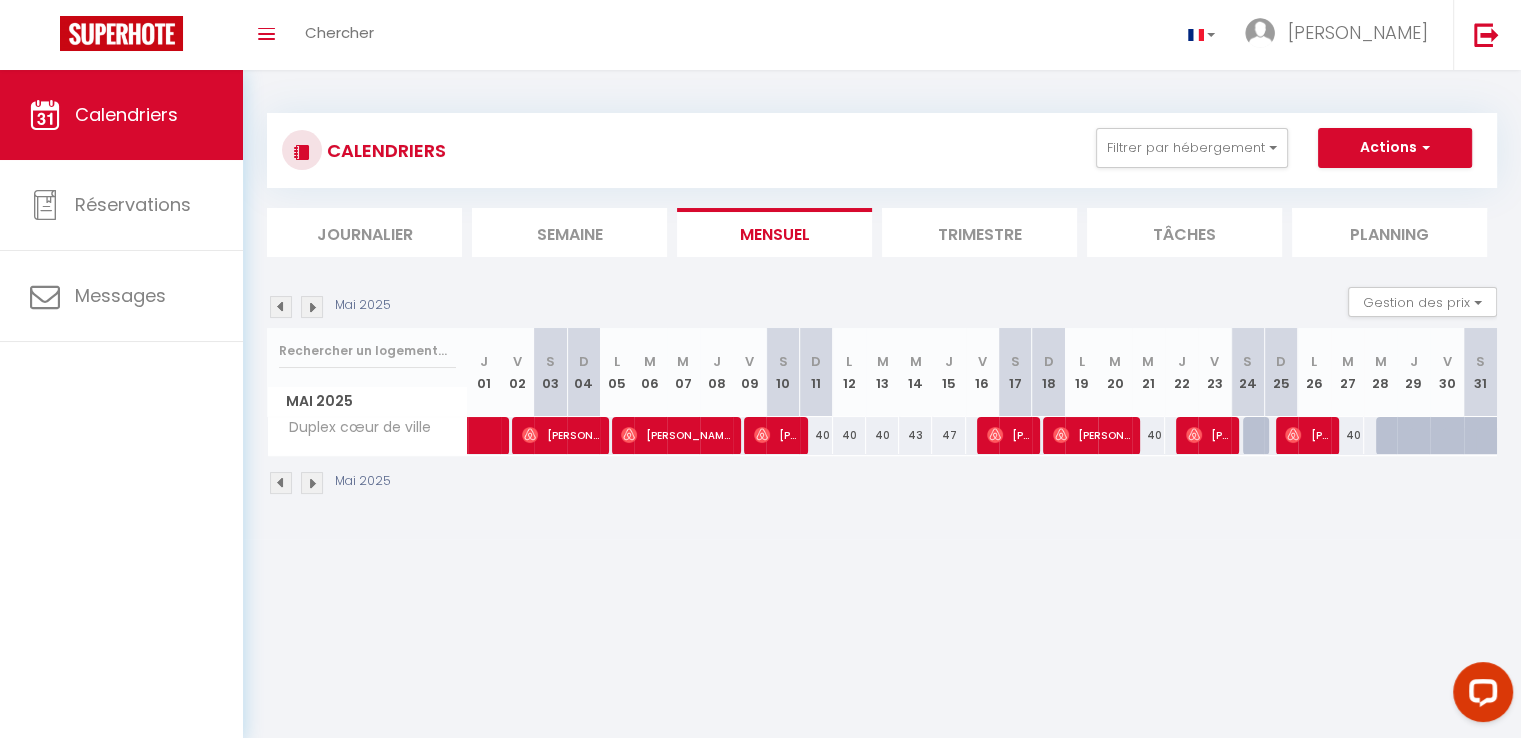 click at bounding box center (281, 483) 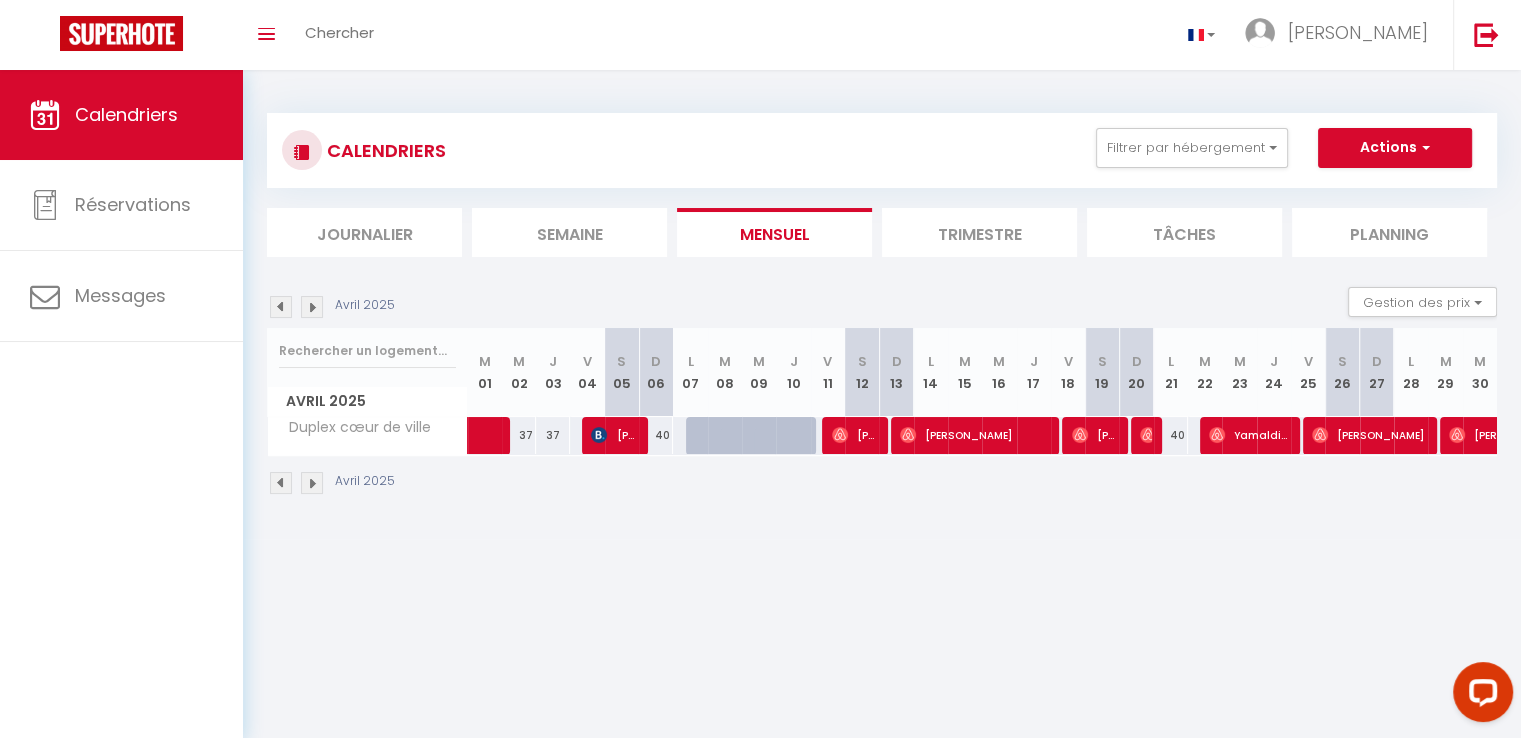 click at bounding box center (281, 483) 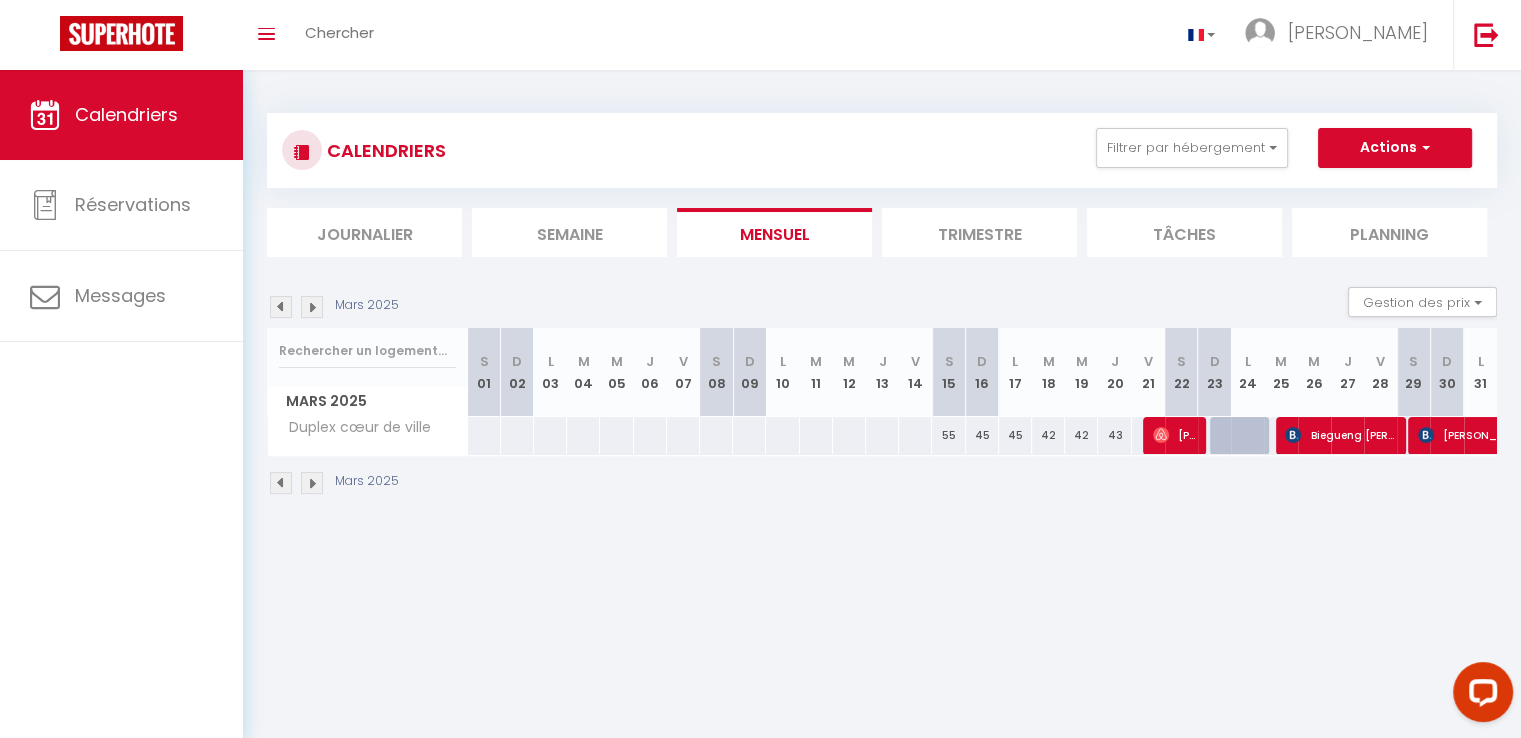 click at bounding box center [312, 483] 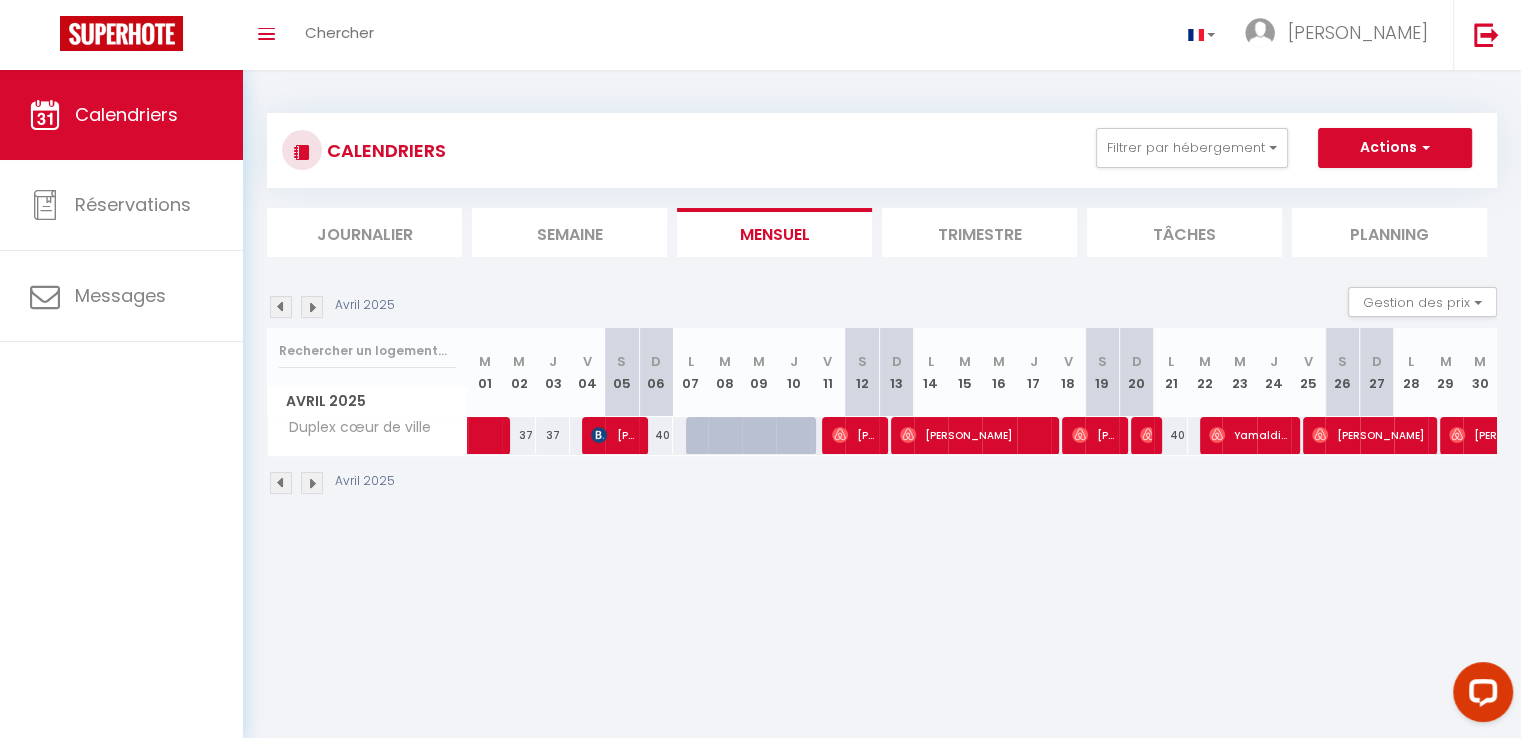 click at bounding box center [312, 483] 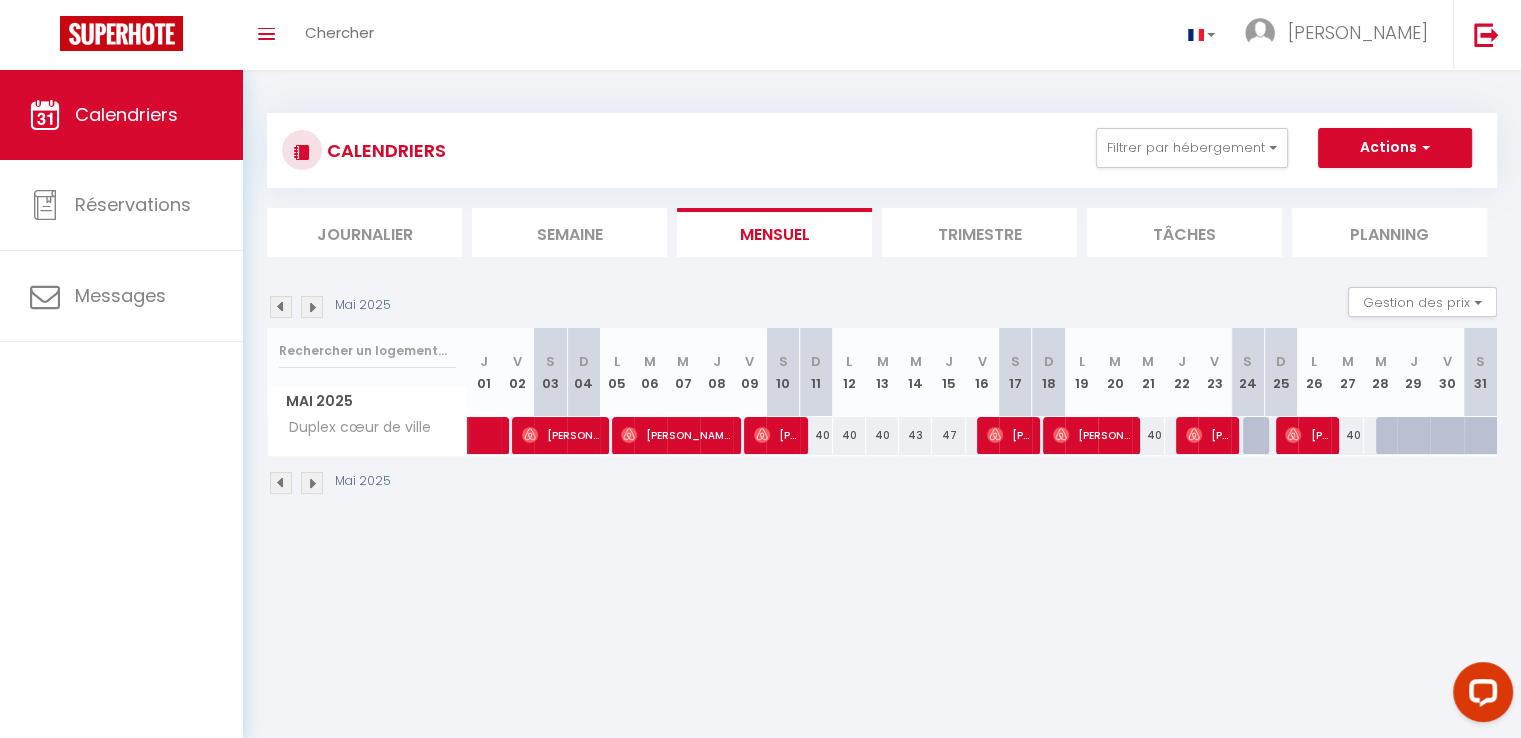 click at bounding box center [312, 483] 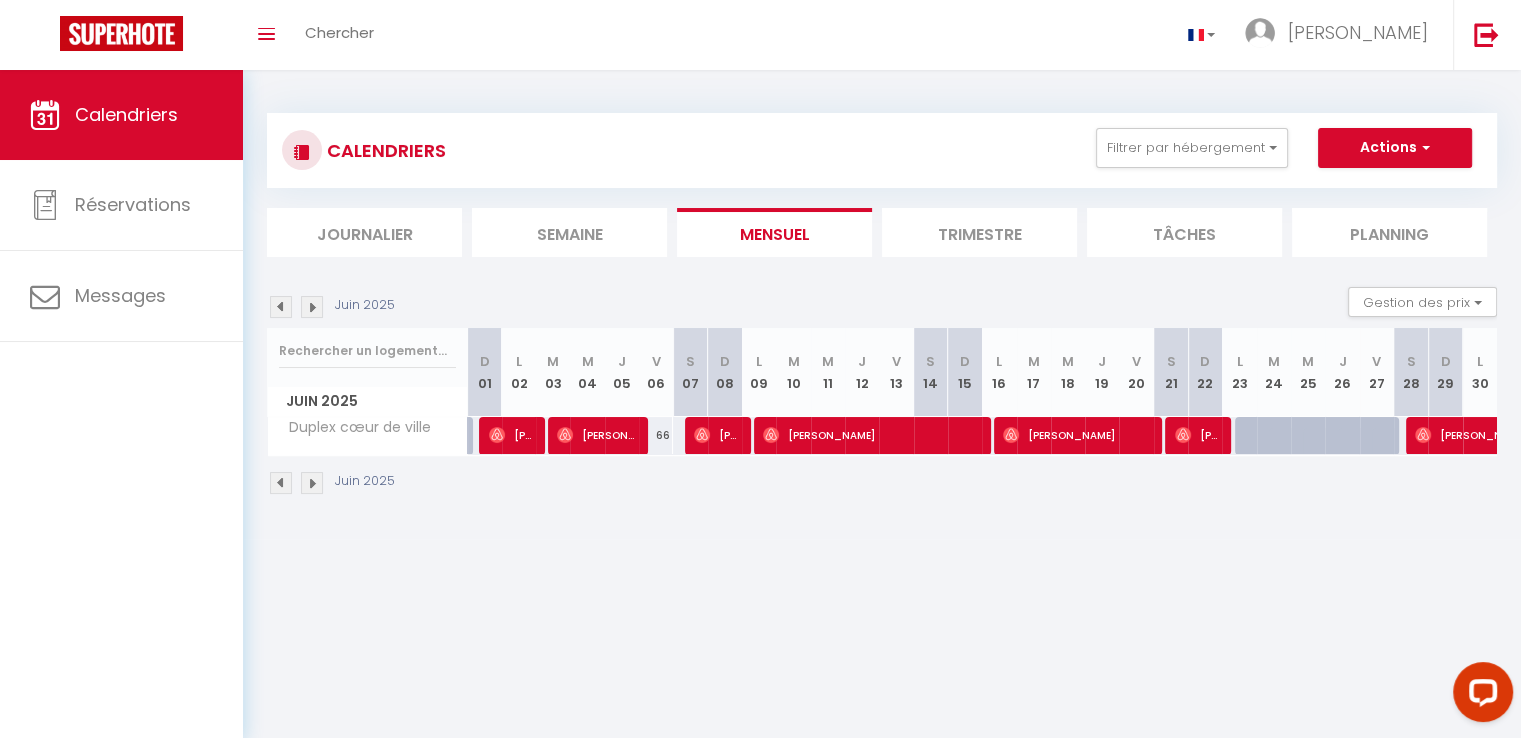 click at bounding box center (312, 483) 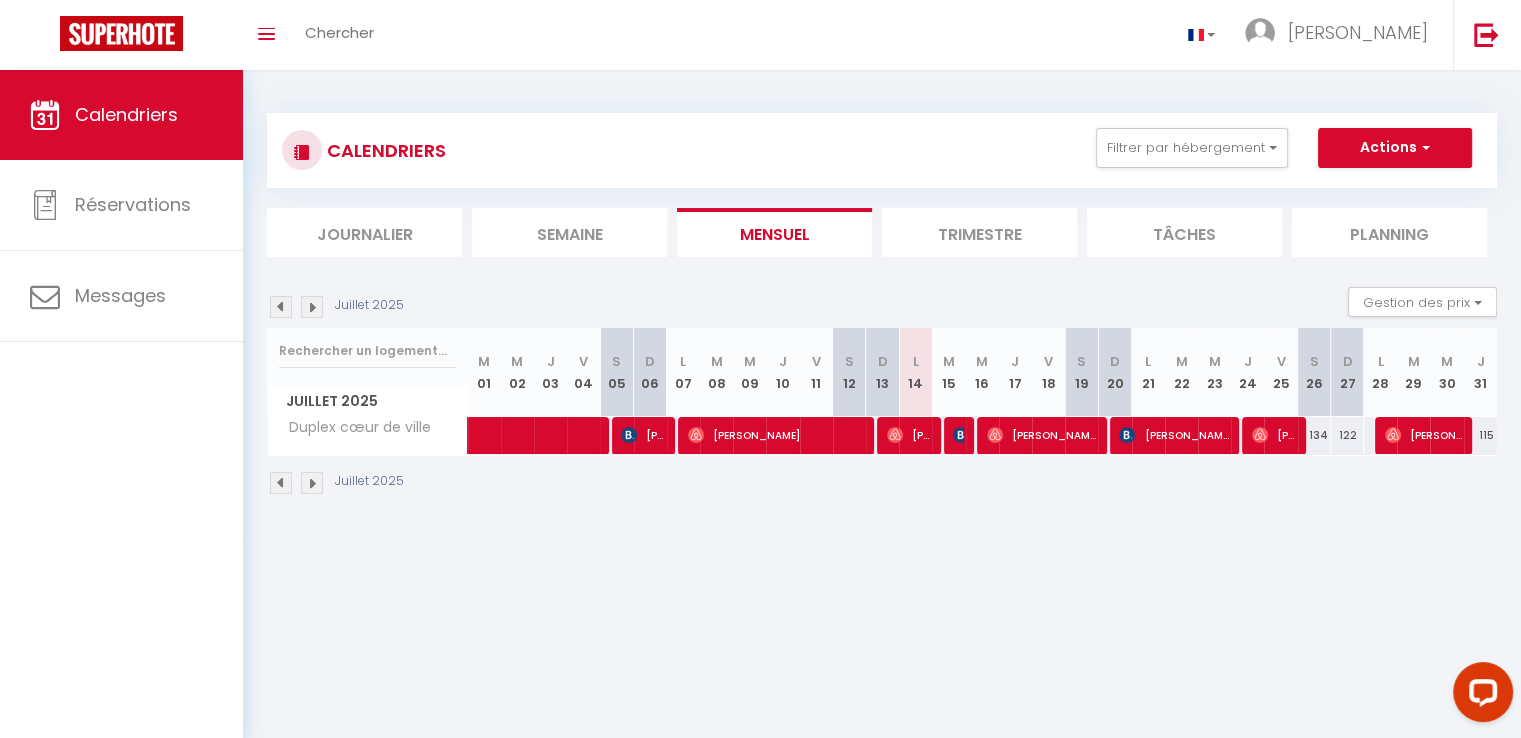 click at bounding box center (281, 483) 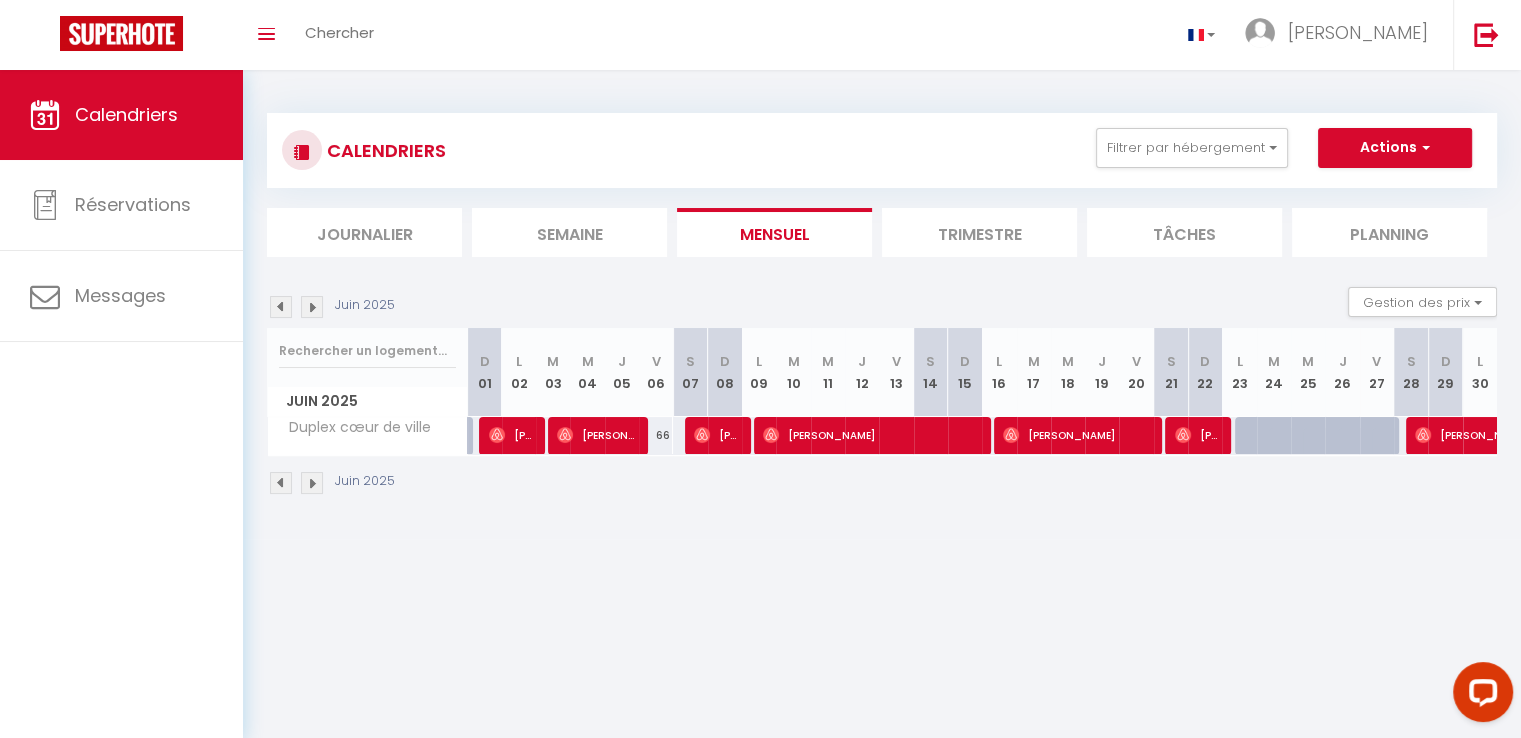 click at bounding box center (312, 483) 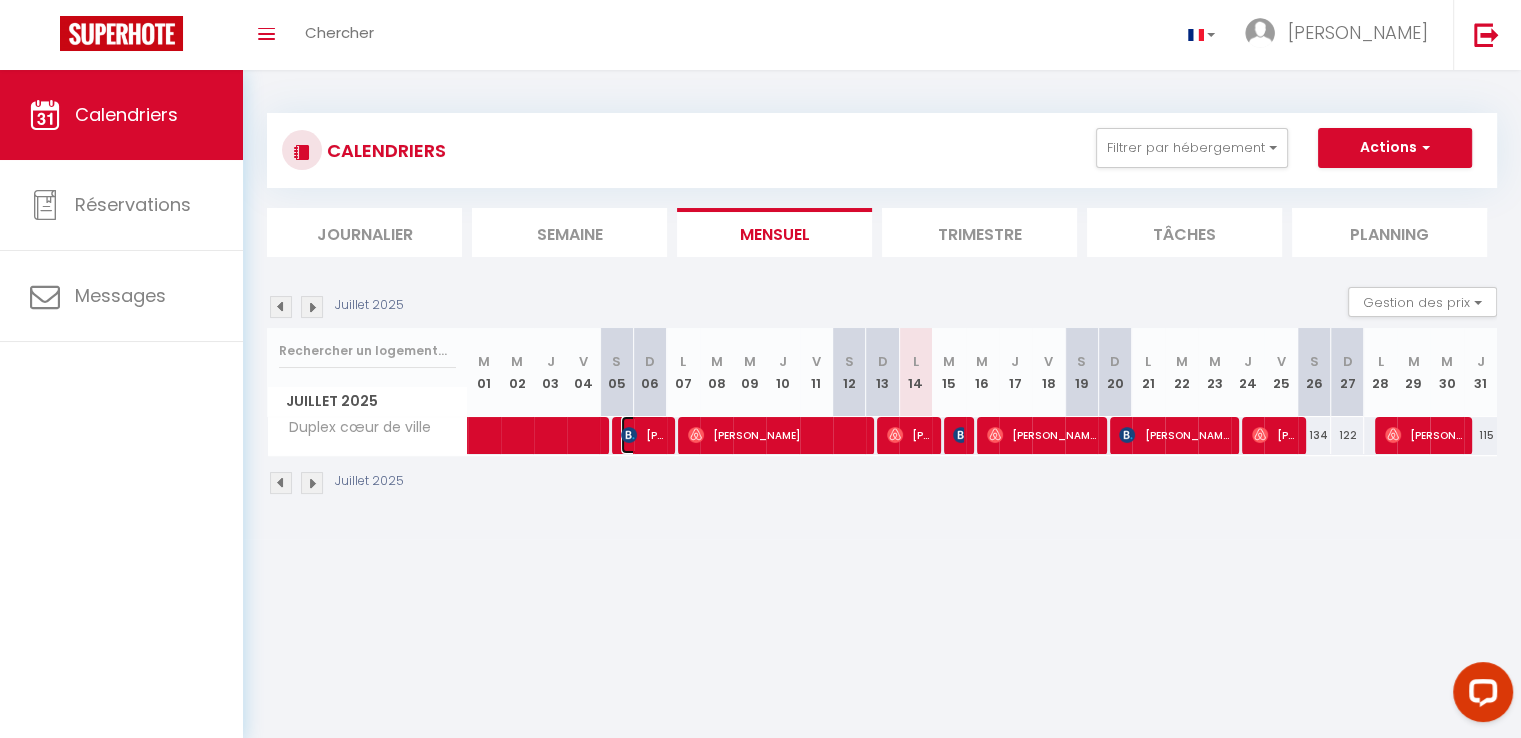 click on "[PERSON_NAME]" at bounding box center (643, 435) 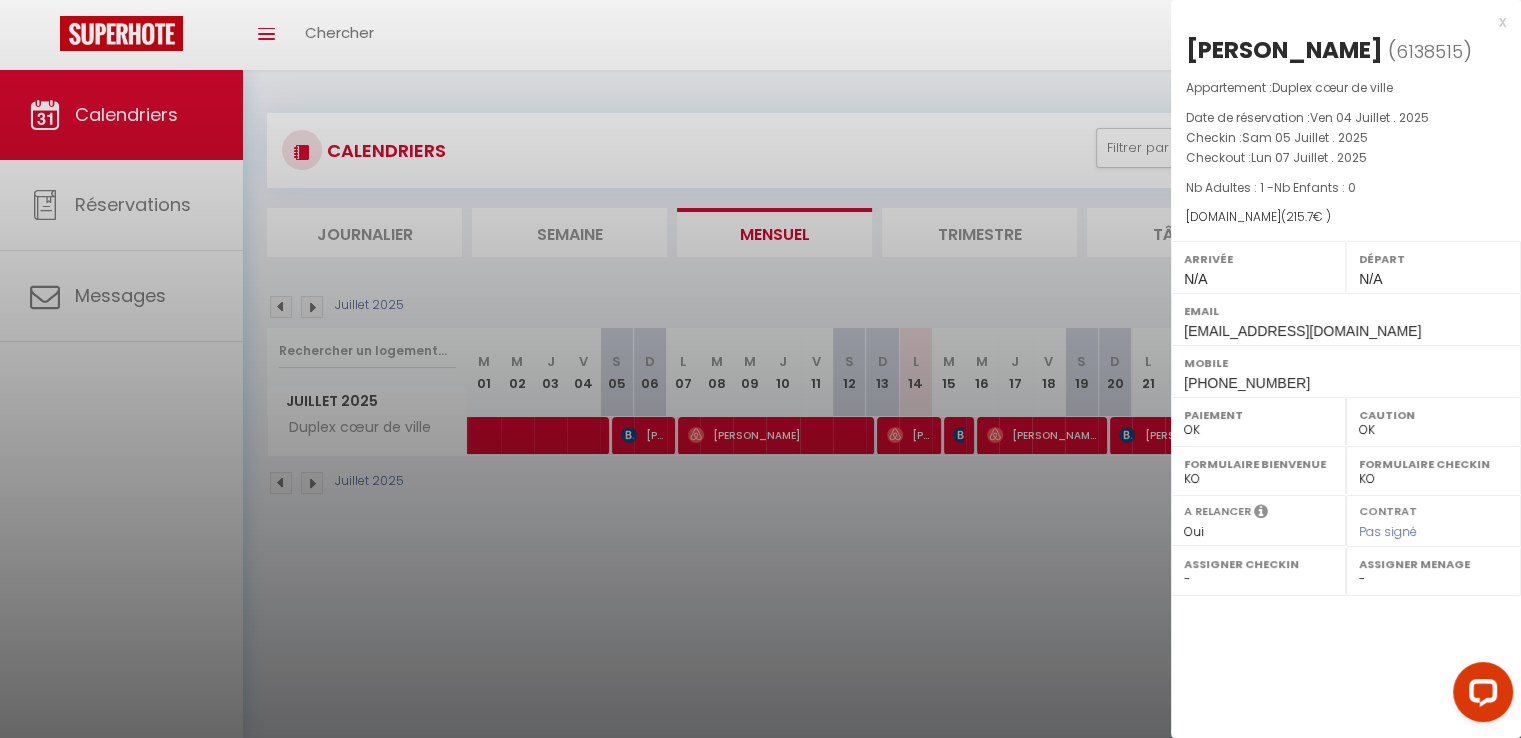 click at bounding box center (760, 369) 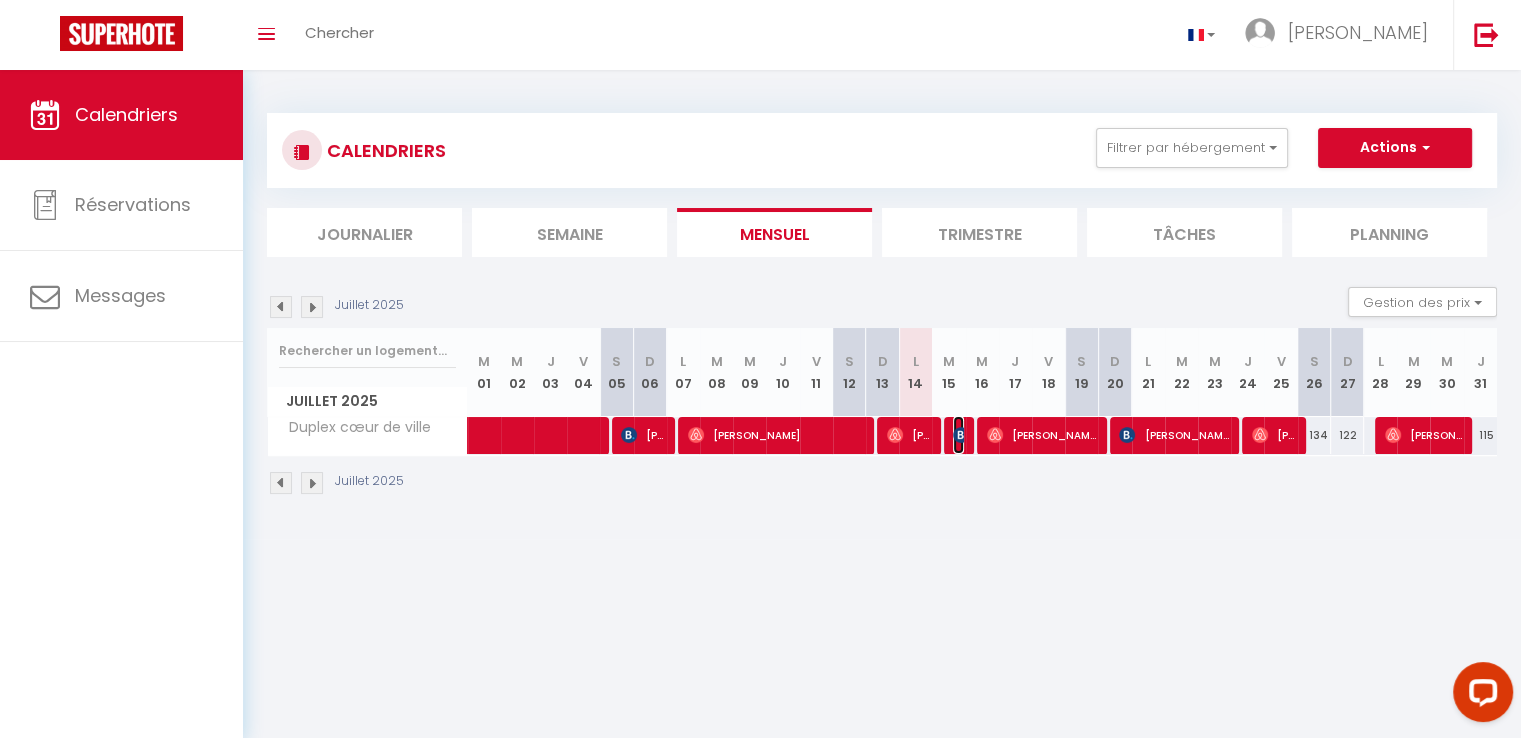 click on "Manon Flower" at bounding box center [958, 435] 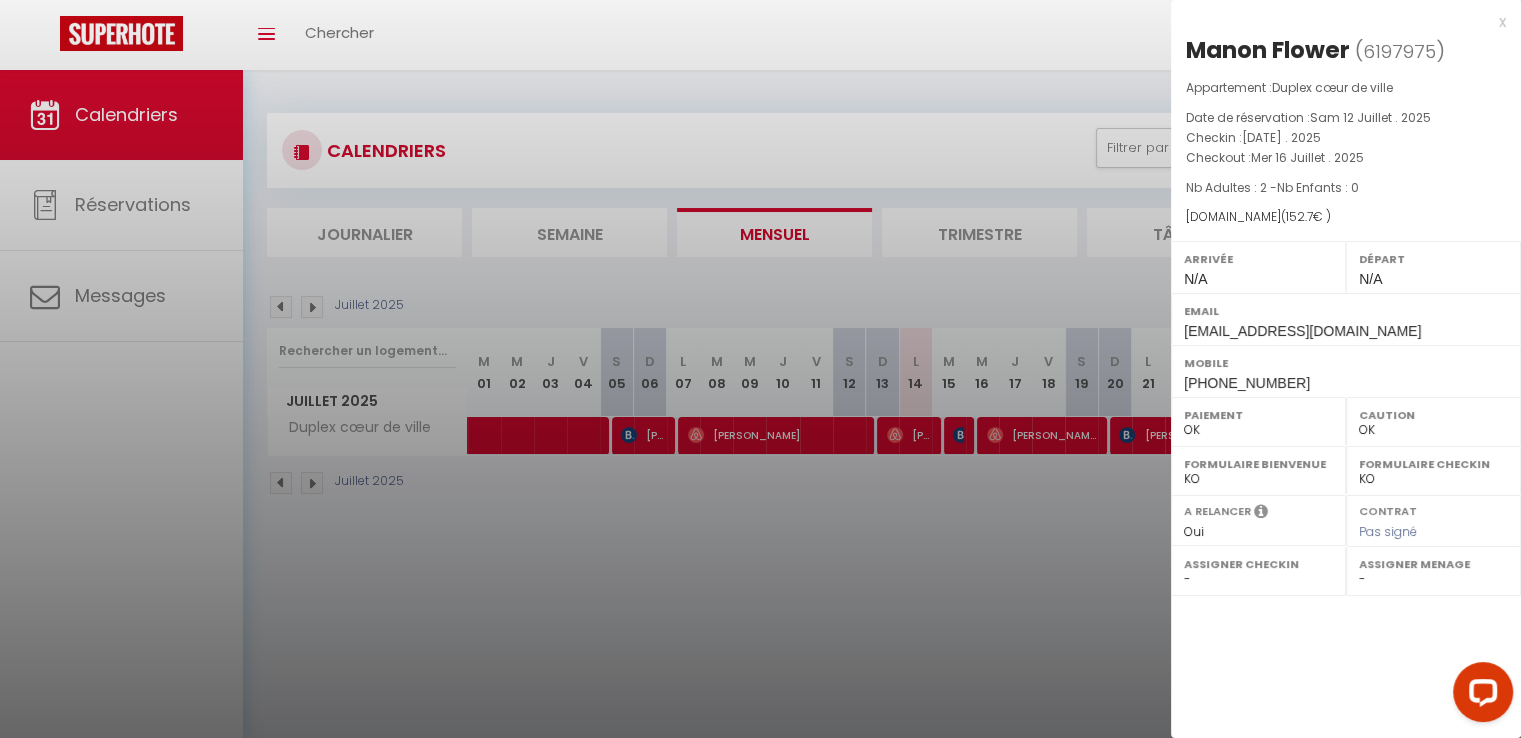 click at bounding box center (760, 369) 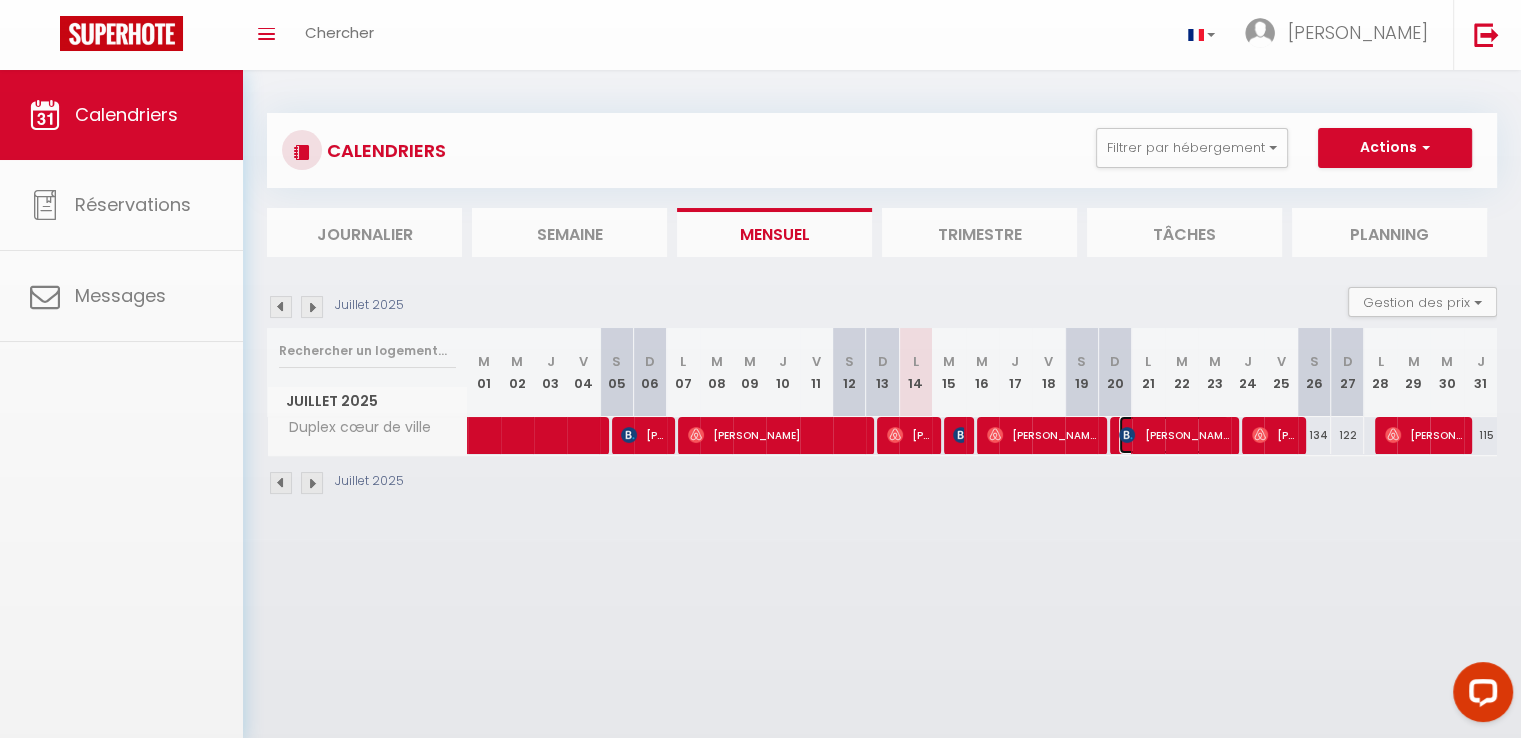 click on "[PERSON_NAME]" at bounding box center [1174, 435] 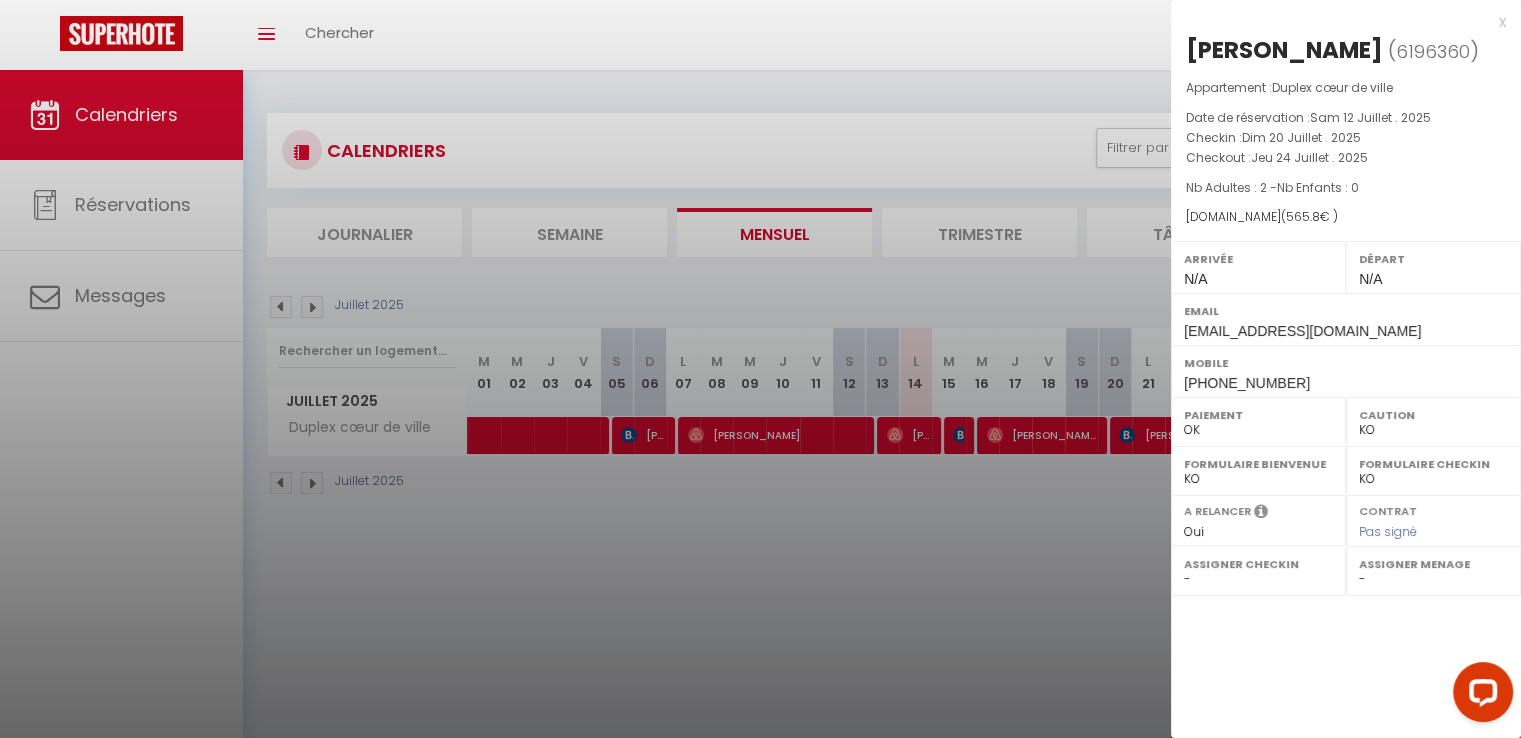 click at bounding box center [760, 369] 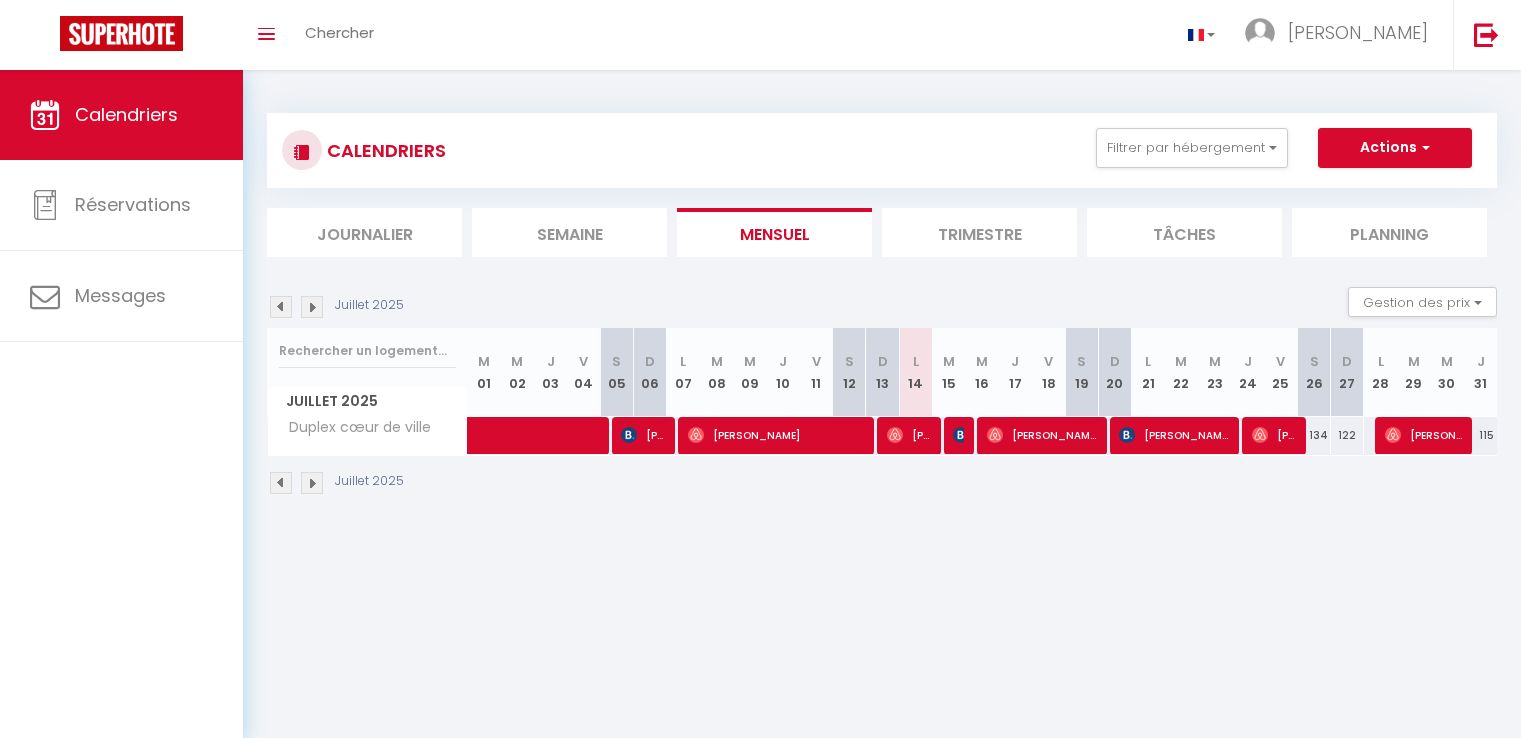 scroll, scrollTop: 0, scrollLeft: 0, axis: both 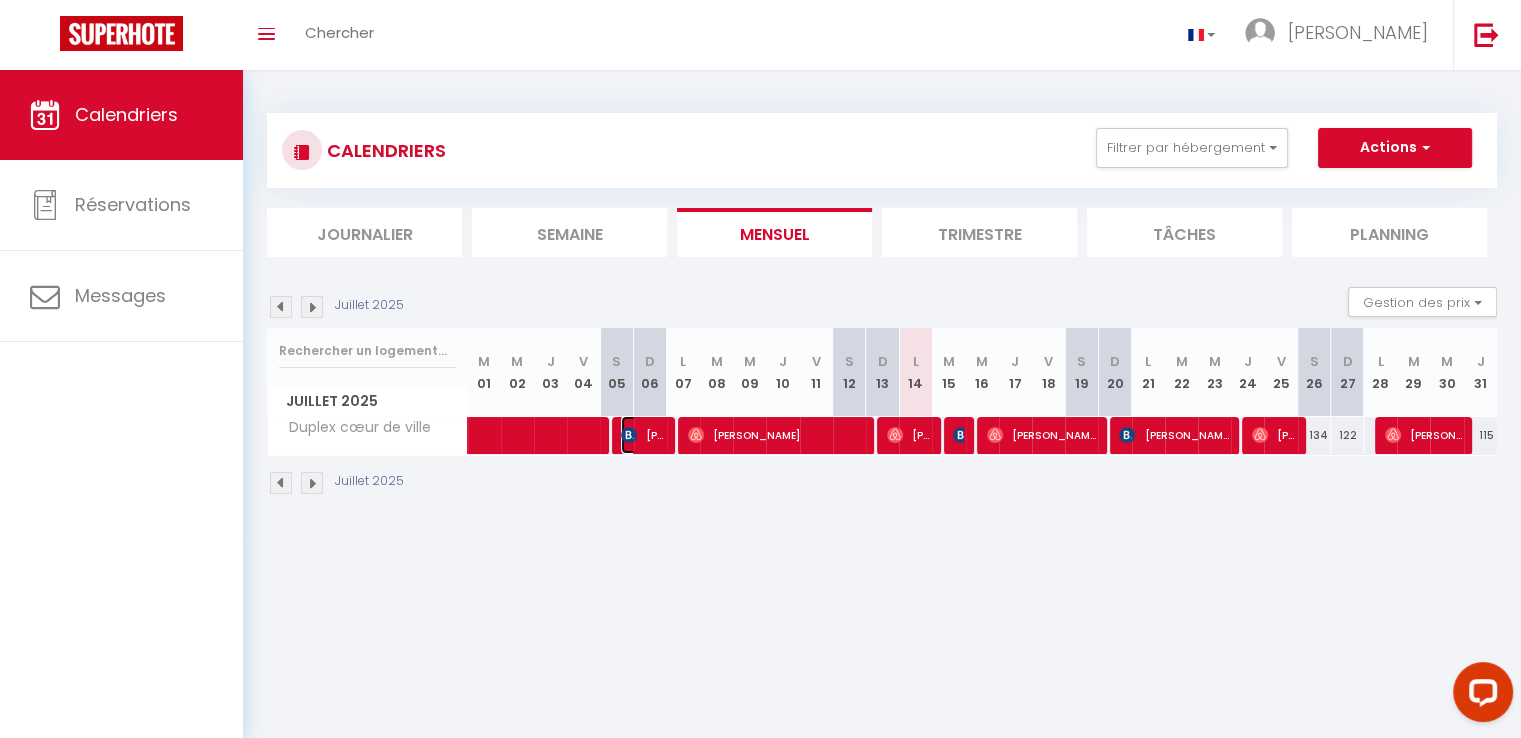 click on "[PERSON_NAME]" at bounding box center (643, 435) 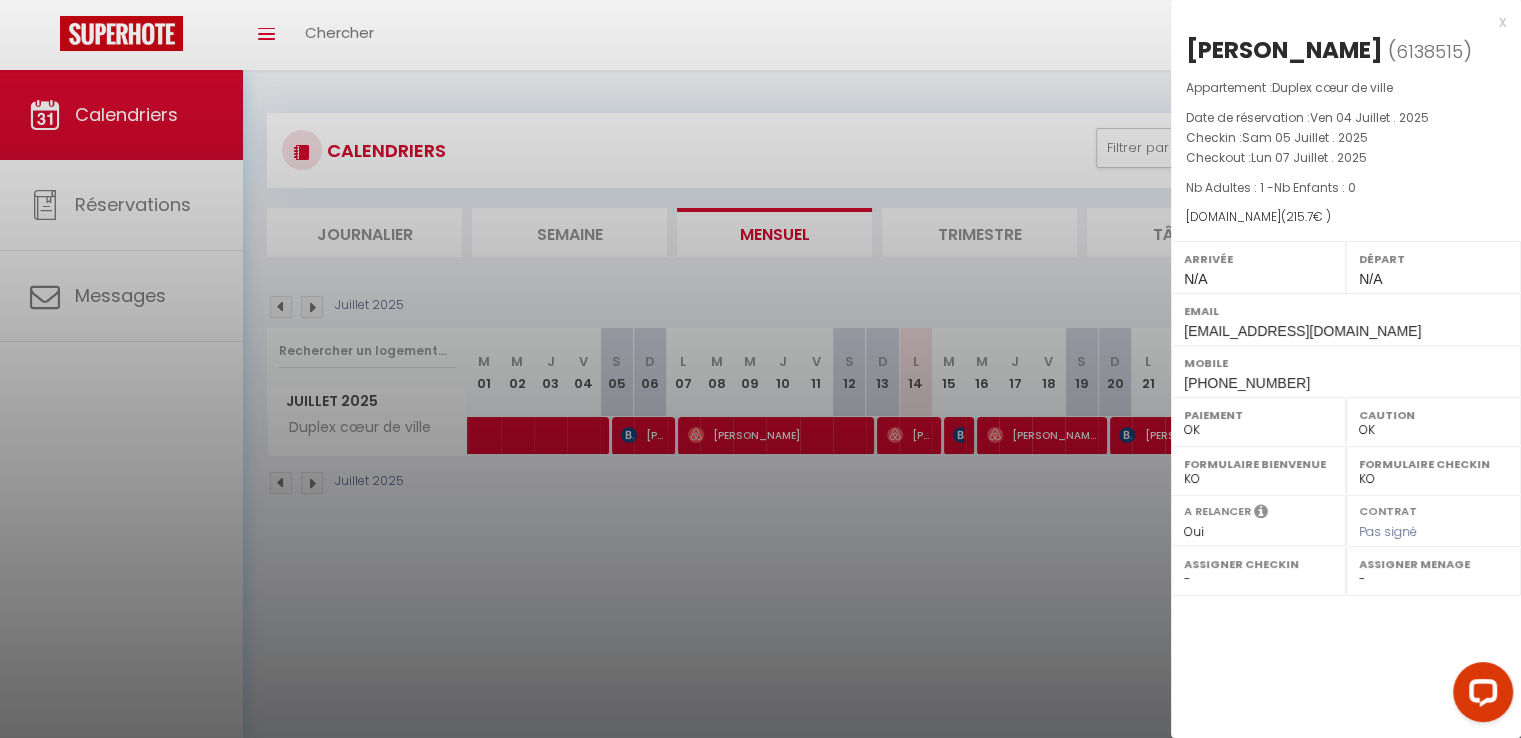 click at bounding box center (760, 369) 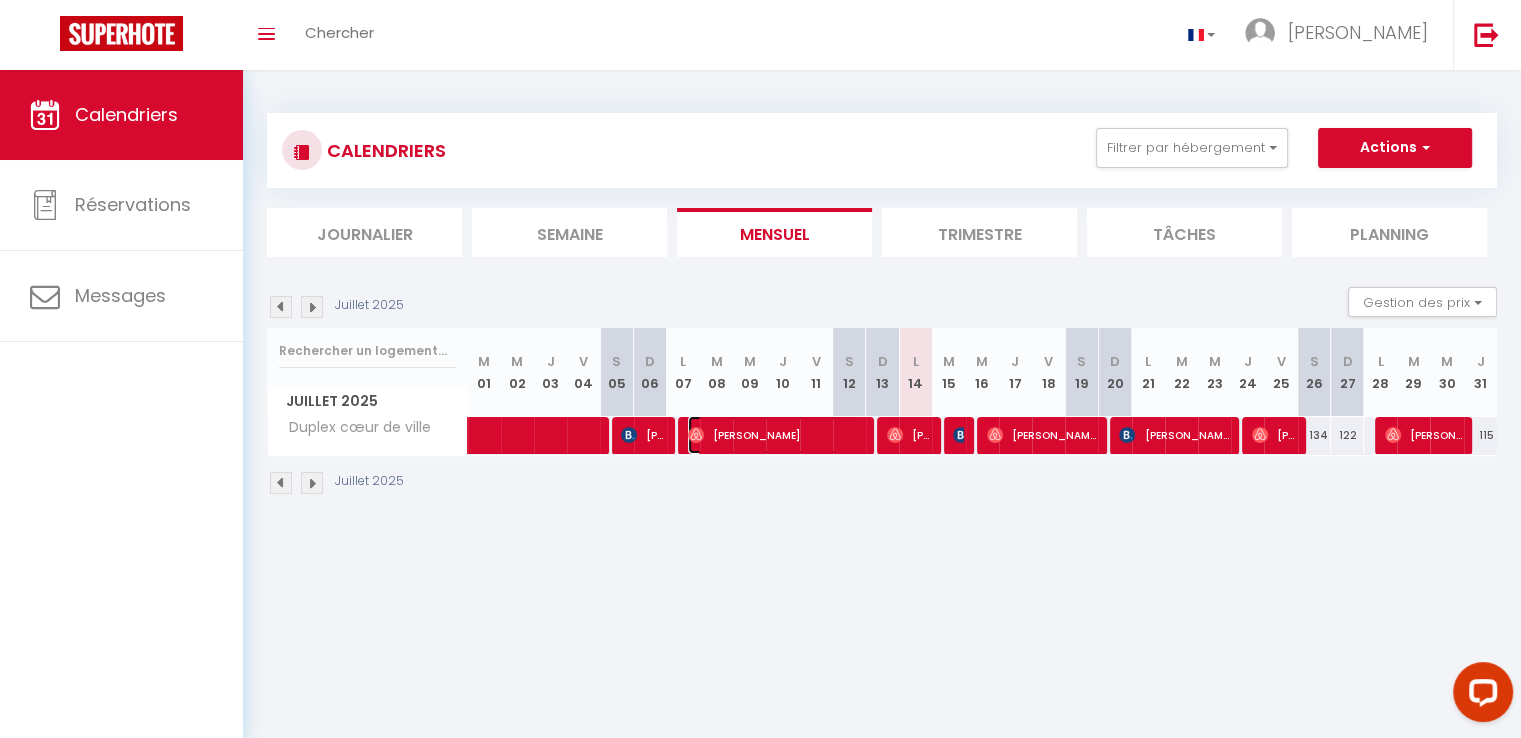 click on "[PERSON_NAME]" at bounding box center (776, 435) 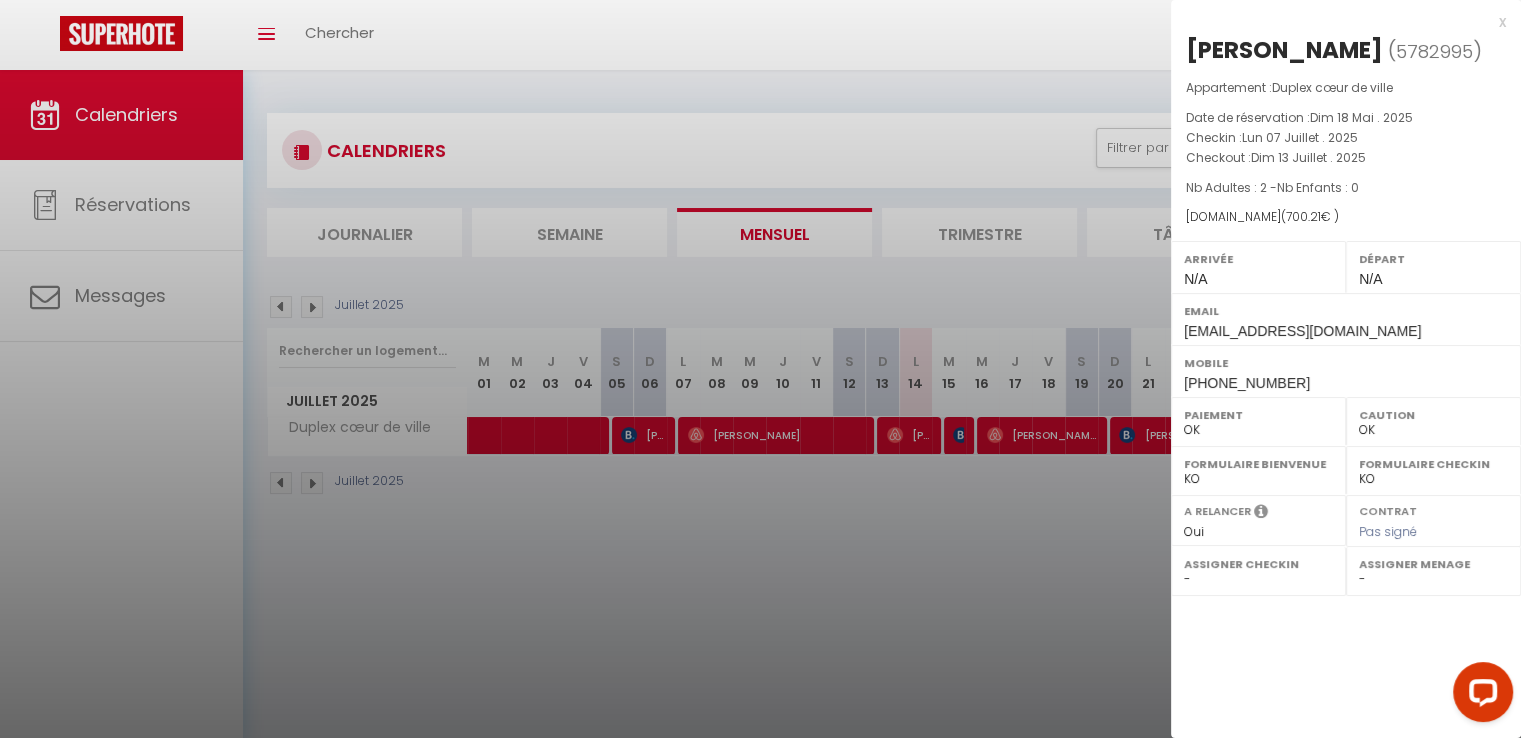 click at bounding box center [760, 369] 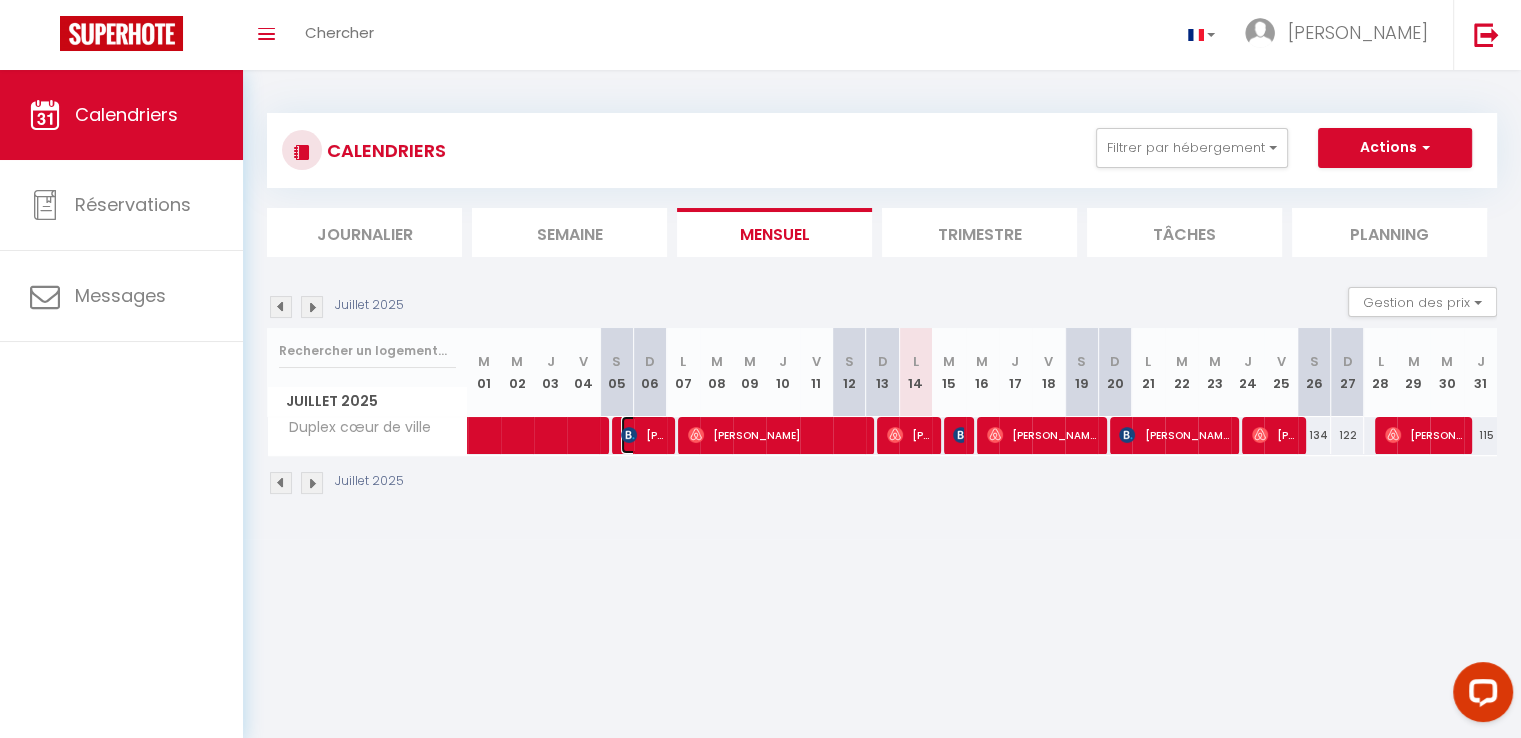 click on "[PERSON_NAME]" at bounding box center (643, 435) 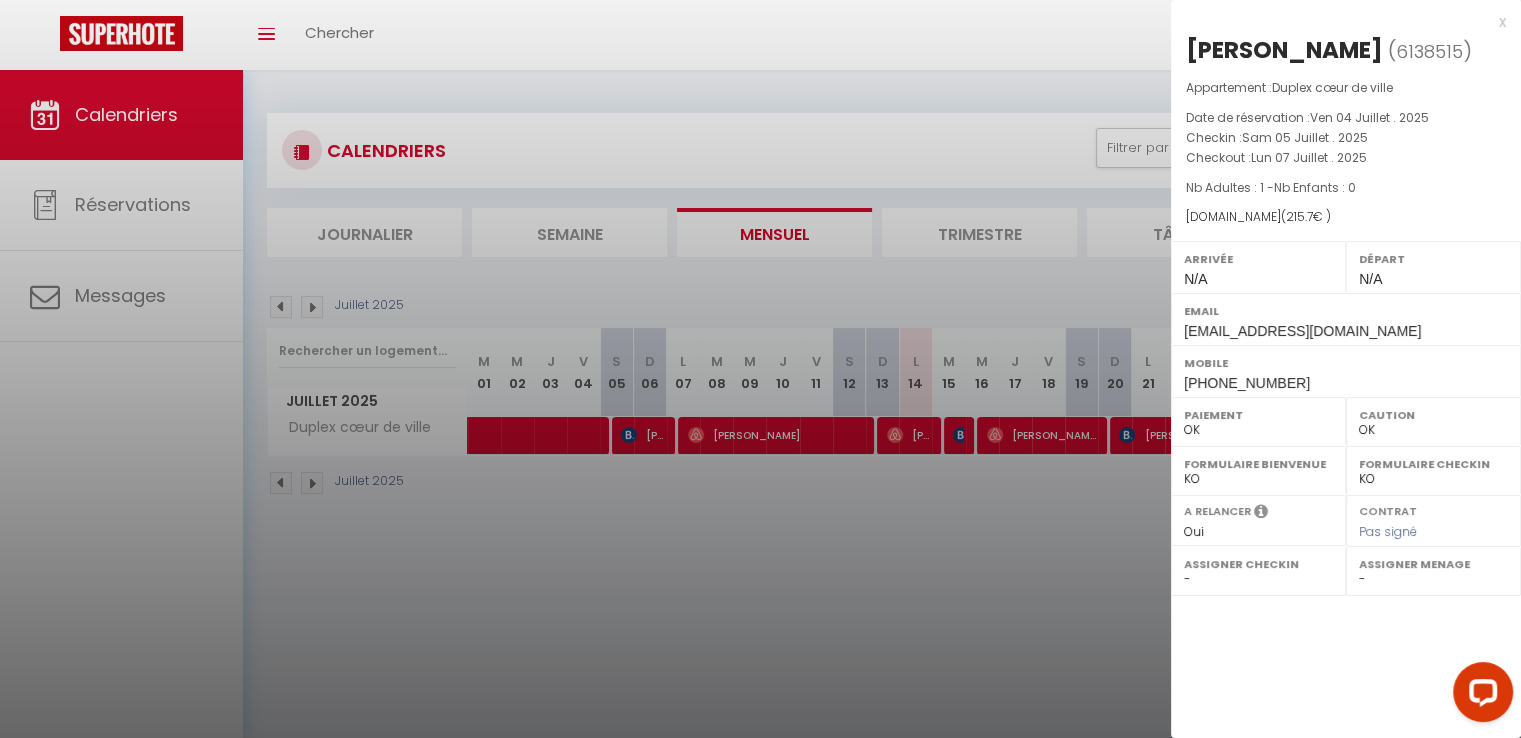click at bounding box center [760, 369] 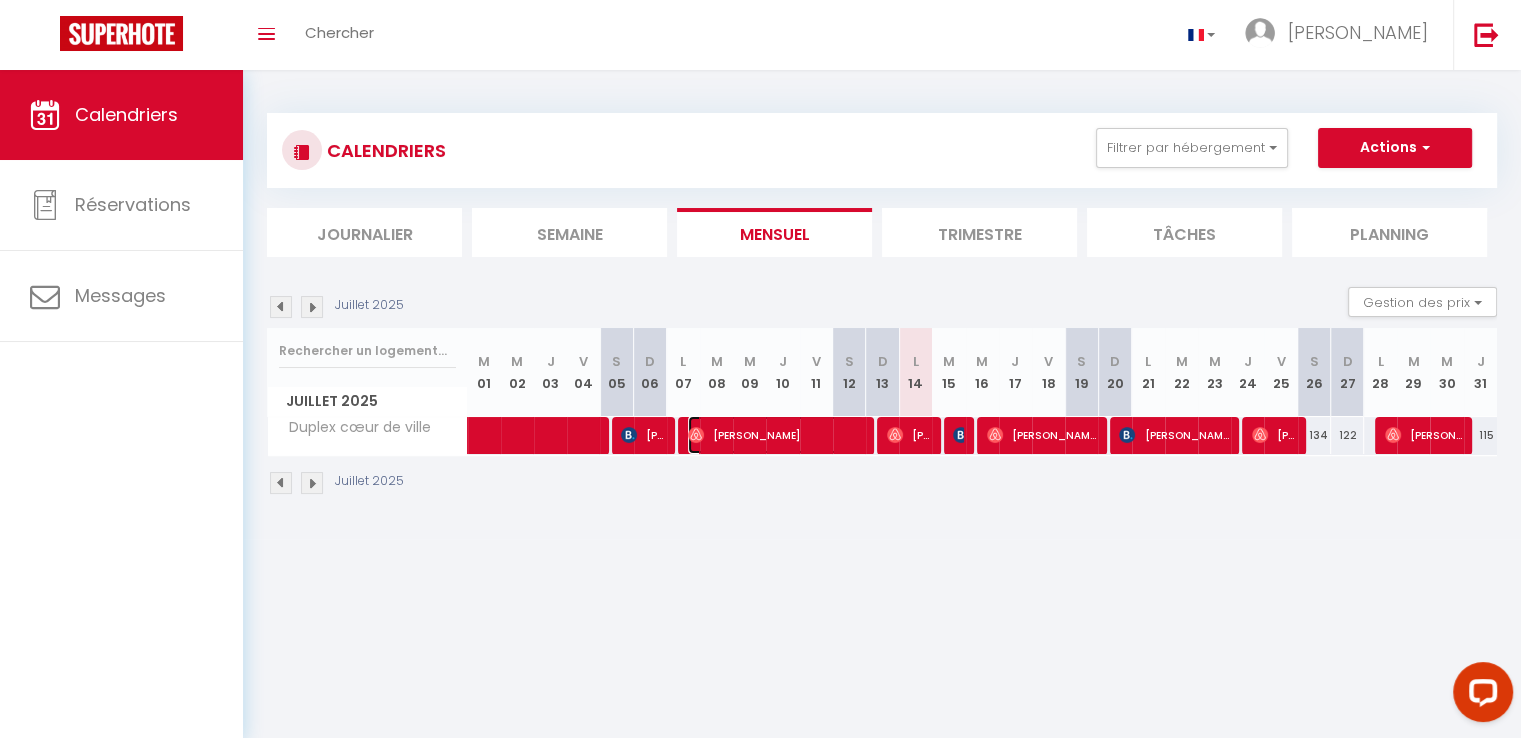 click on "[PERSON_NAME]" at bounding box center (776, 435) 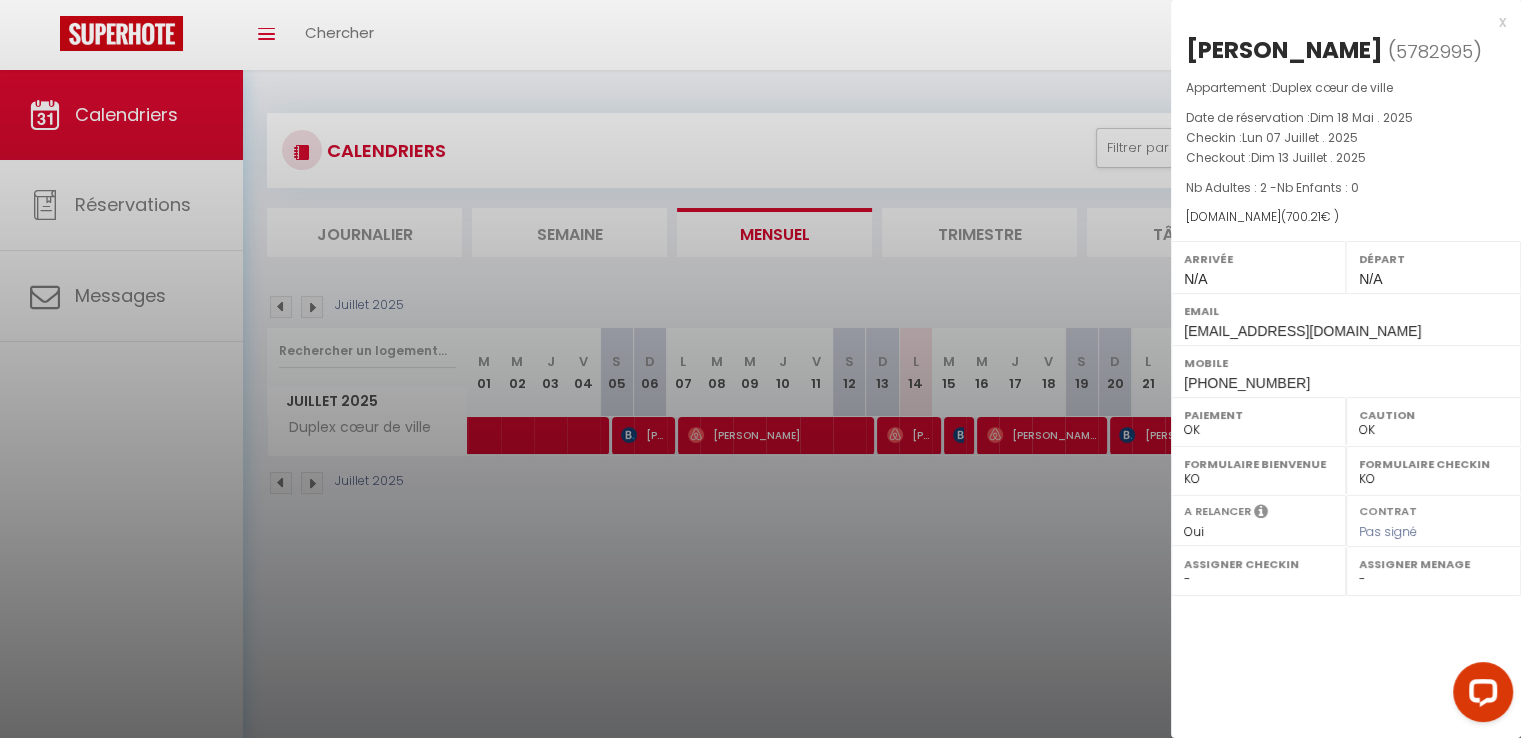 click at bounding box center (760, 369) 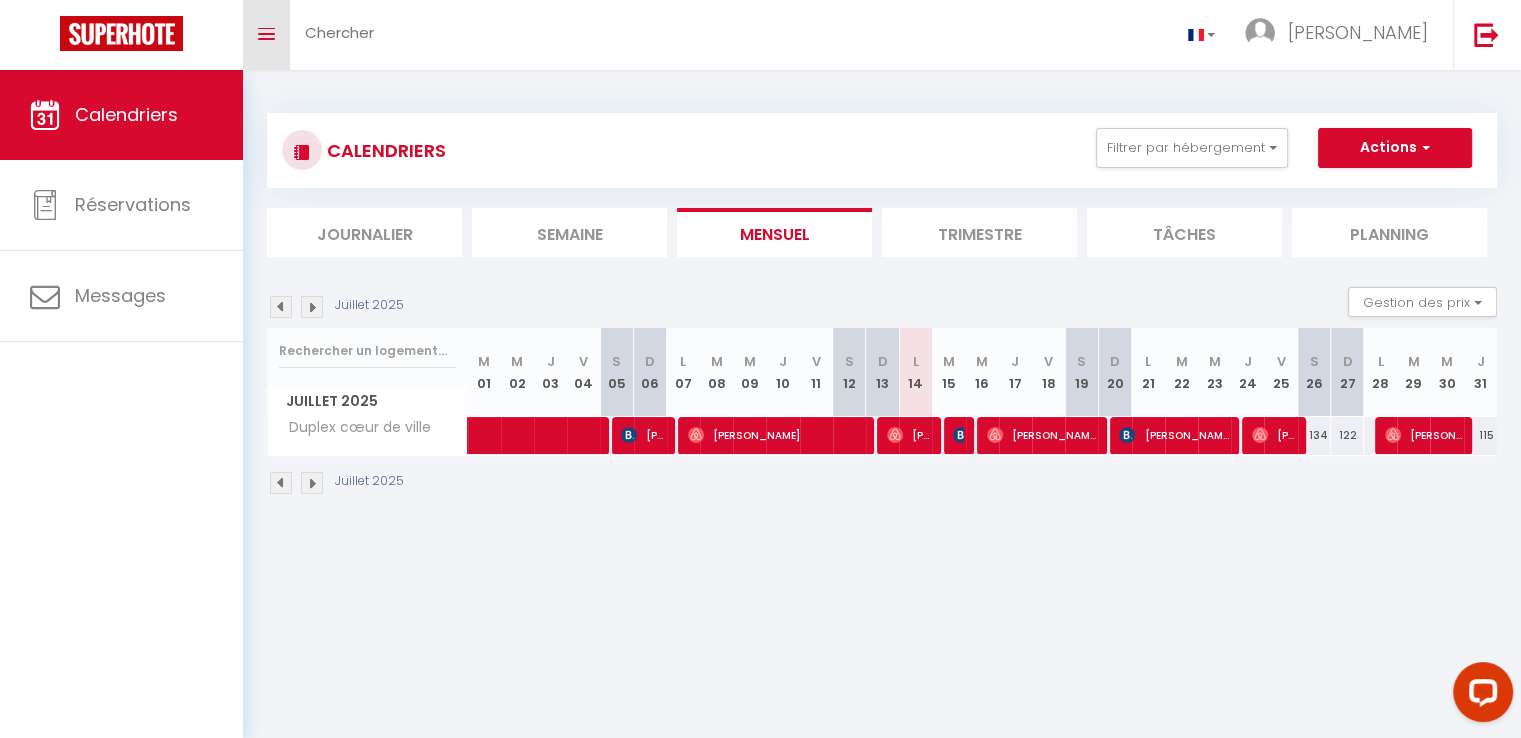 click at bounding box center (266, 34) 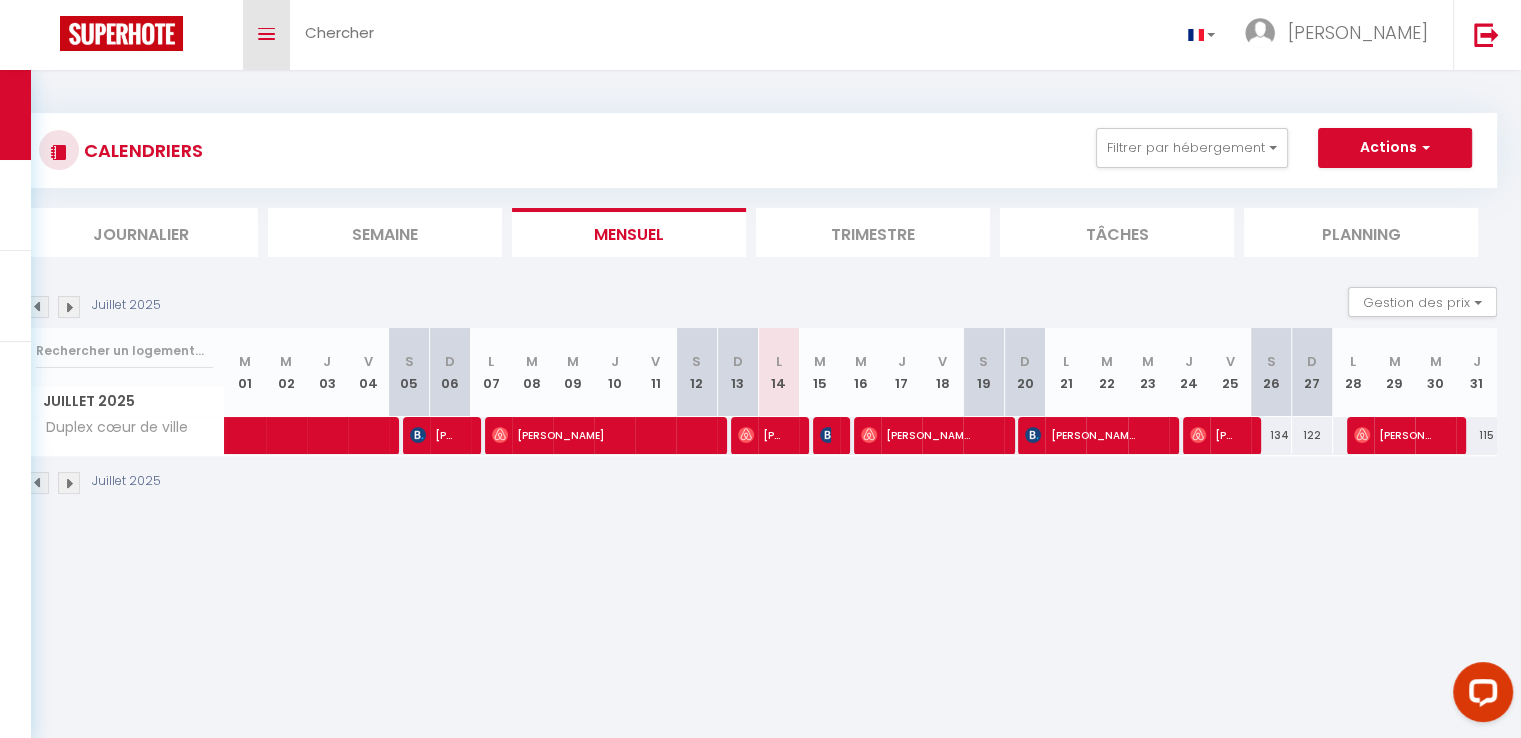 click at bounding box center [266, 34] 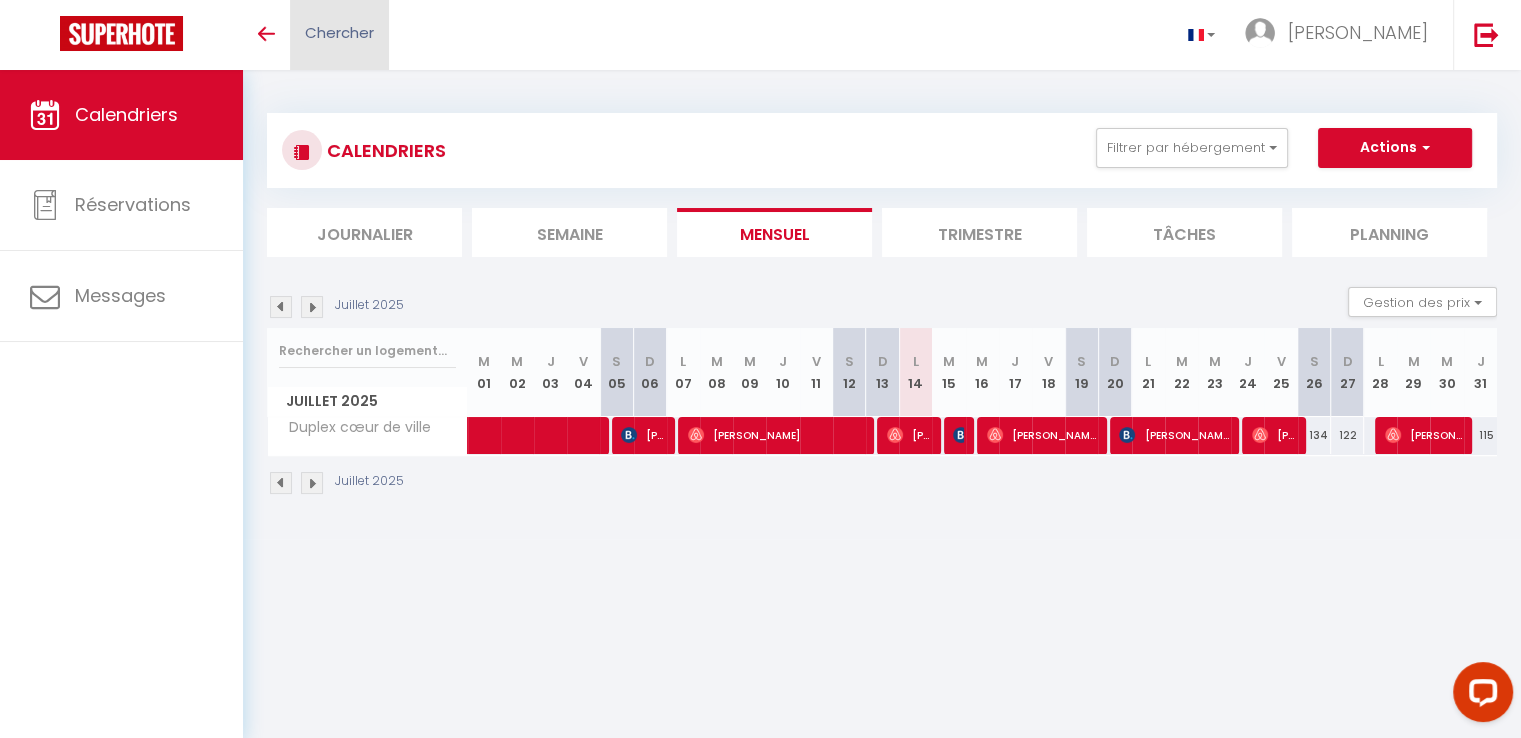 click on "Chercher" at bounding box center [339, 32] 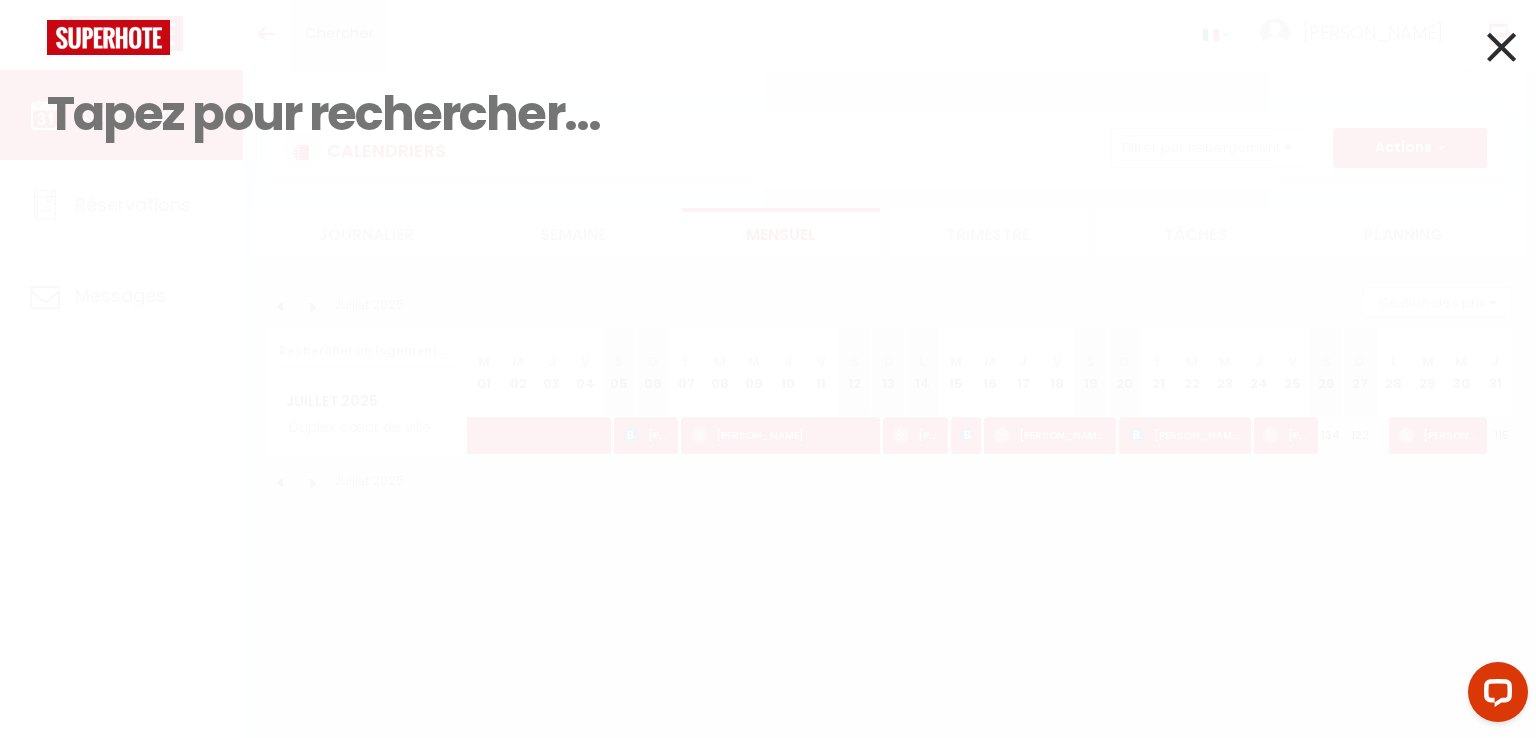 click at bounding box center [768, 37] 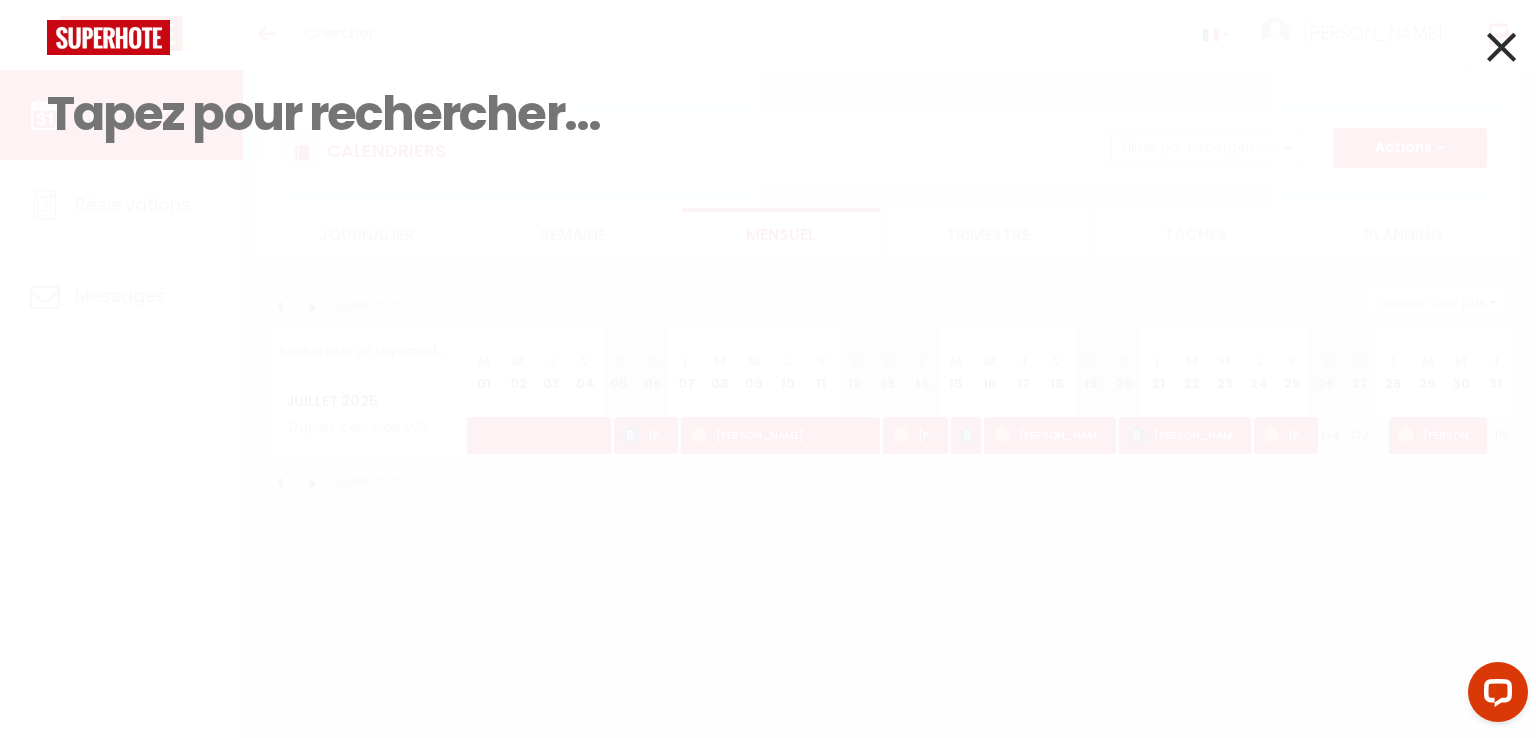 click at bounding box center [768, 37] 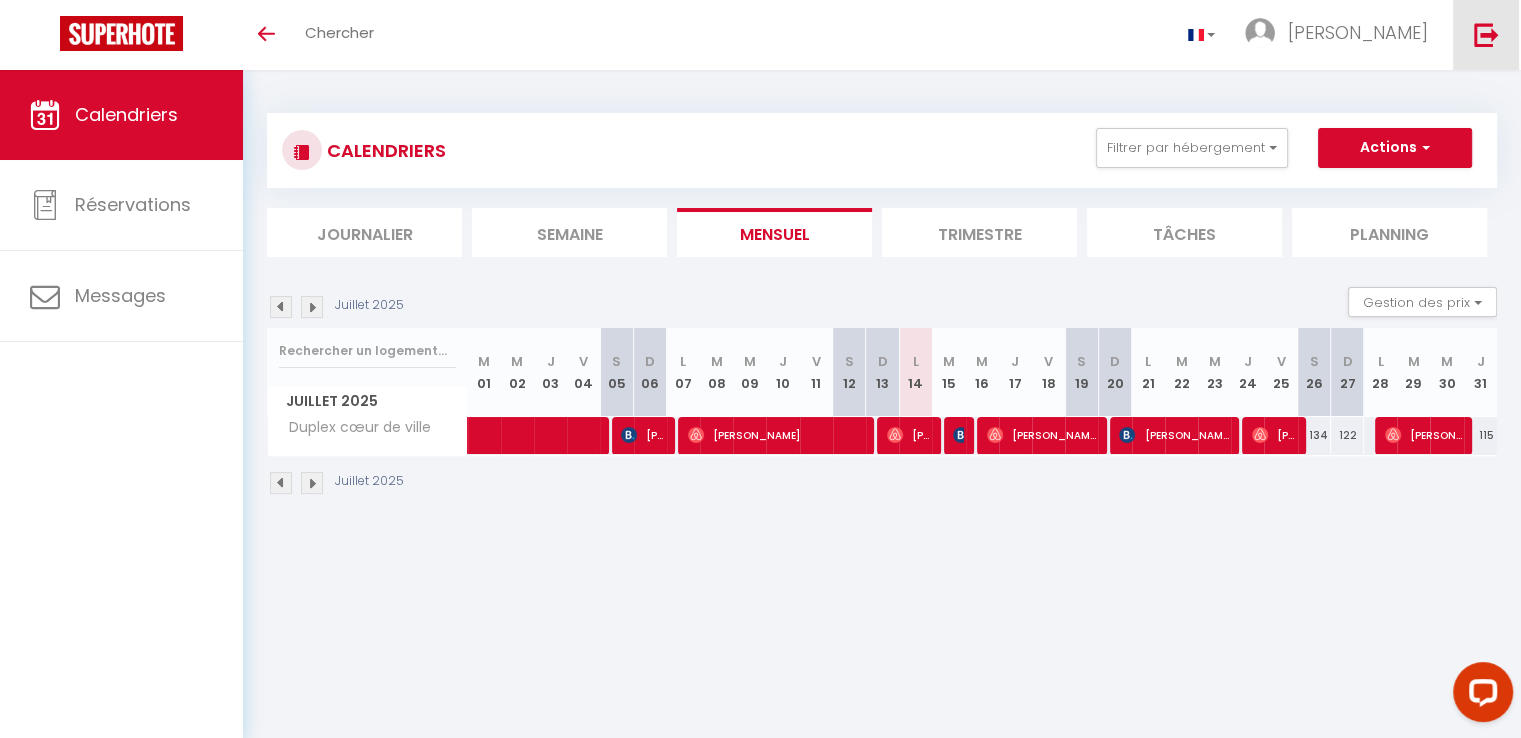 click at bounding box center (1486, 34) 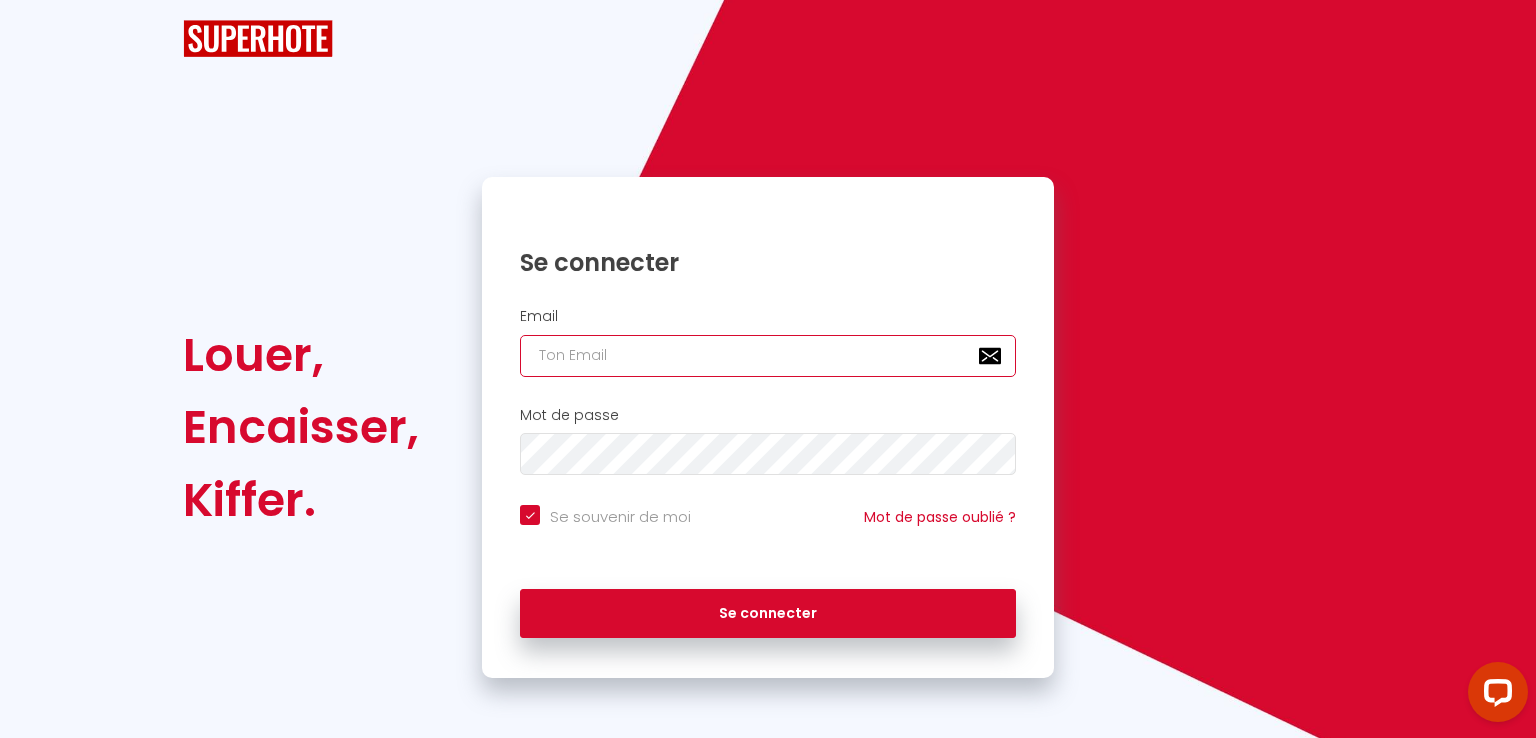 click at bounding box center [768, 356] 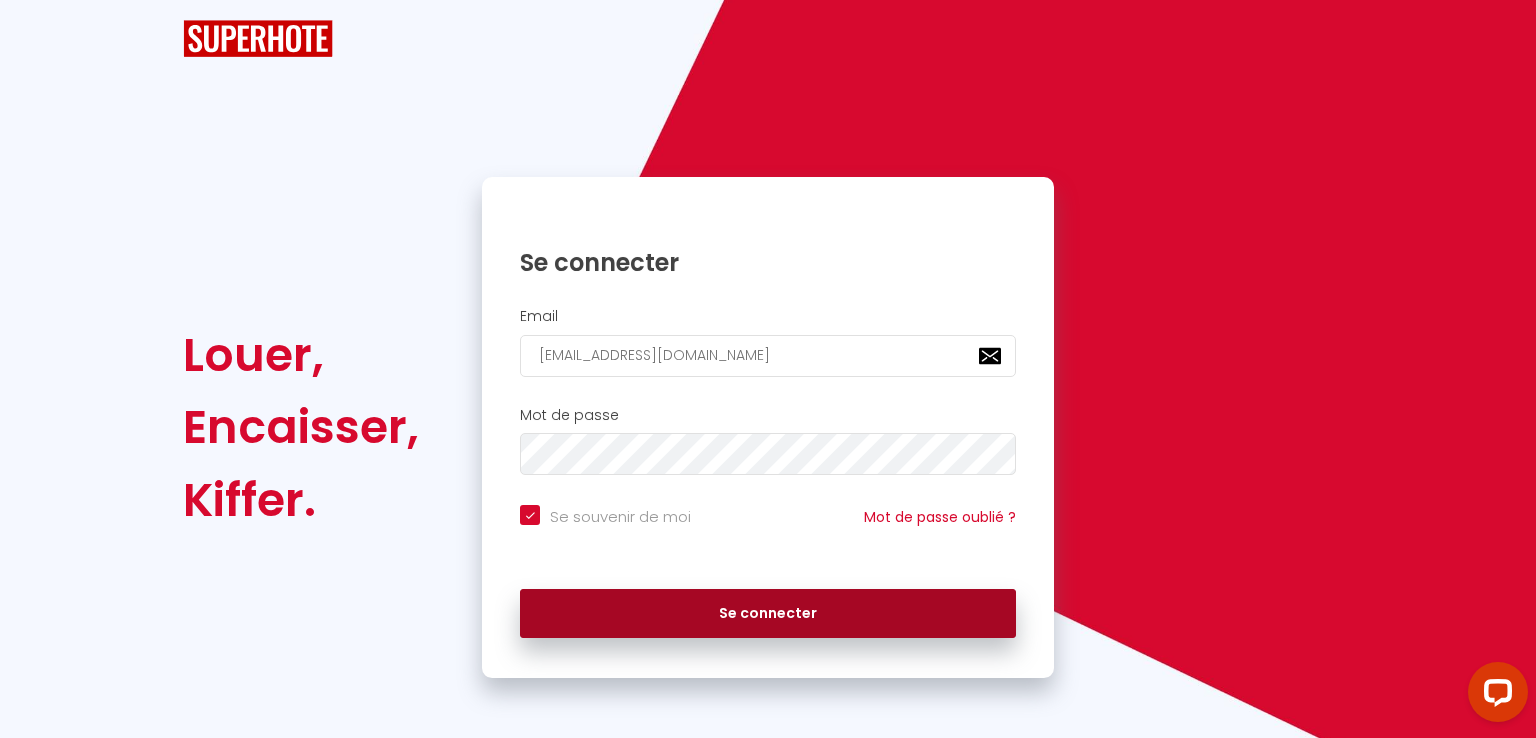 click on "Se connecter" at bounding box center (768, 614) 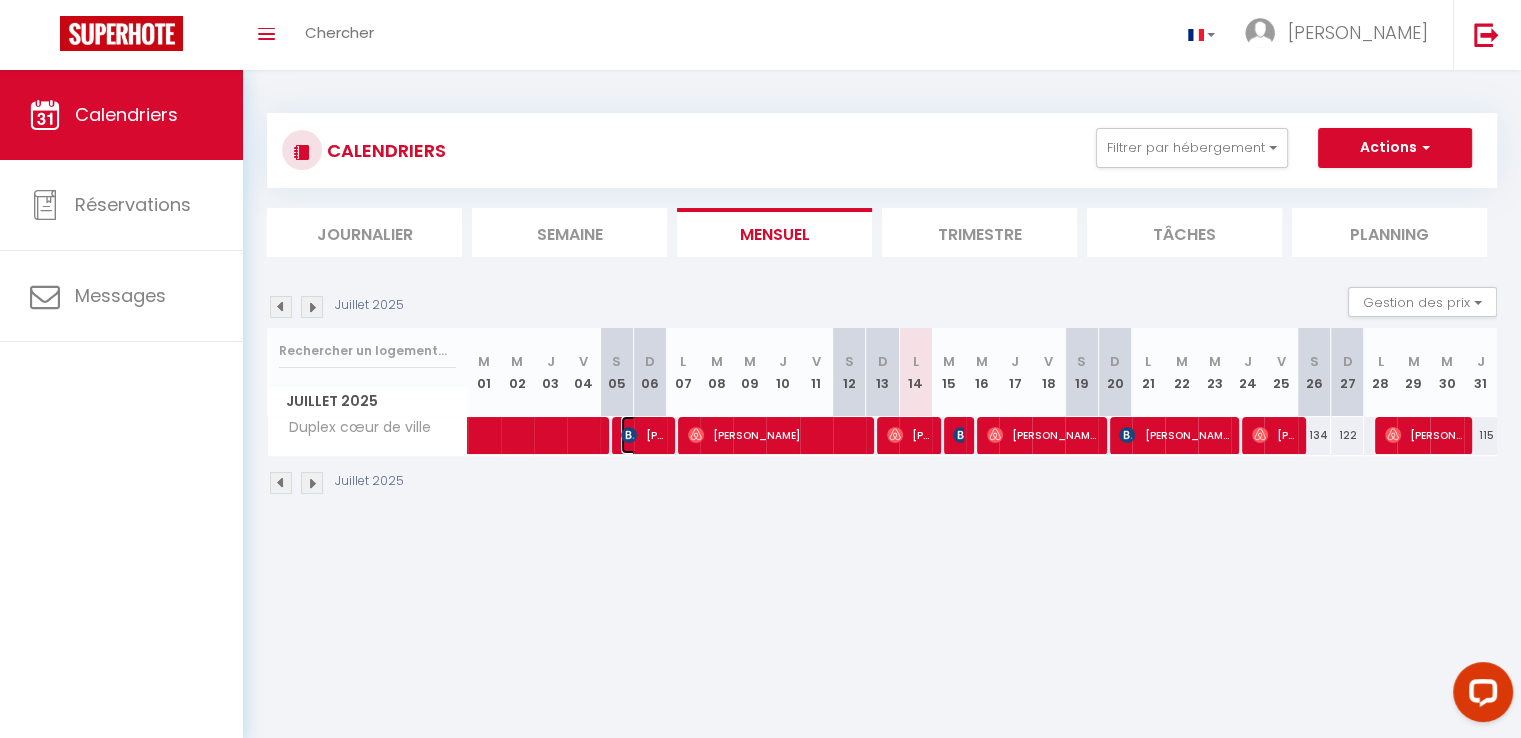click on "[PERSON_NAME]" at bounding box center [643, 435] 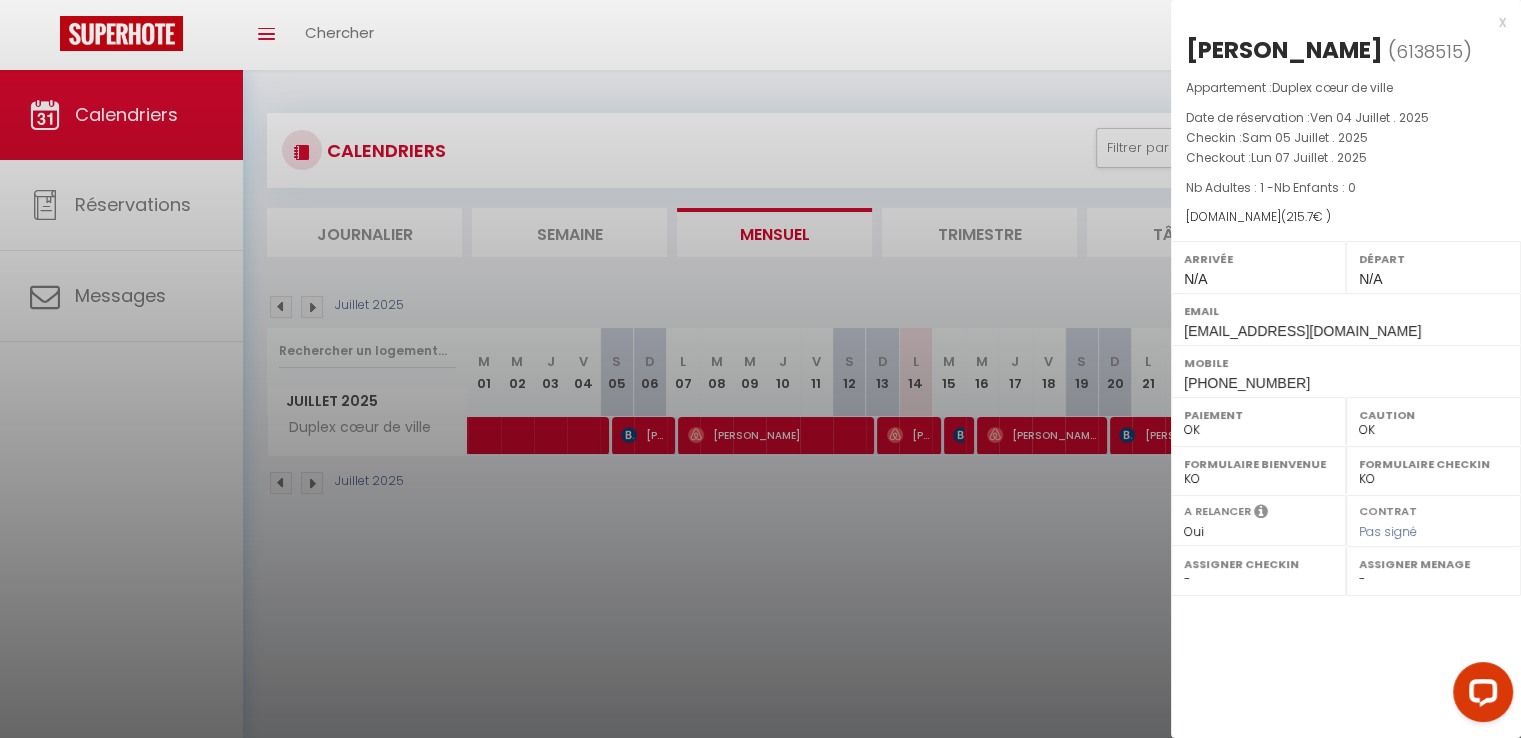 click at bounding box center [760, 369] 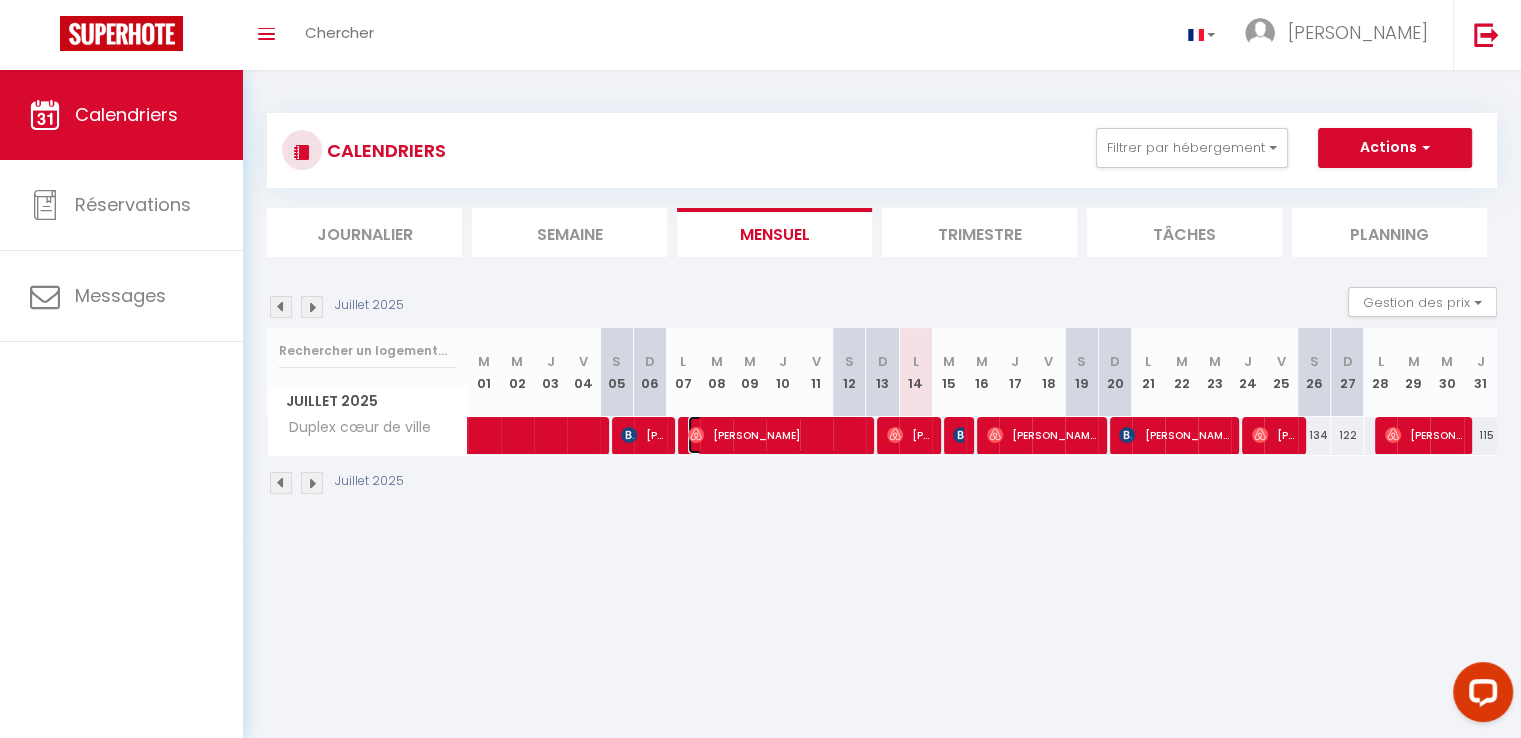 click on "[PERSON_NAME]" at bounding box center (776, 435) 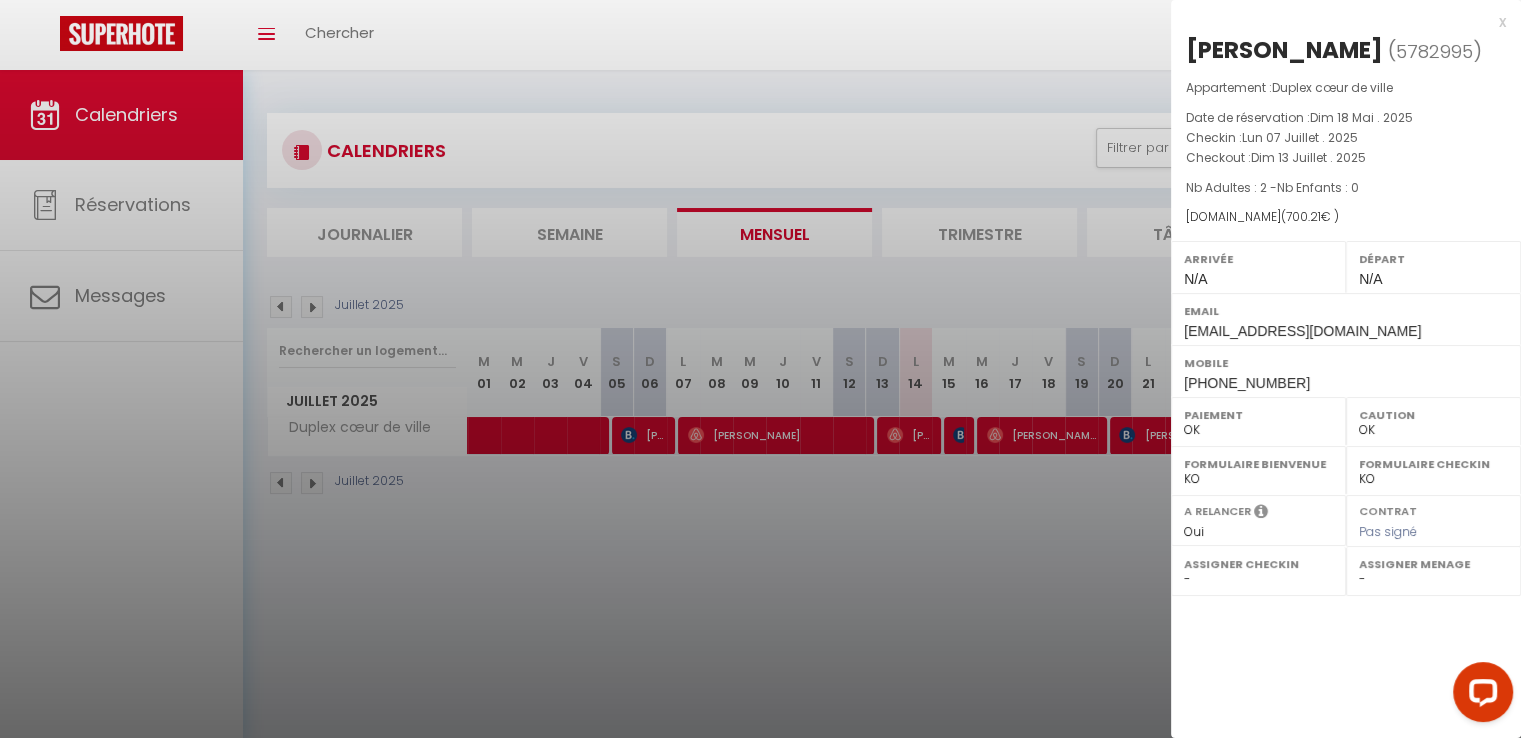 click at bounding box center [760, 369] 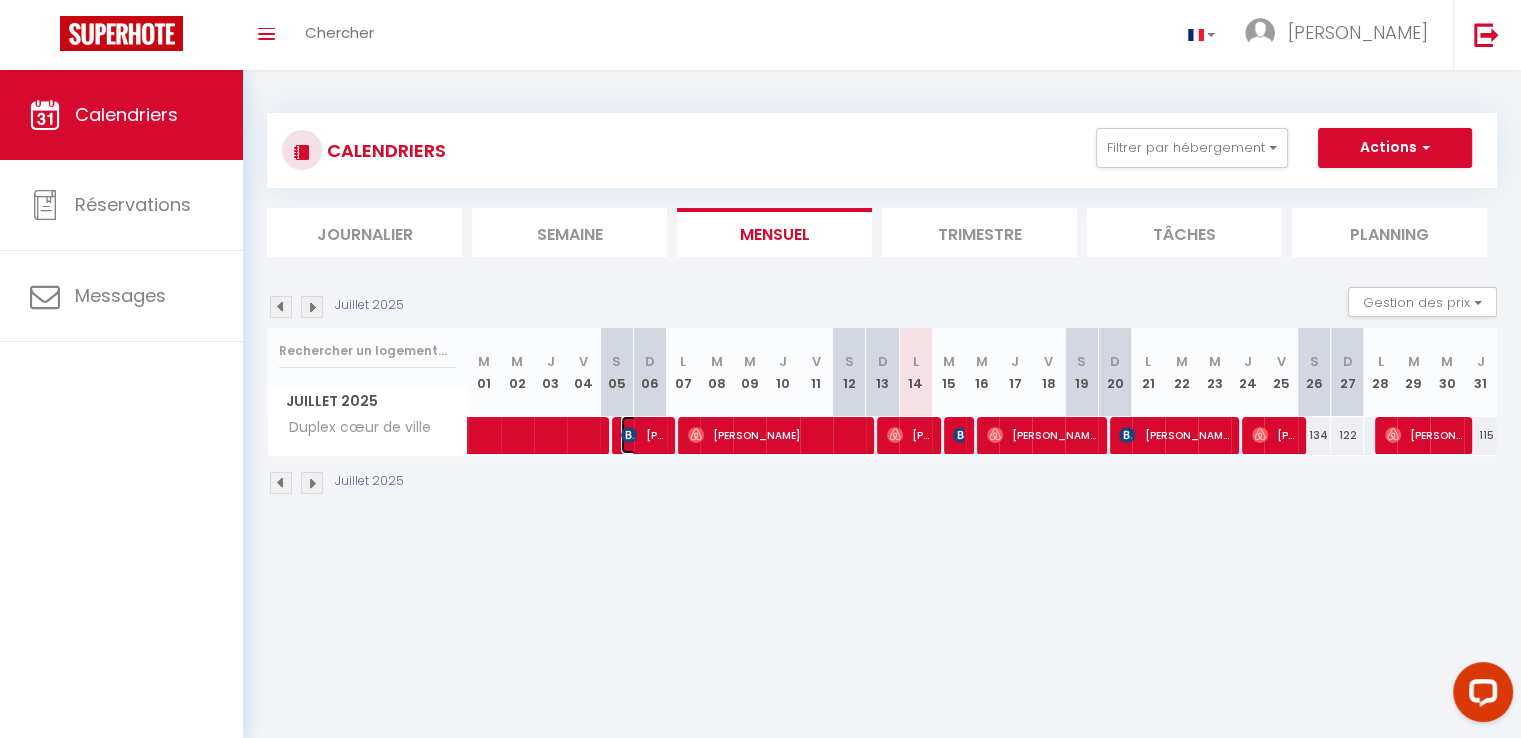 click on "[PERSON_NAME]" at bounding box center [643, 435] 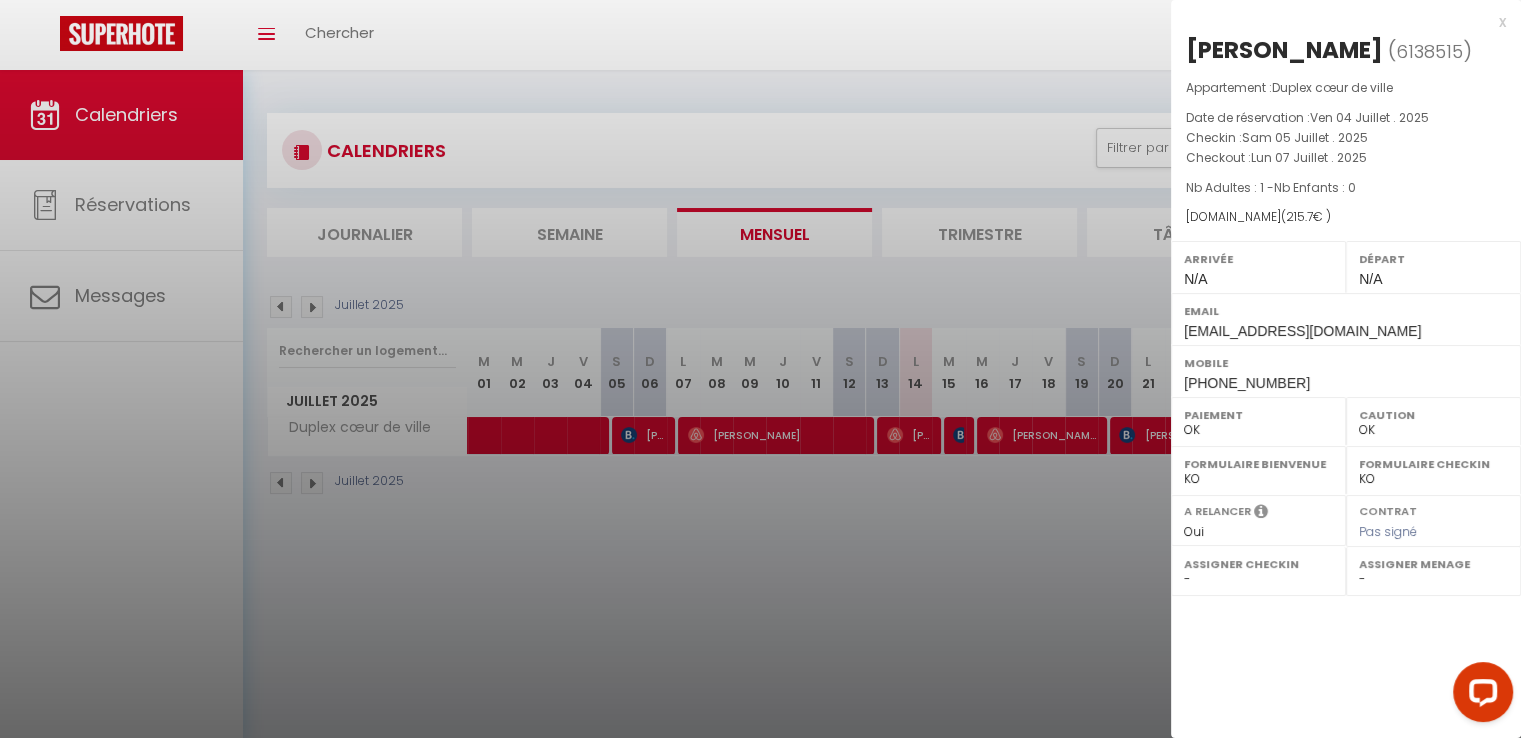 click at bounding box center [760, 369] 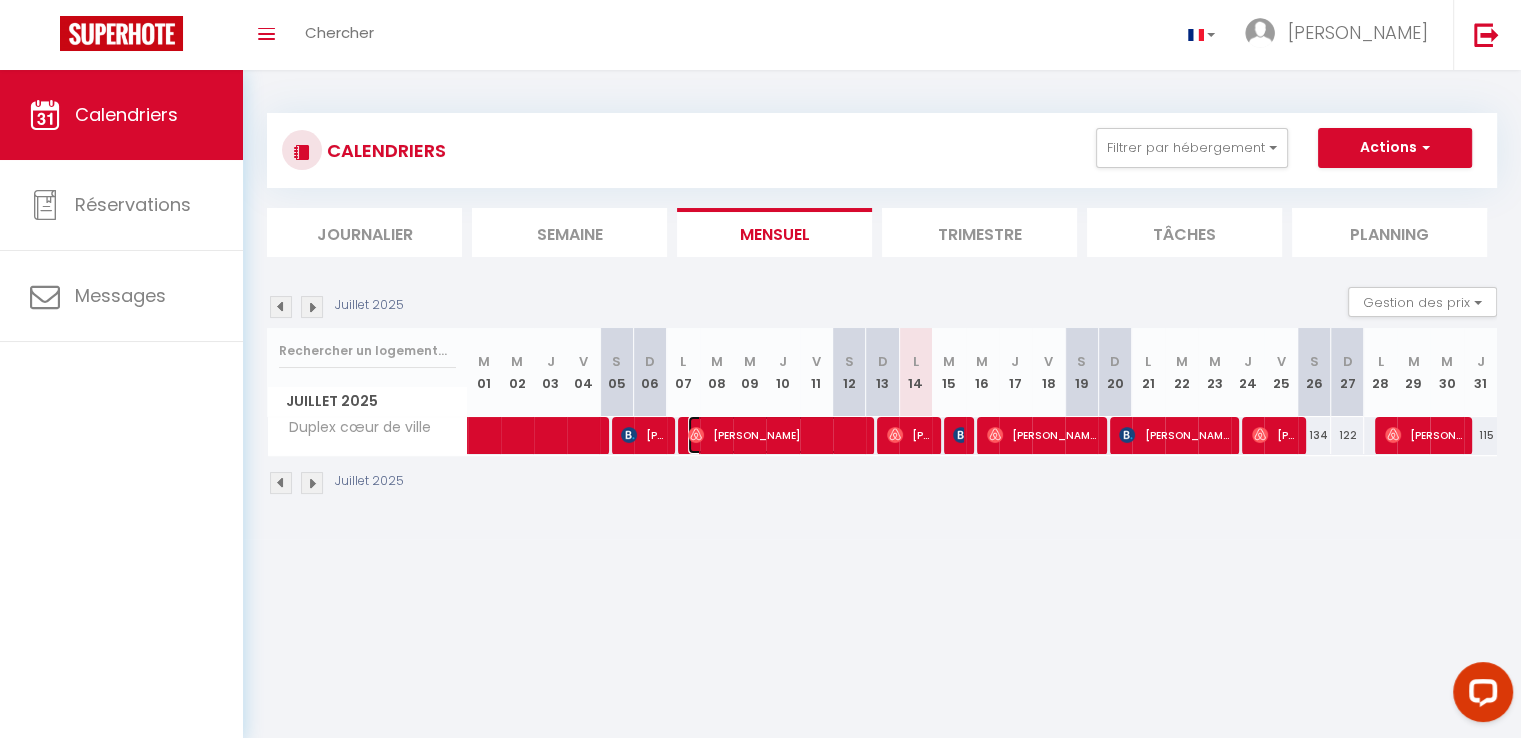click on "[PERSON_NAME]" at bounding box center (776, 435) 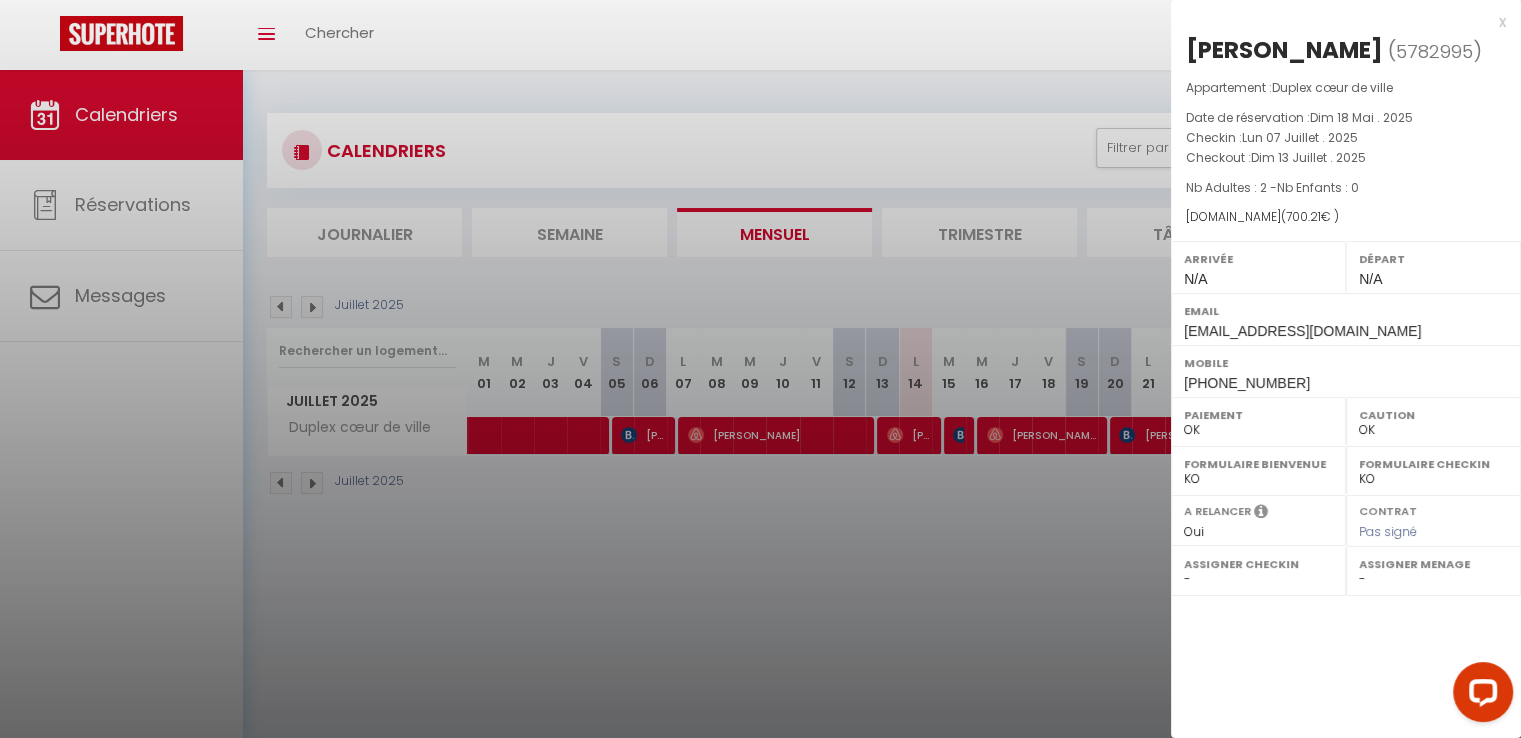 click at bounding box center (760, 369) 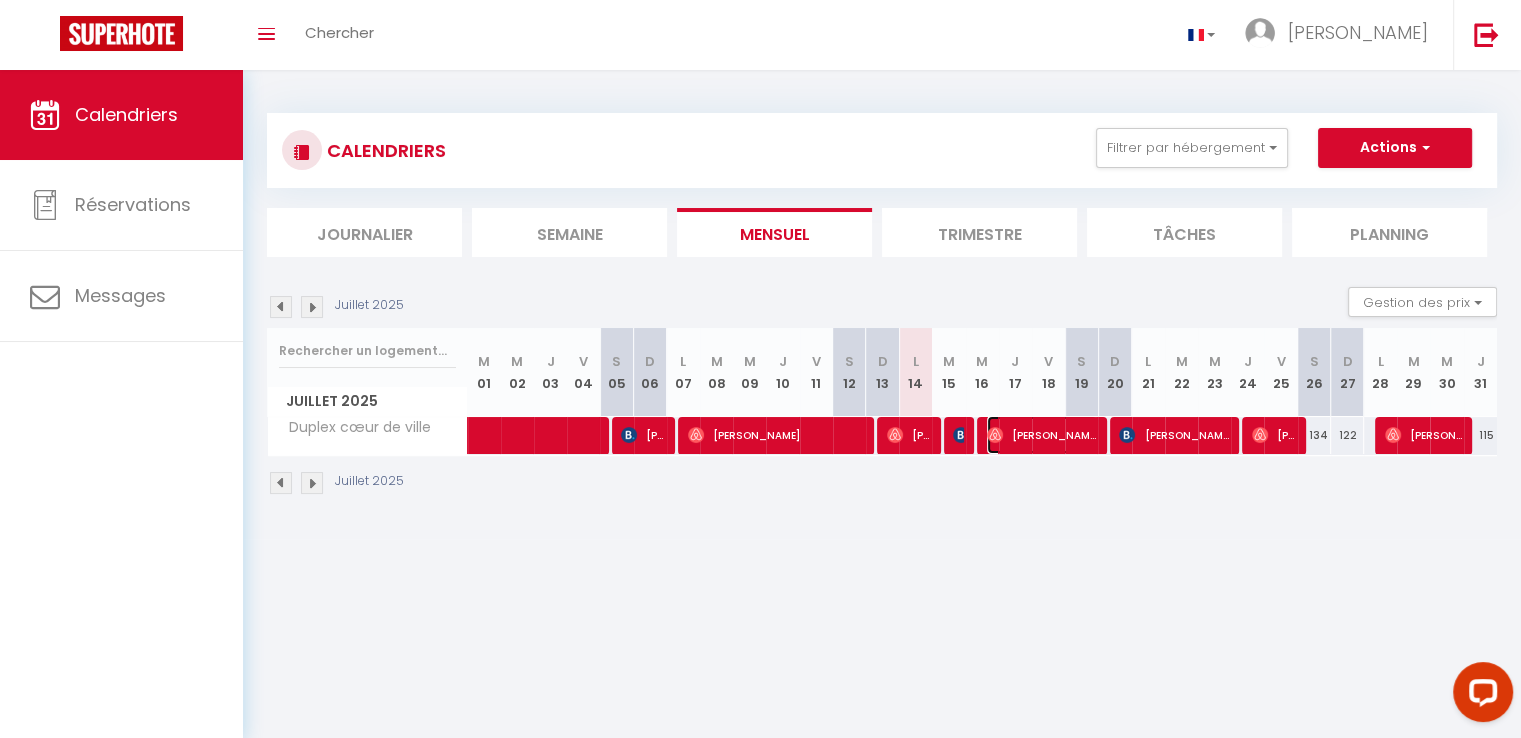 click on "[PERSON_NAME]" at bounding box center [1042, 435] 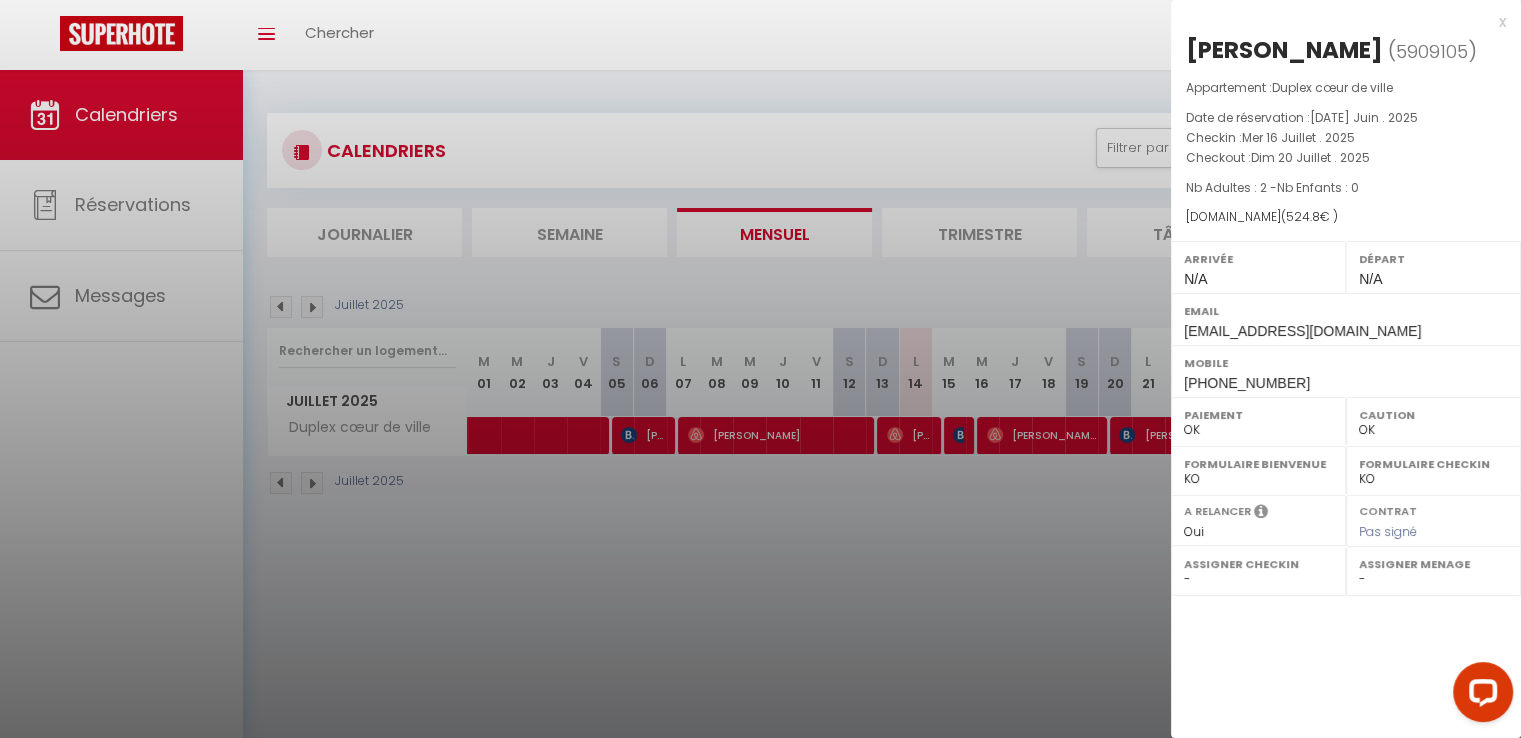 click at bounding box center [760, 369] 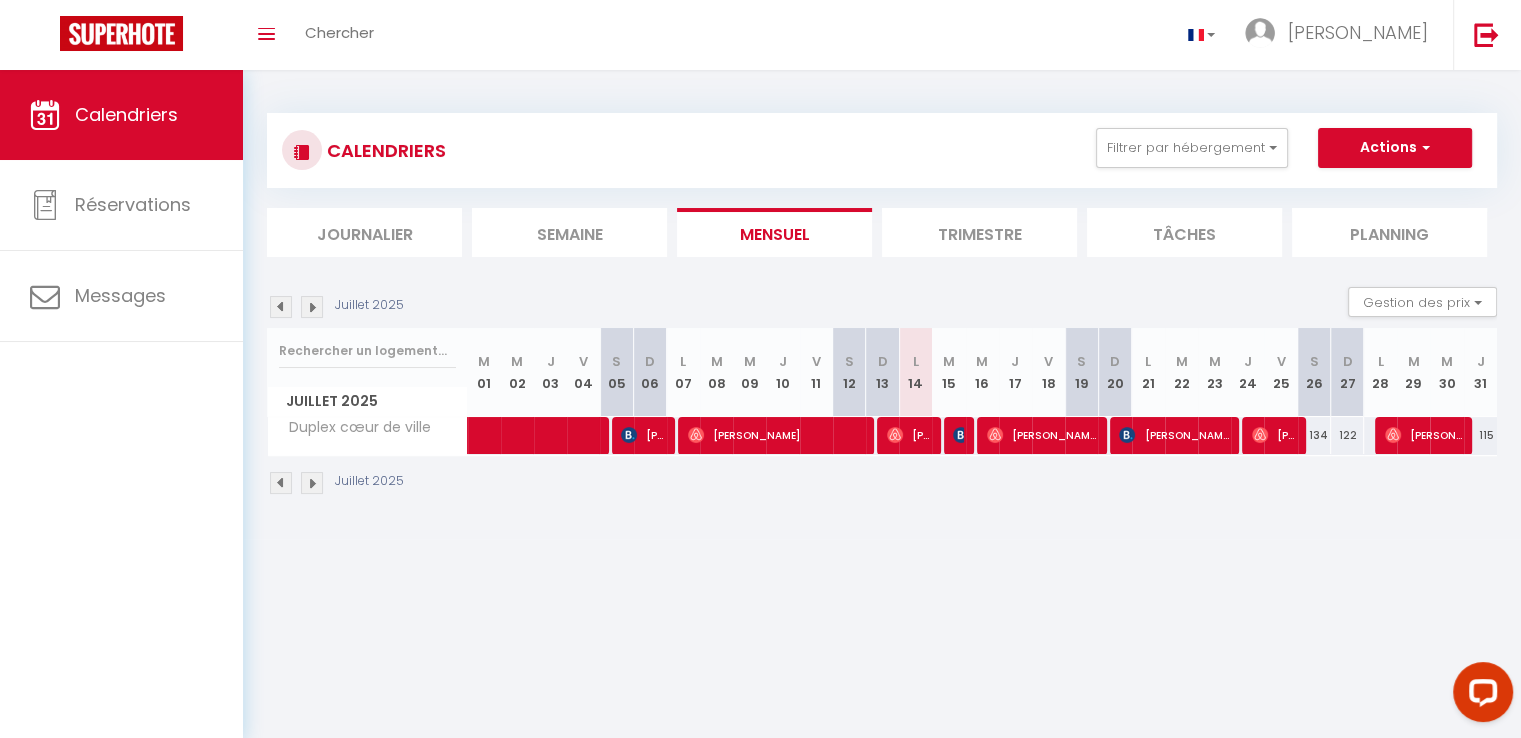 click at bounding box center (312, 483) 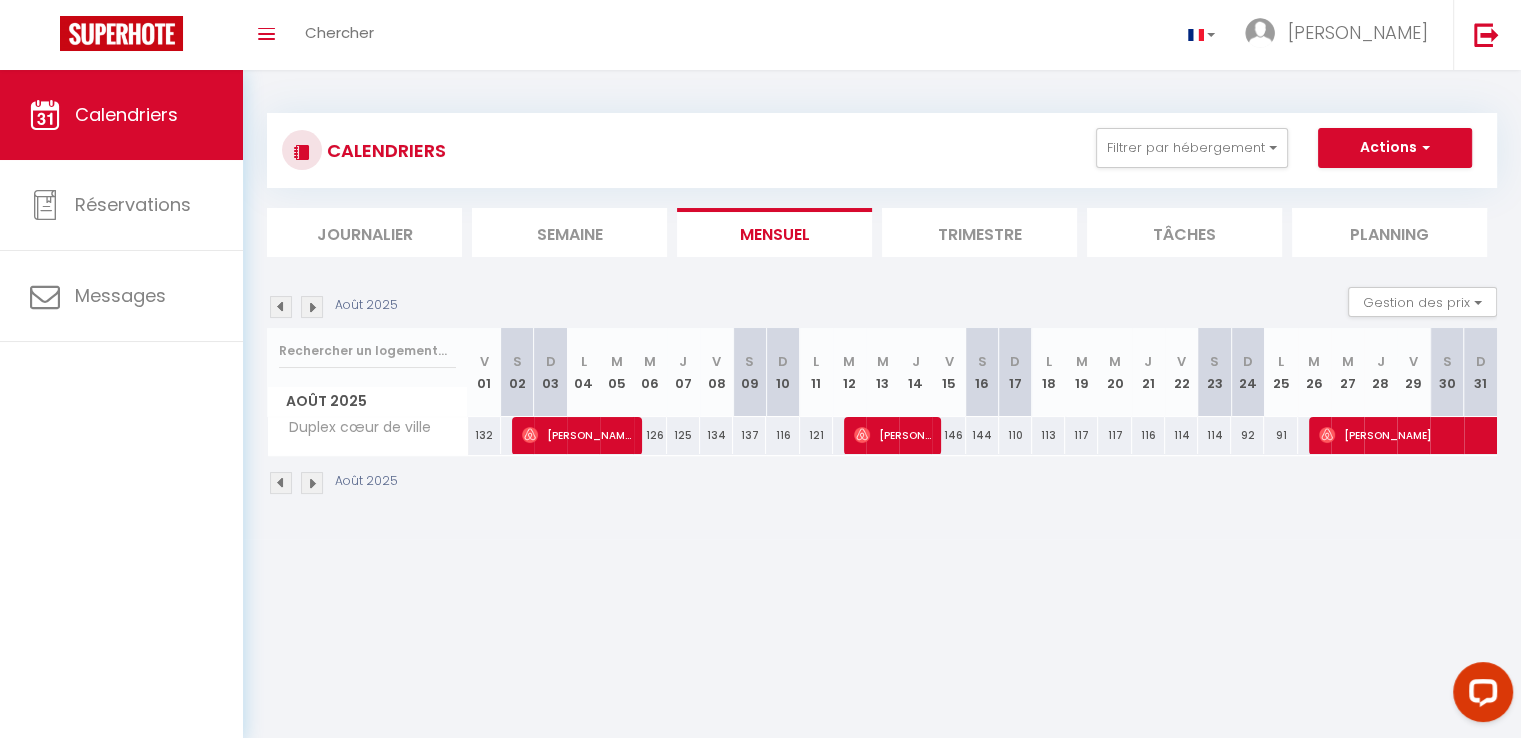 click at bounding box center [281, 483] 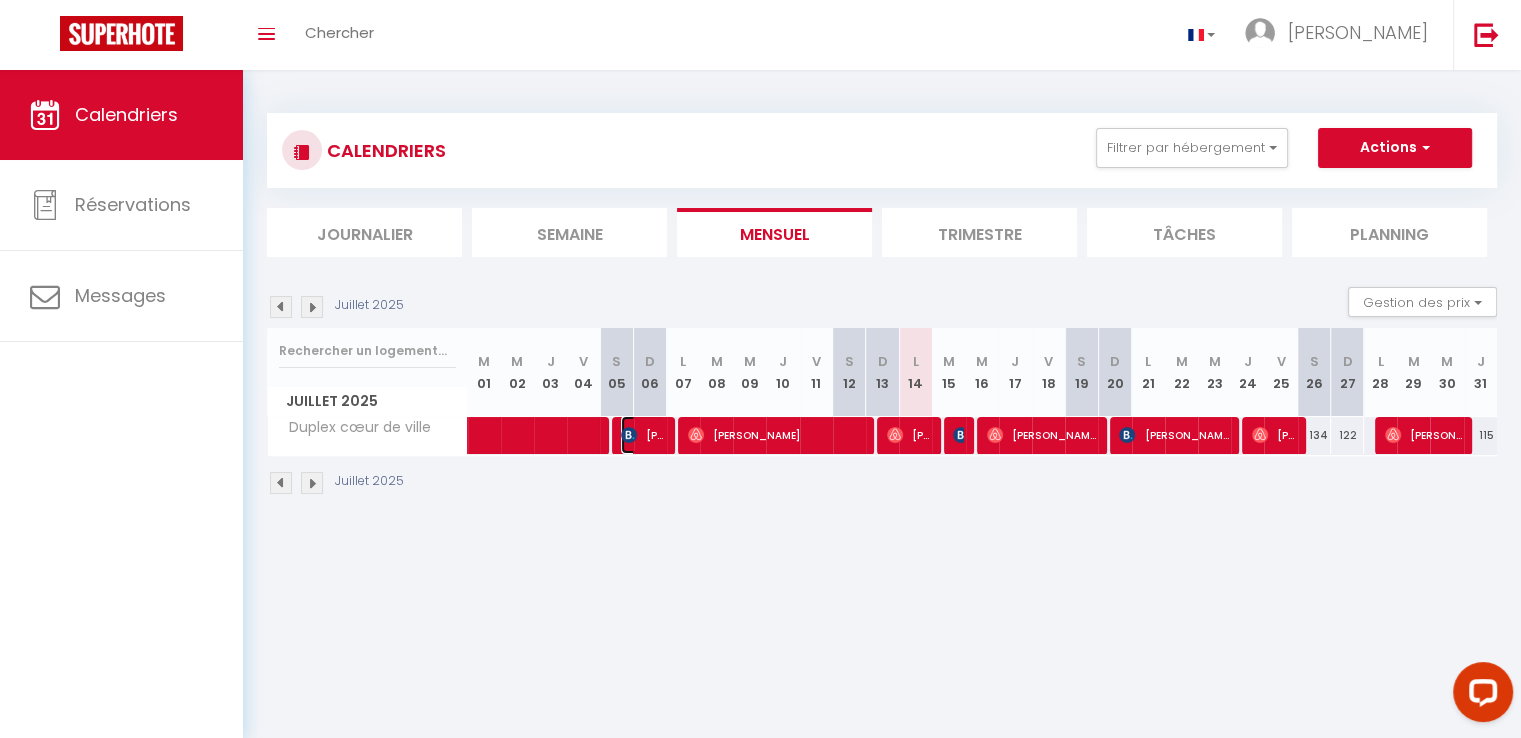 click at bounding box center (629, 435) 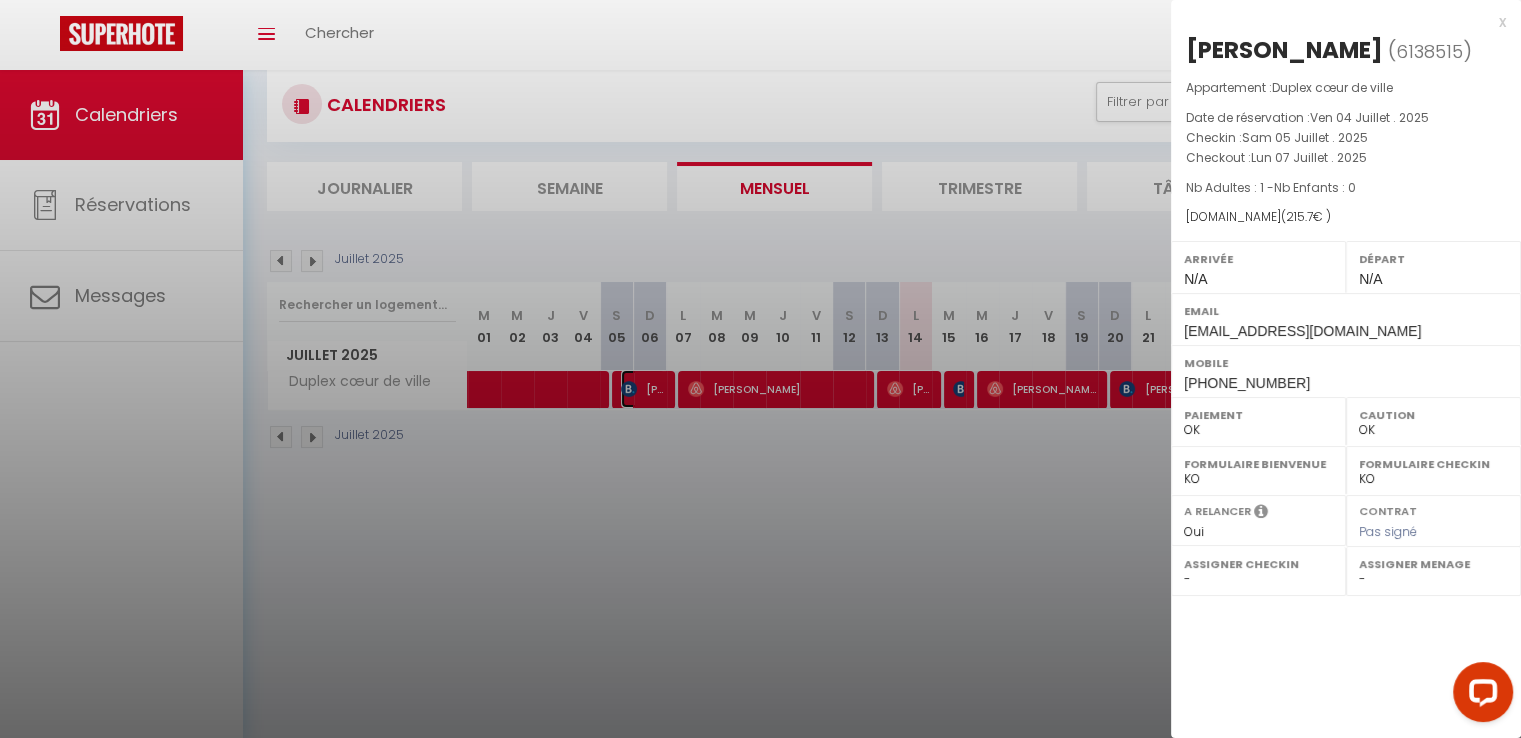 scroll, scrollTop: 70, scrollLeft: 0, axis: vertical 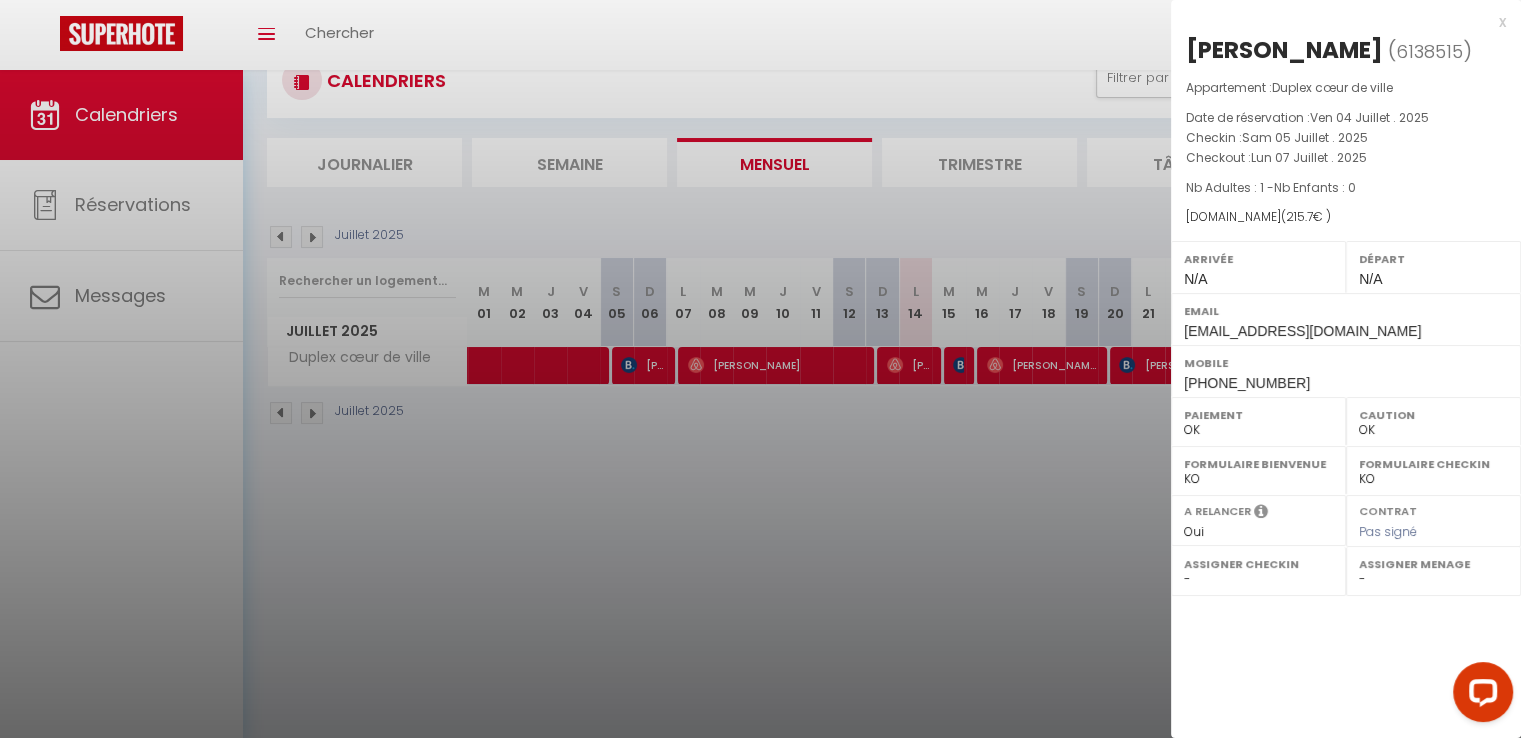 click on "x
[PERSON_NAME]
( 6138515 )
Appartement :
Duplex cœur de ville
Date de réservation :
Ven 04 Juillet . 2025
Checkin :
[PERSON_NAME] 05 Juillet . 2025
Checkout :
Lun 07 Juillet . 2025
Nb Adultes : 1 -
Nb Enfants :
0
[DOMAIN_NAME]
(
215.7
€ )
Arrivée
N/A   Départ
N/A   Email
[EMAIL_ADDRESS][DOMAIN_NAME]   Mobile
[PHONE_NUMBER]   Paiement
OK   KO   Caution   OK   KO   Formulaire Bienvenue
OK   KO     OK   KO" at bounding box center (1346, 369) 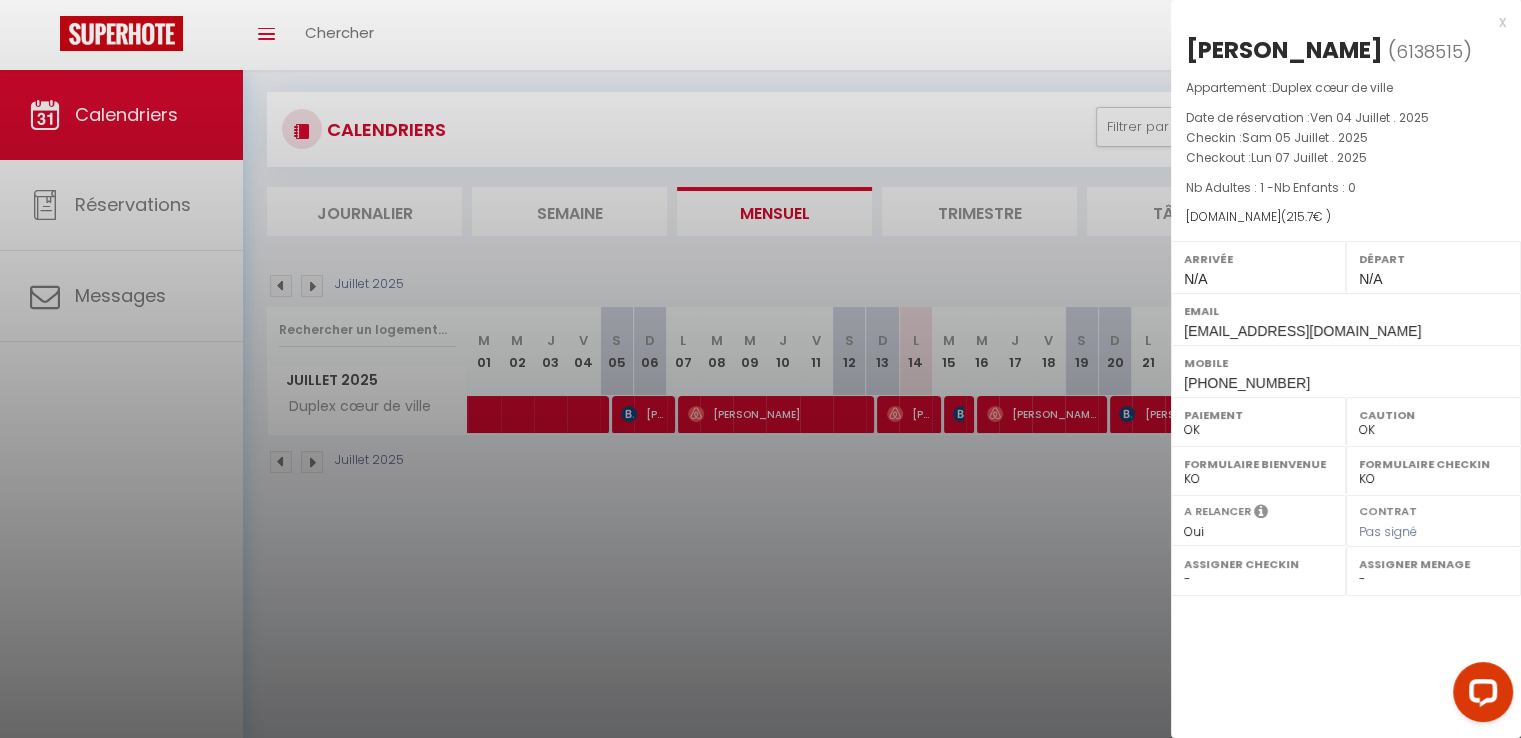 scroll, scrollTop: 0, scrollLeft: 0, axis: both 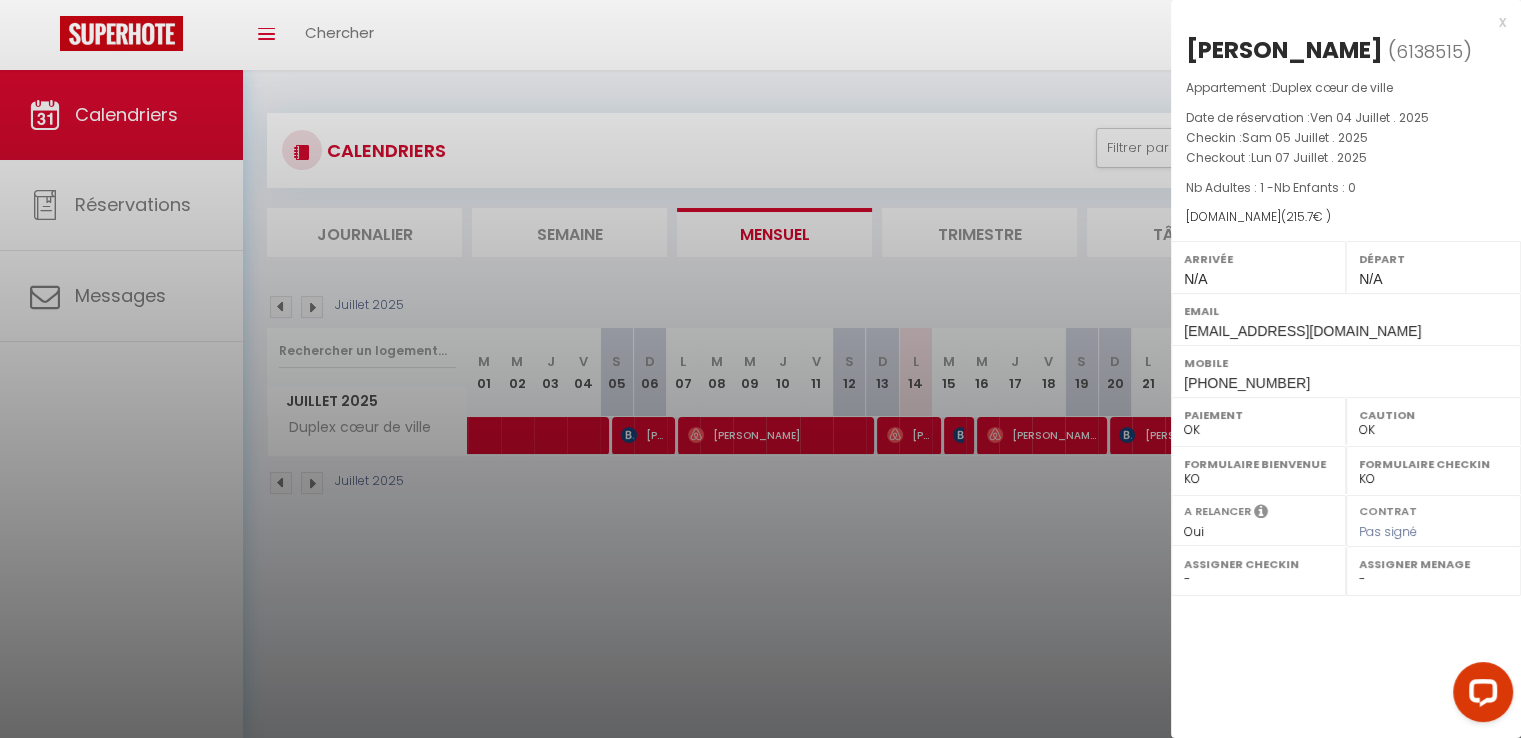 click on "x" at bounding box center (1338, 22) 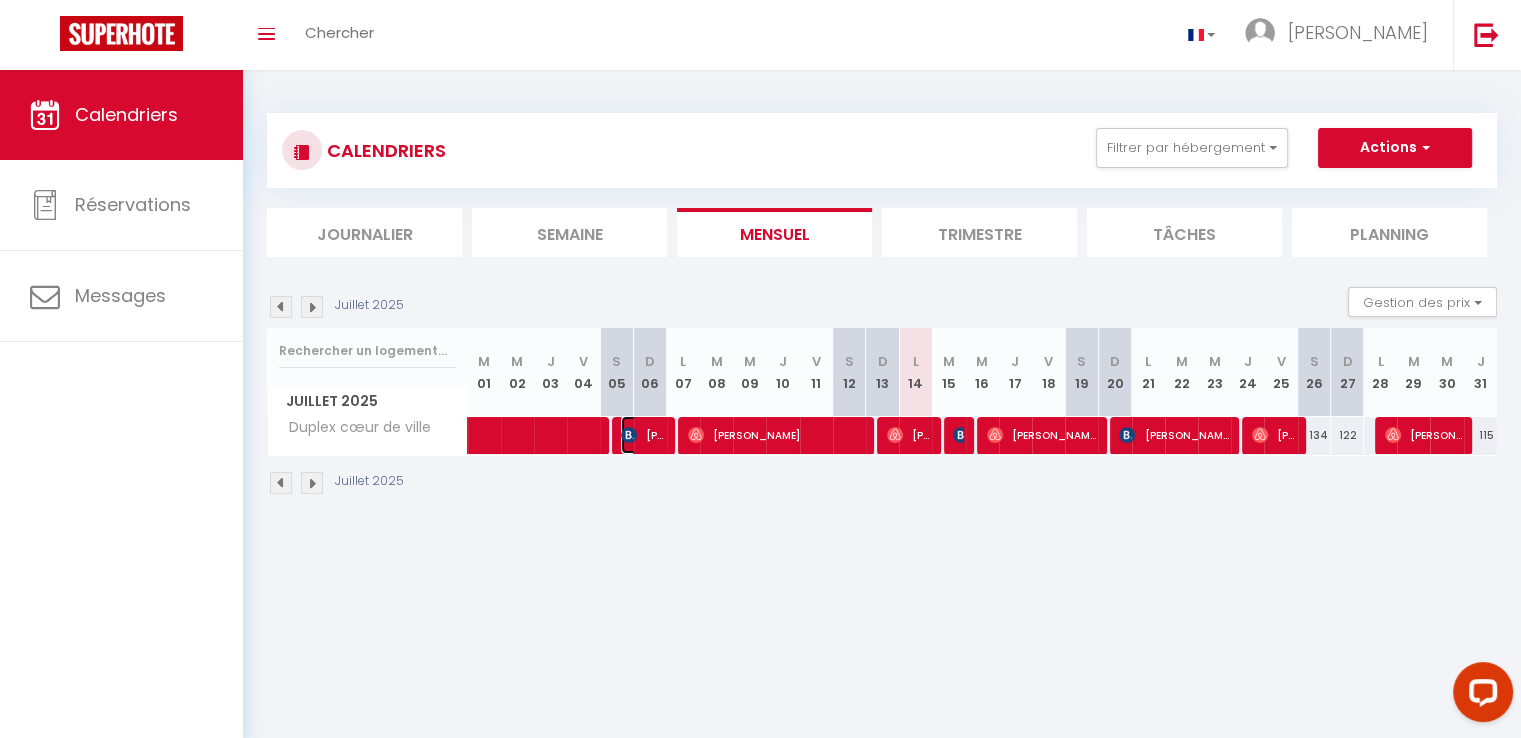 click on "[PERSON_NAME]" at bounding box center (643, 435) 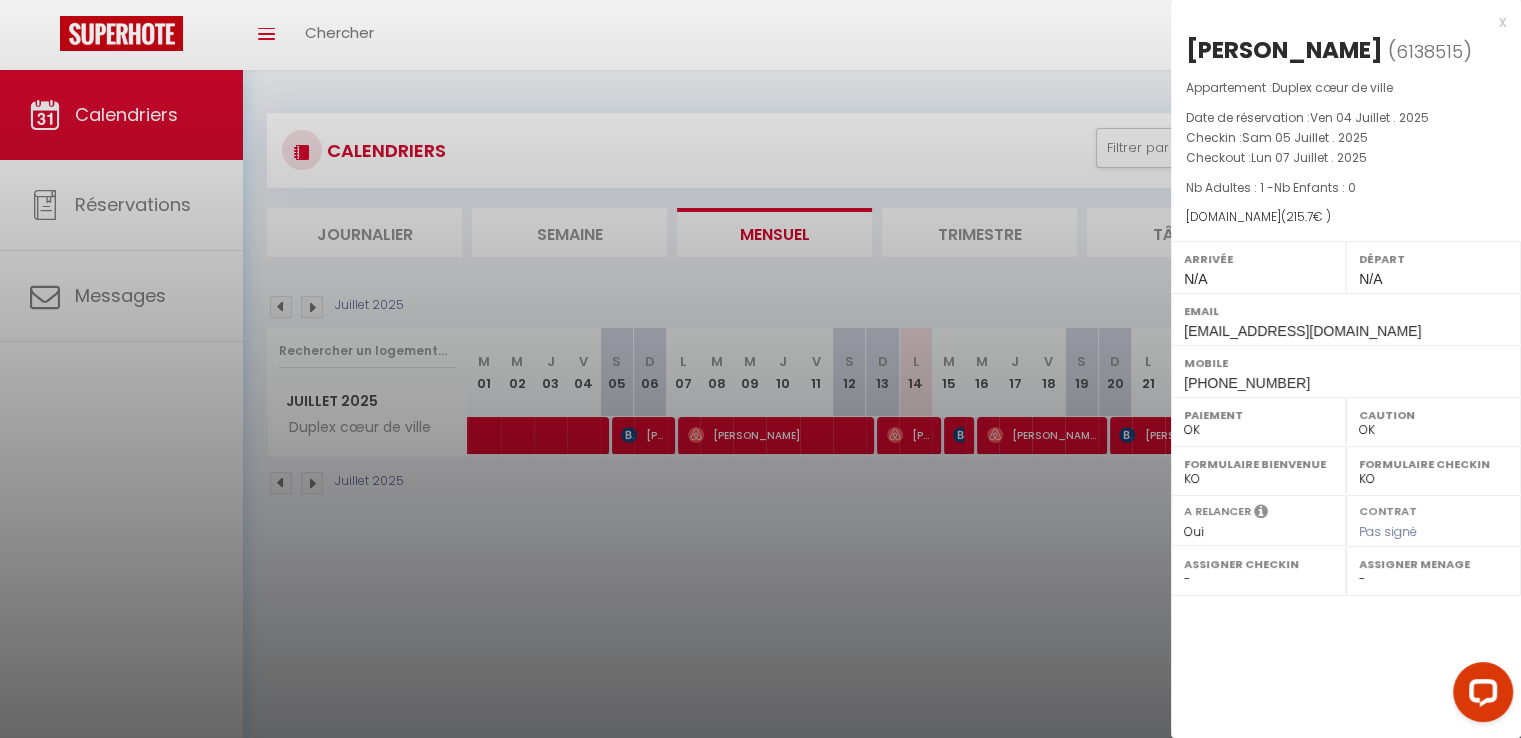 click on "Paiement" at bounding box center (1258, 415) 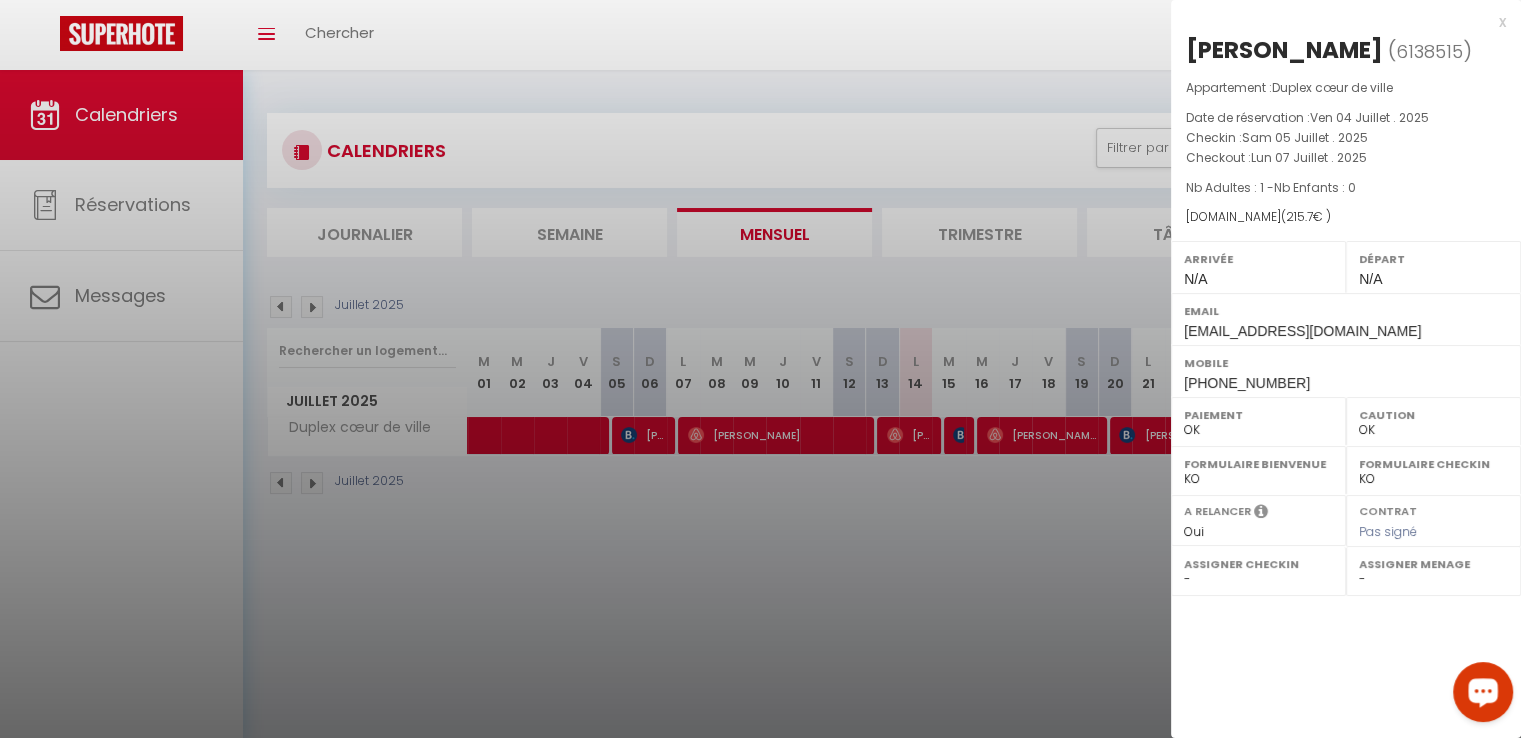 click at bounding box center (1483, 691) 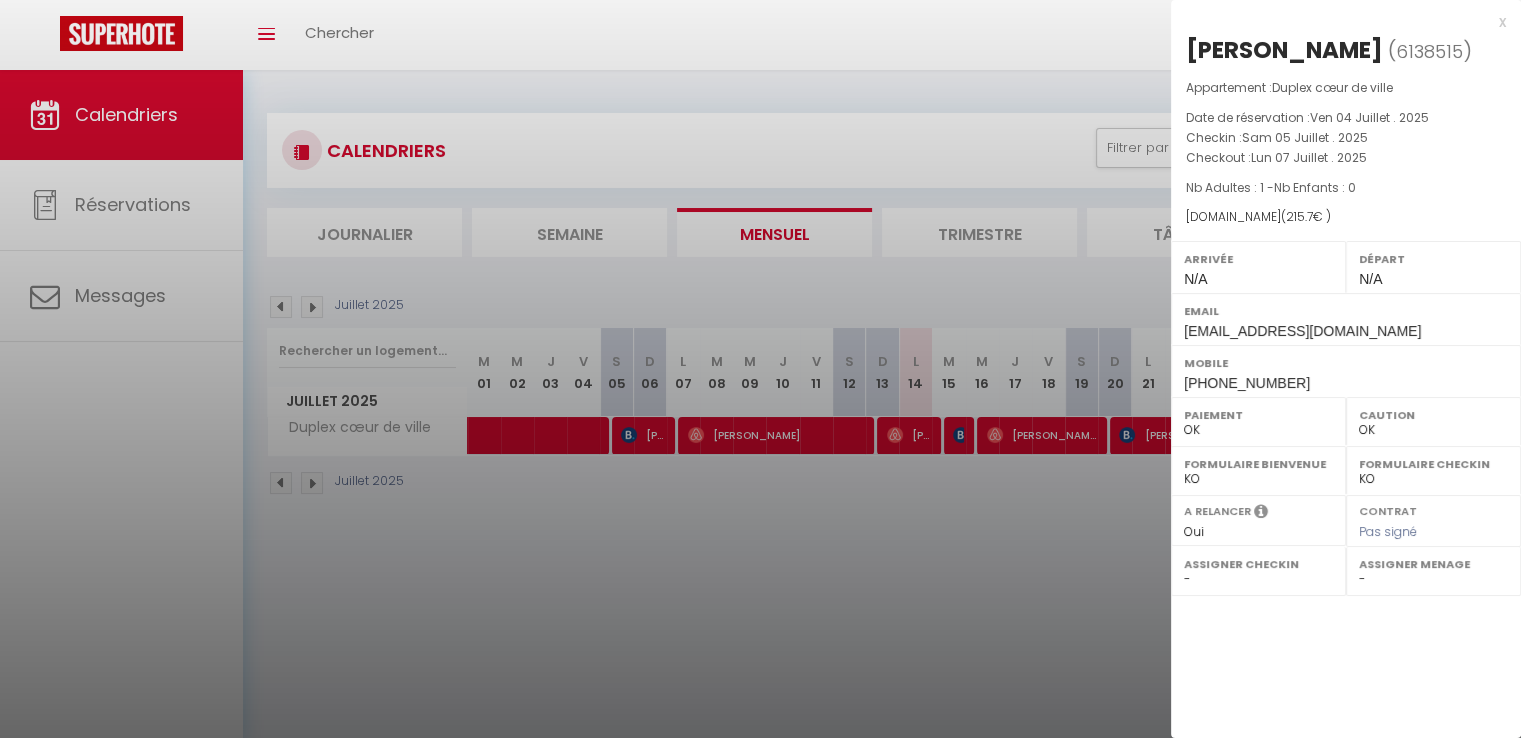 click at bounding box center [760, 369] 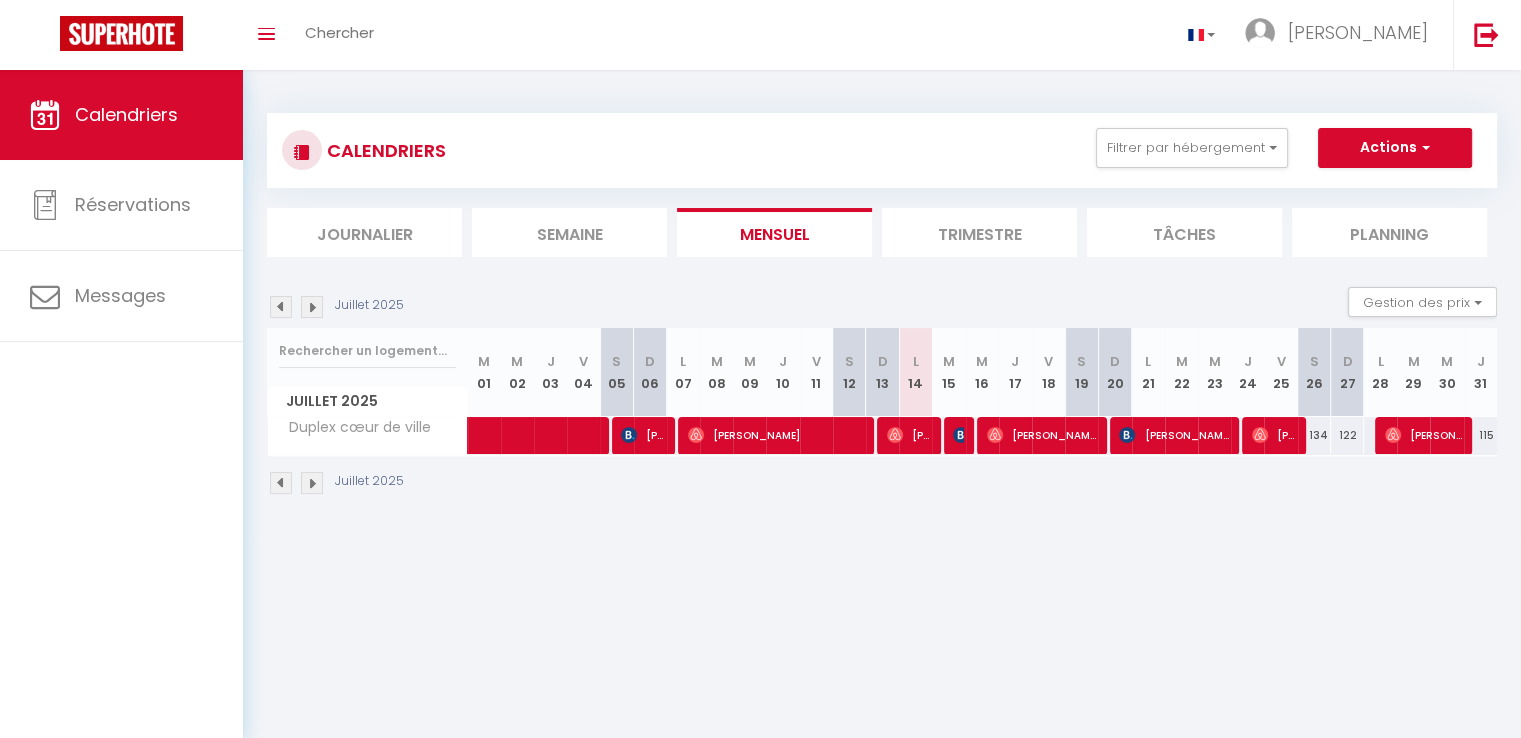 click on "Toggle menubar     Chercher   BUTTON                 [PERSON_NAME]" at bounding box center [825, 35] 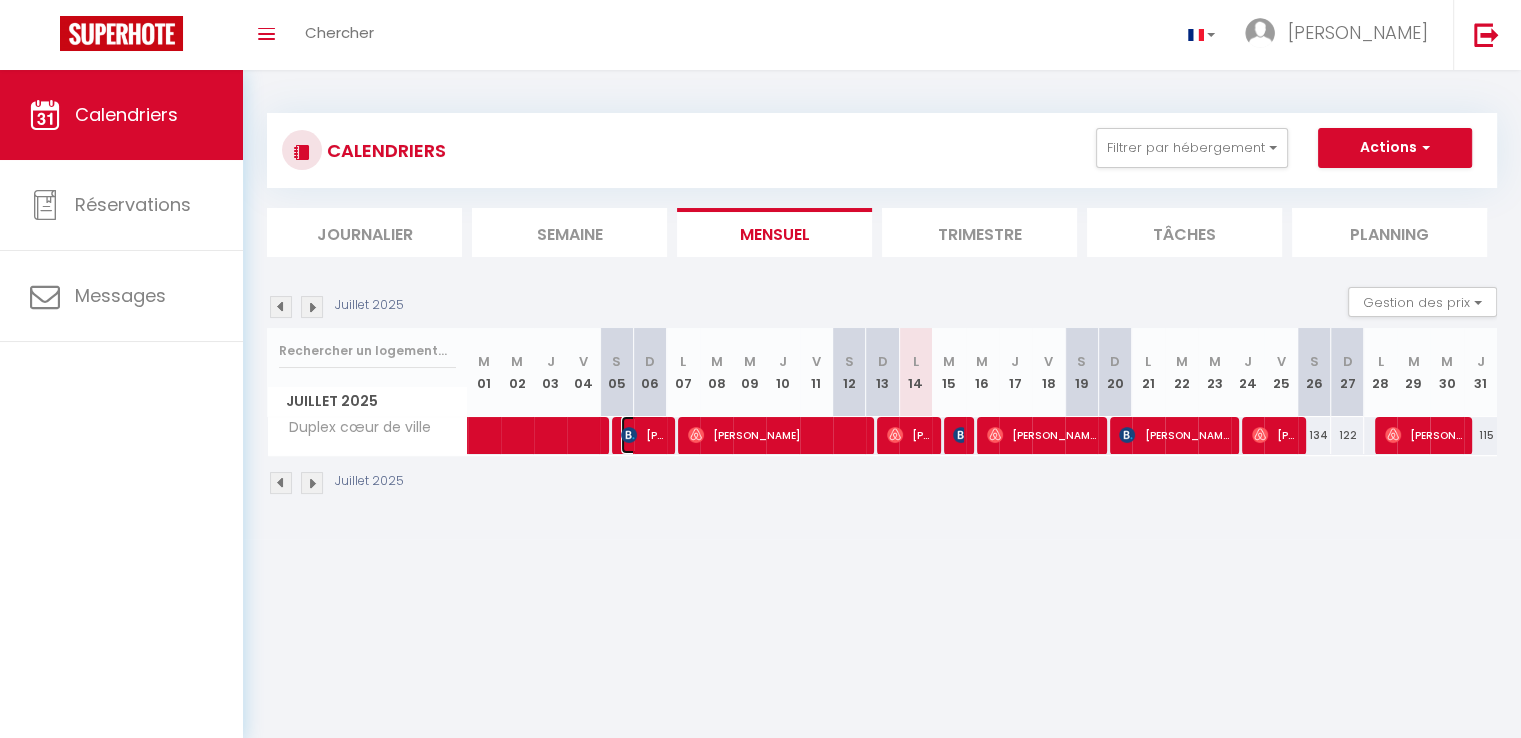 click on "[PERSON_NAME]" at bounding box center (643, 435) 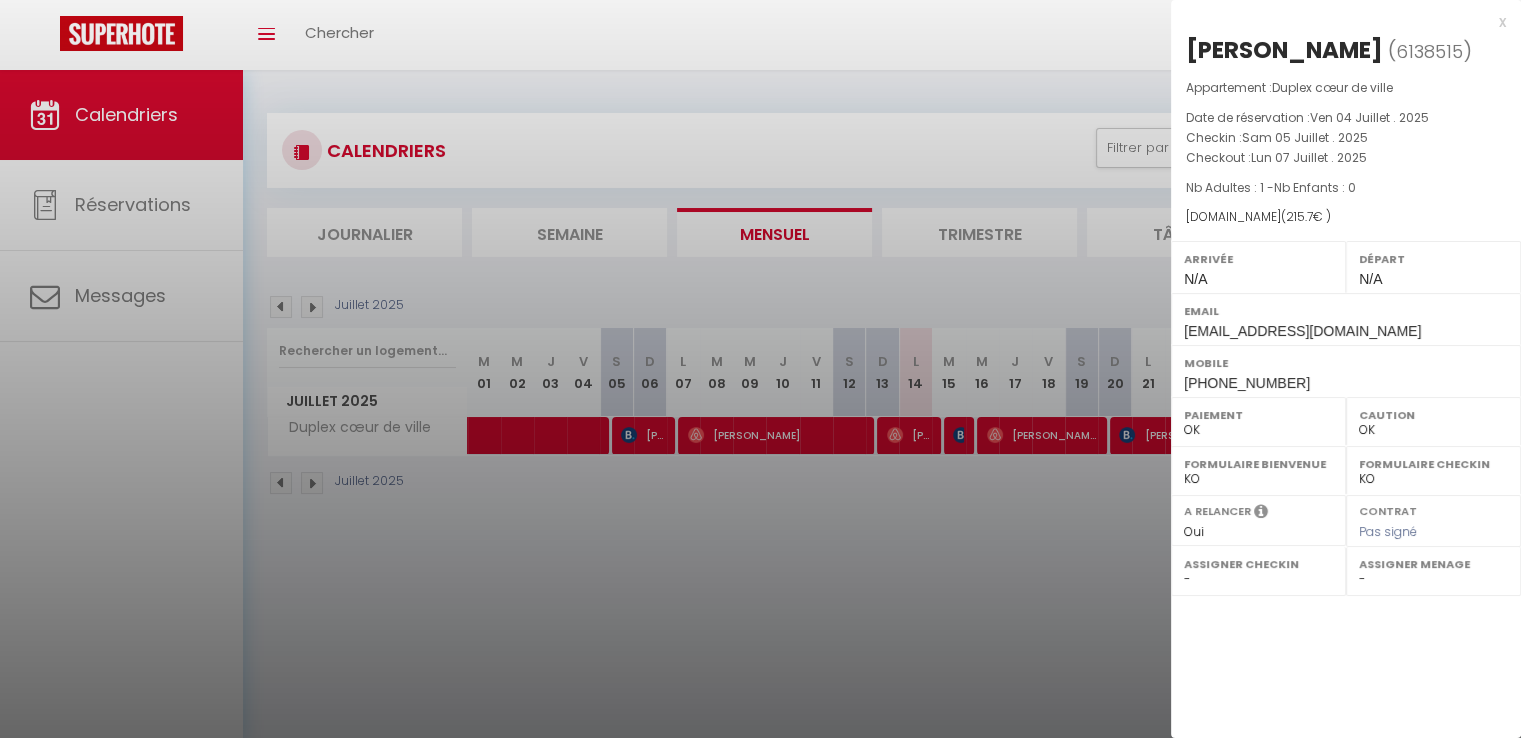 click at bounding box center [760, 369] 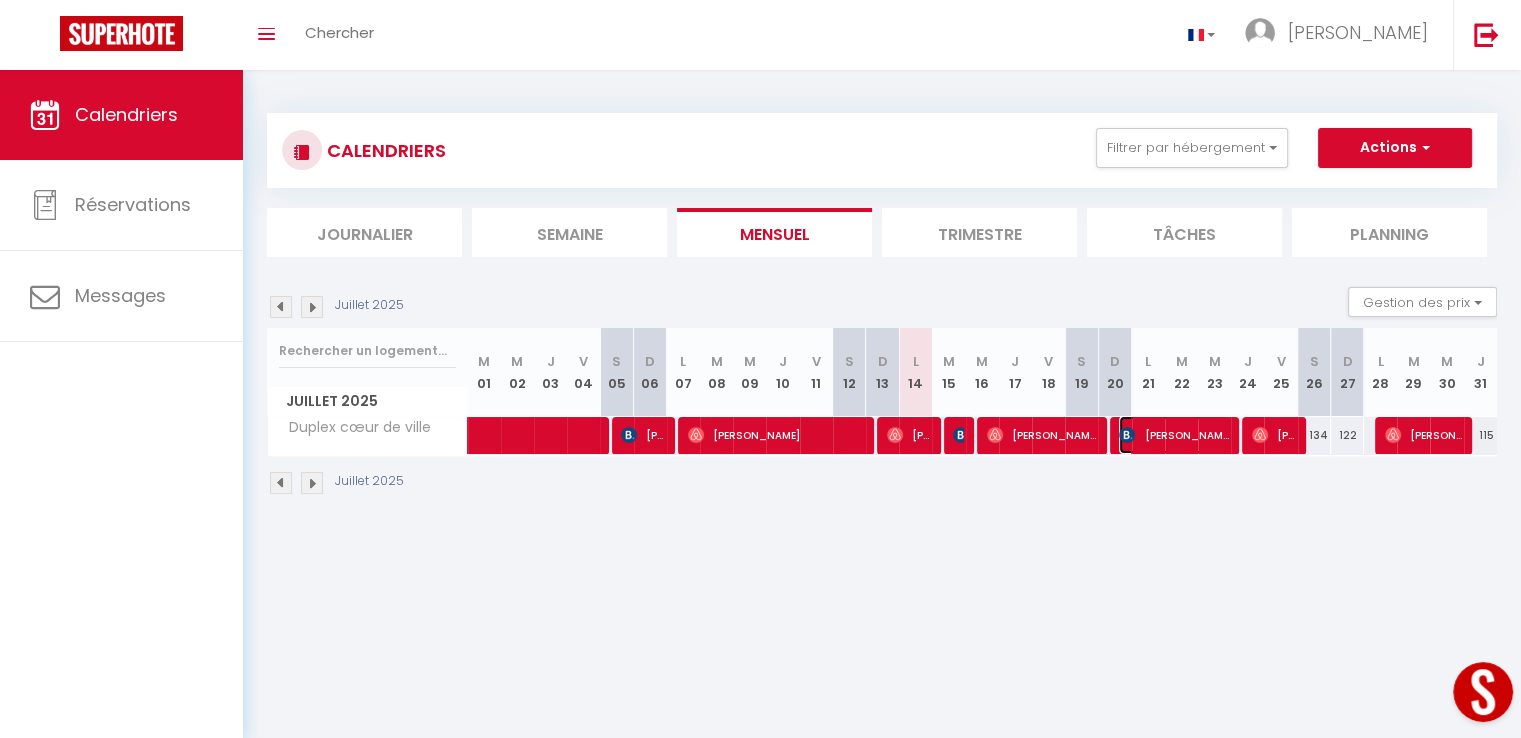 click on "[PERSON_NAME]" at bounding box center [1174, 435] 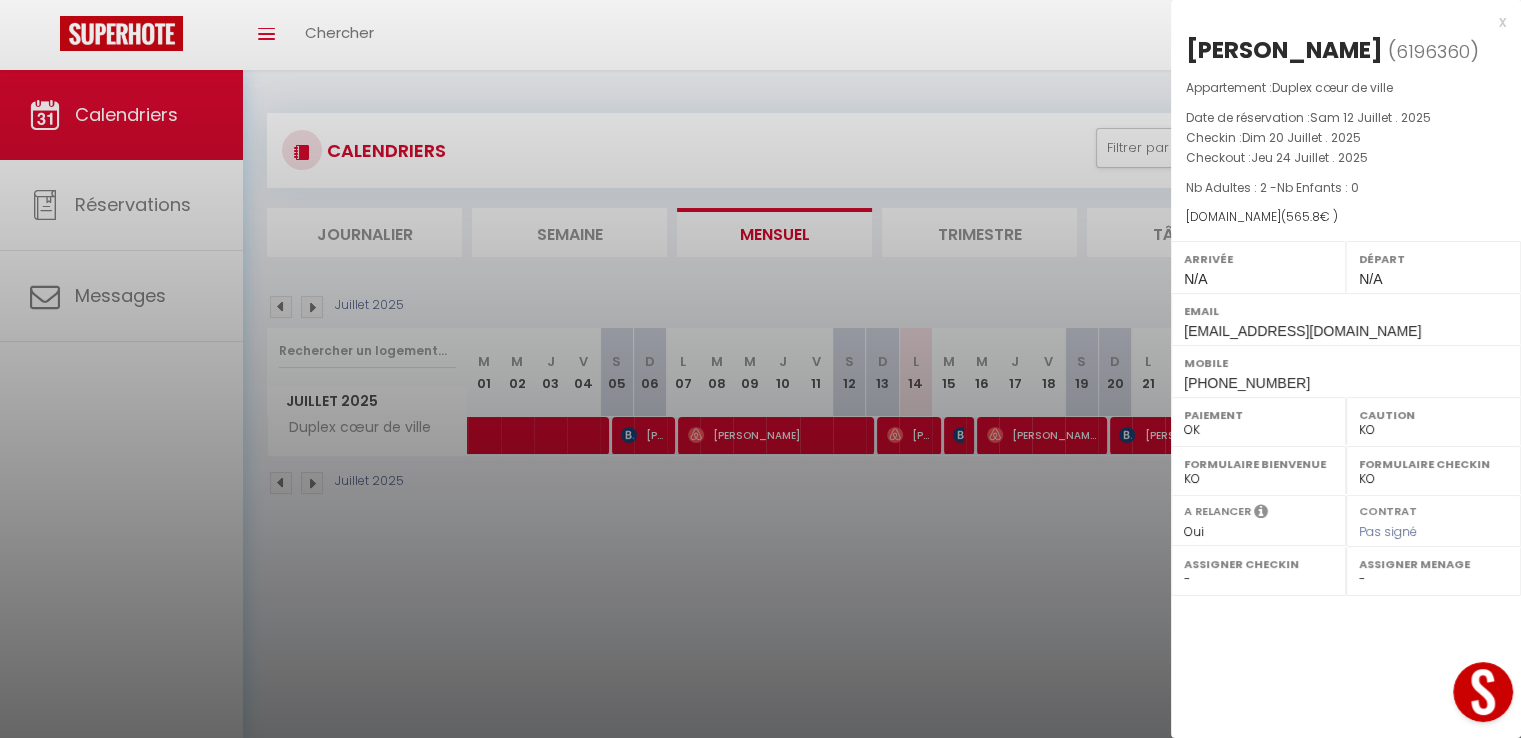click at bounding box center [760, 369] 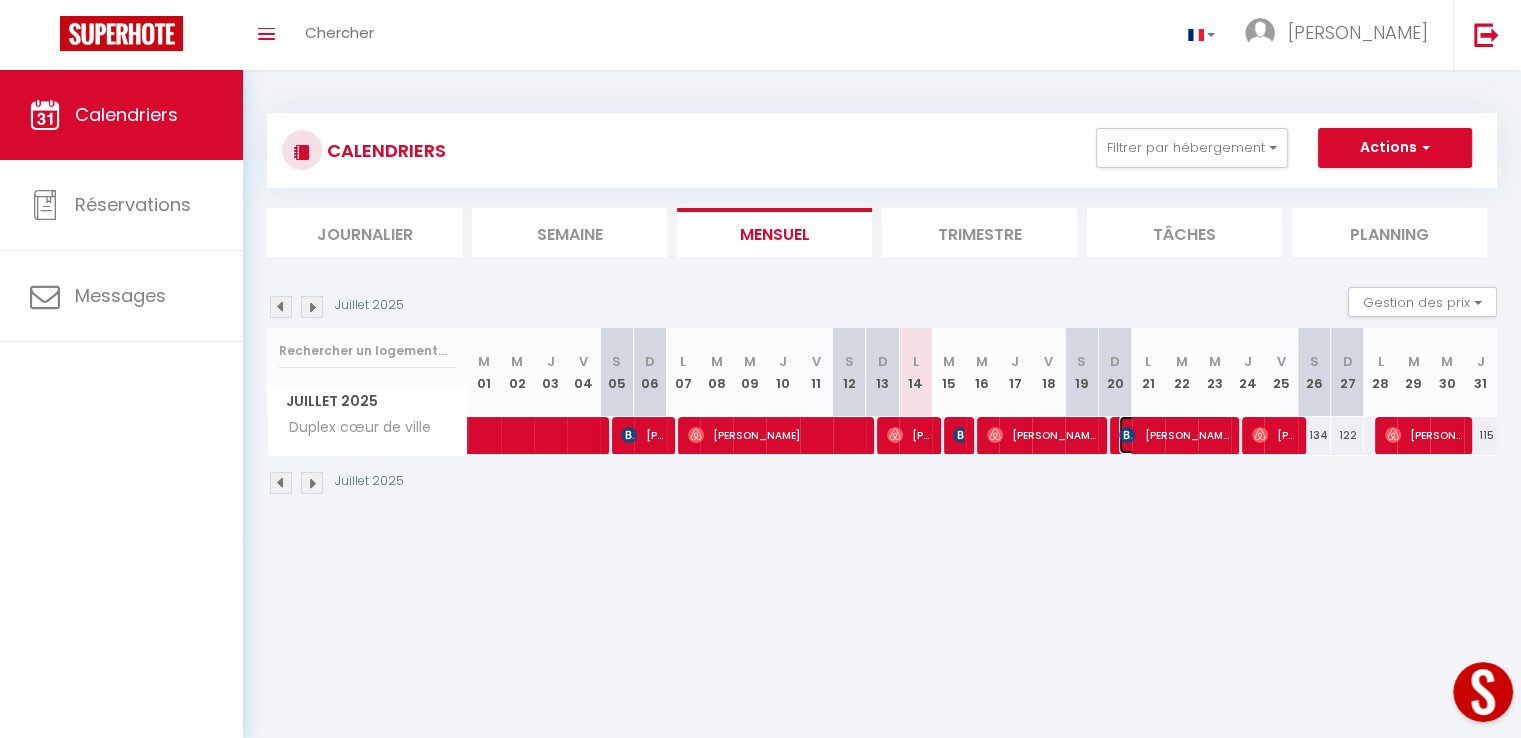 click on "[PERSON_NAME]" at bounding box center [1174, 435] 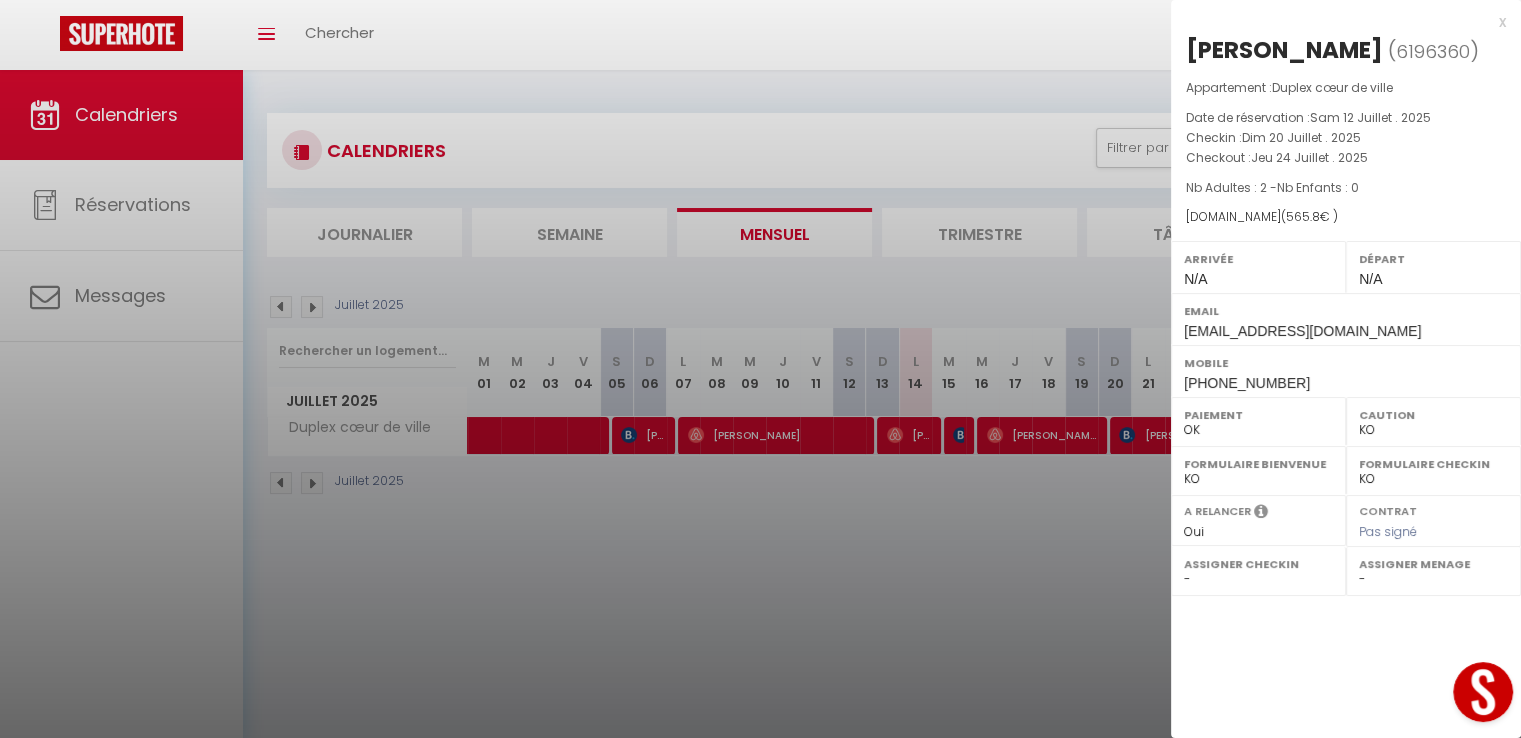 click at bounding box center (760, 369) 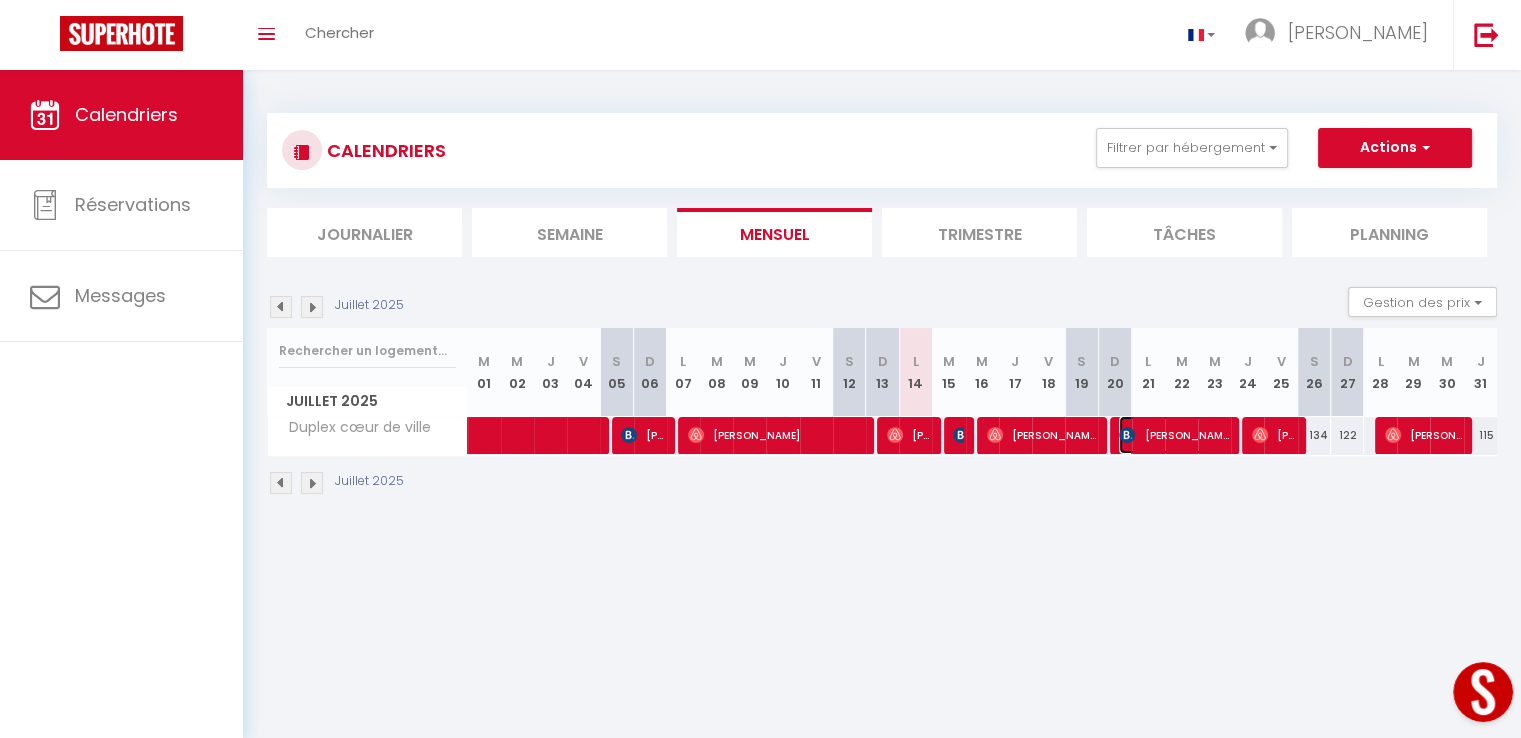 click on "[PERSON_NAME]" at bounding box center [1174, 435] 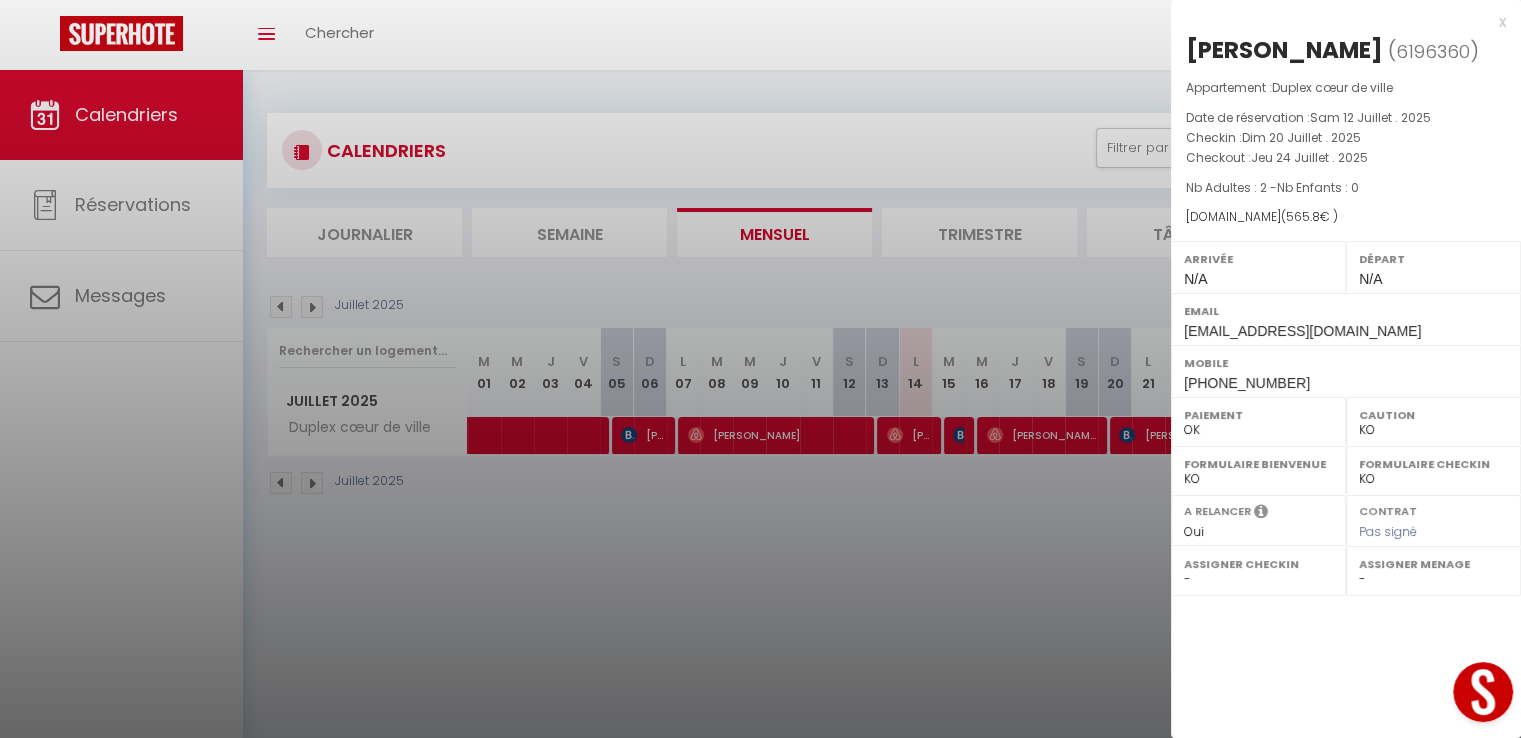 click at bounding box center (760, 369) 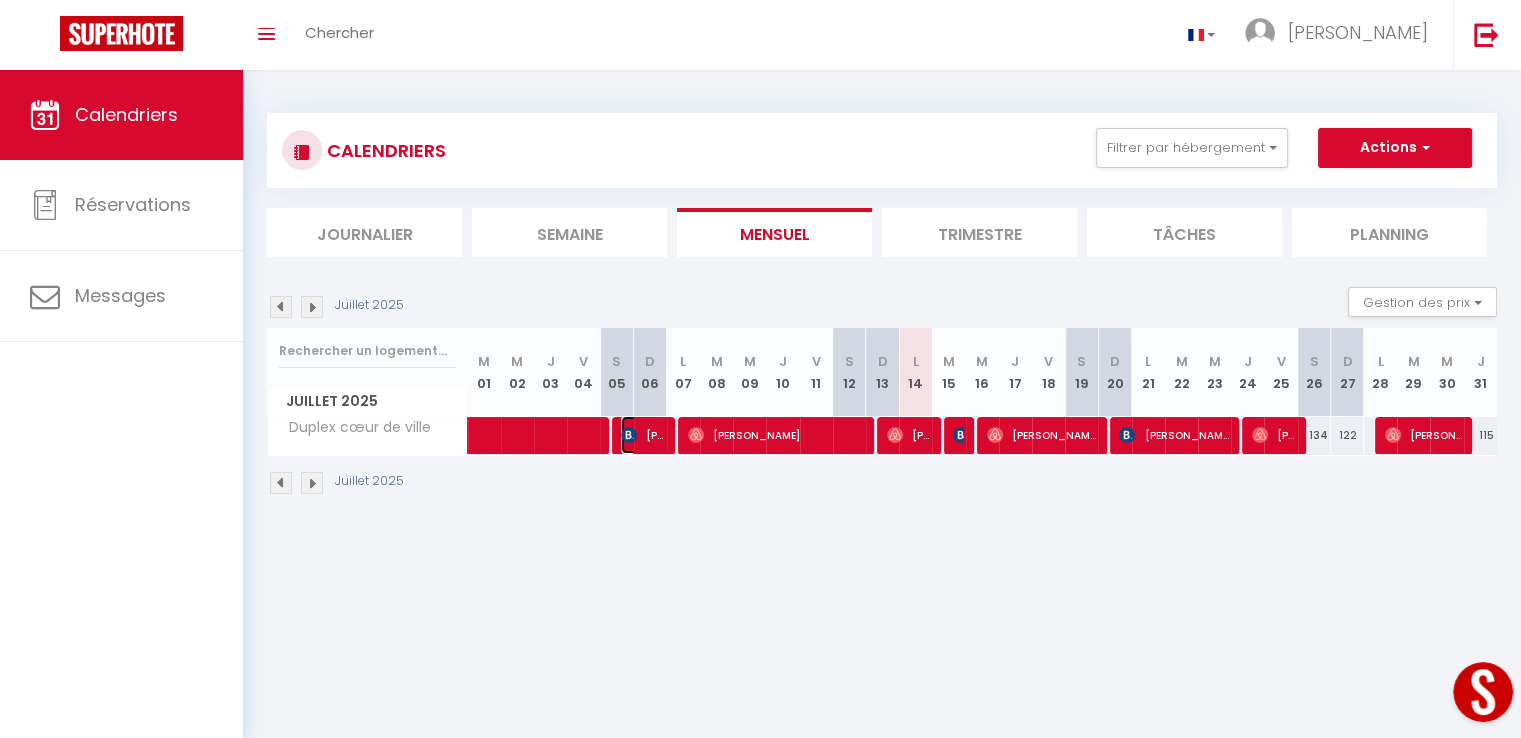 click on "[PERSON_NAME]" at bounding box center (643, 435) 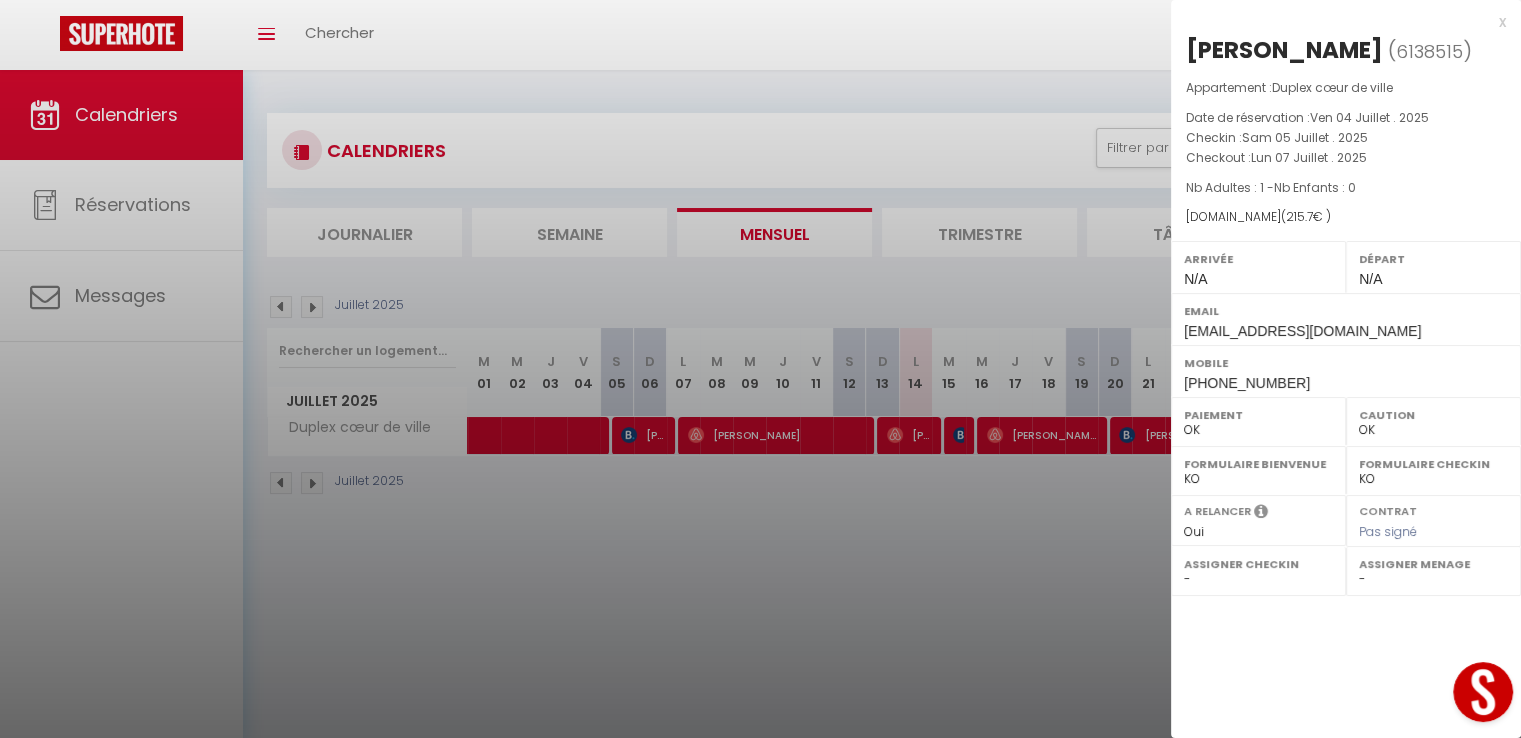 click at bounding box center (760, 369) 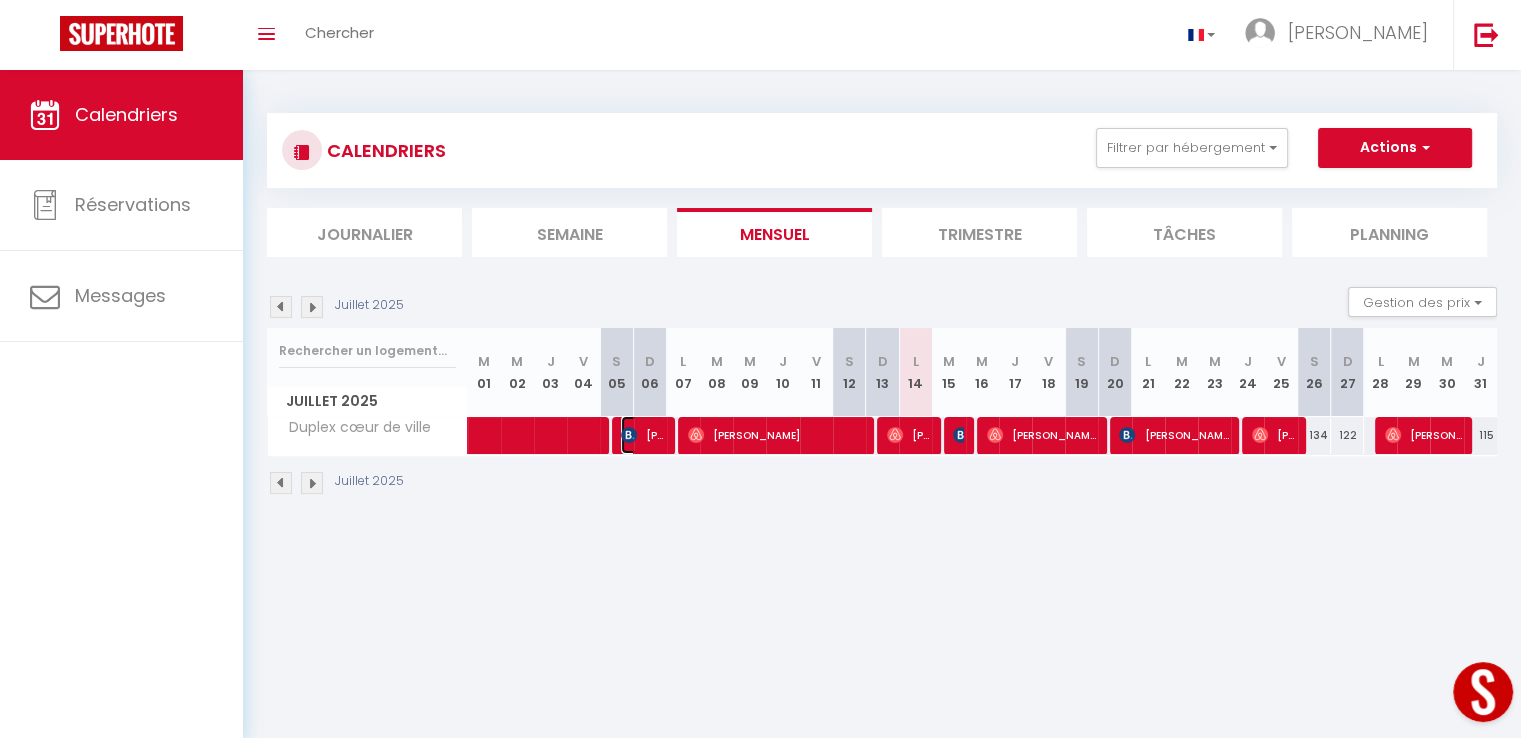 click on "[PERSON_NAME]" at bounding box center (643, 435) 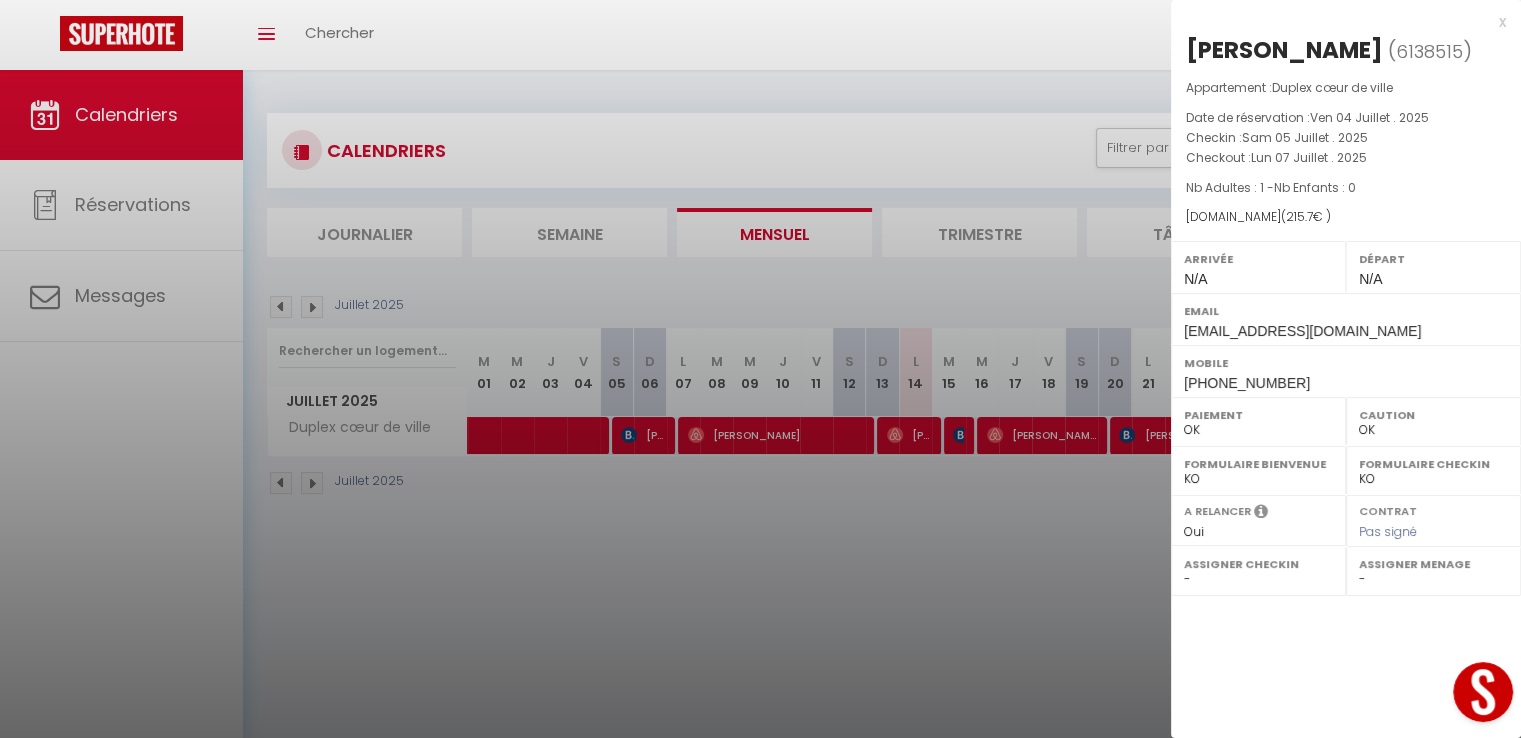 click at bounding box center [760, 369] 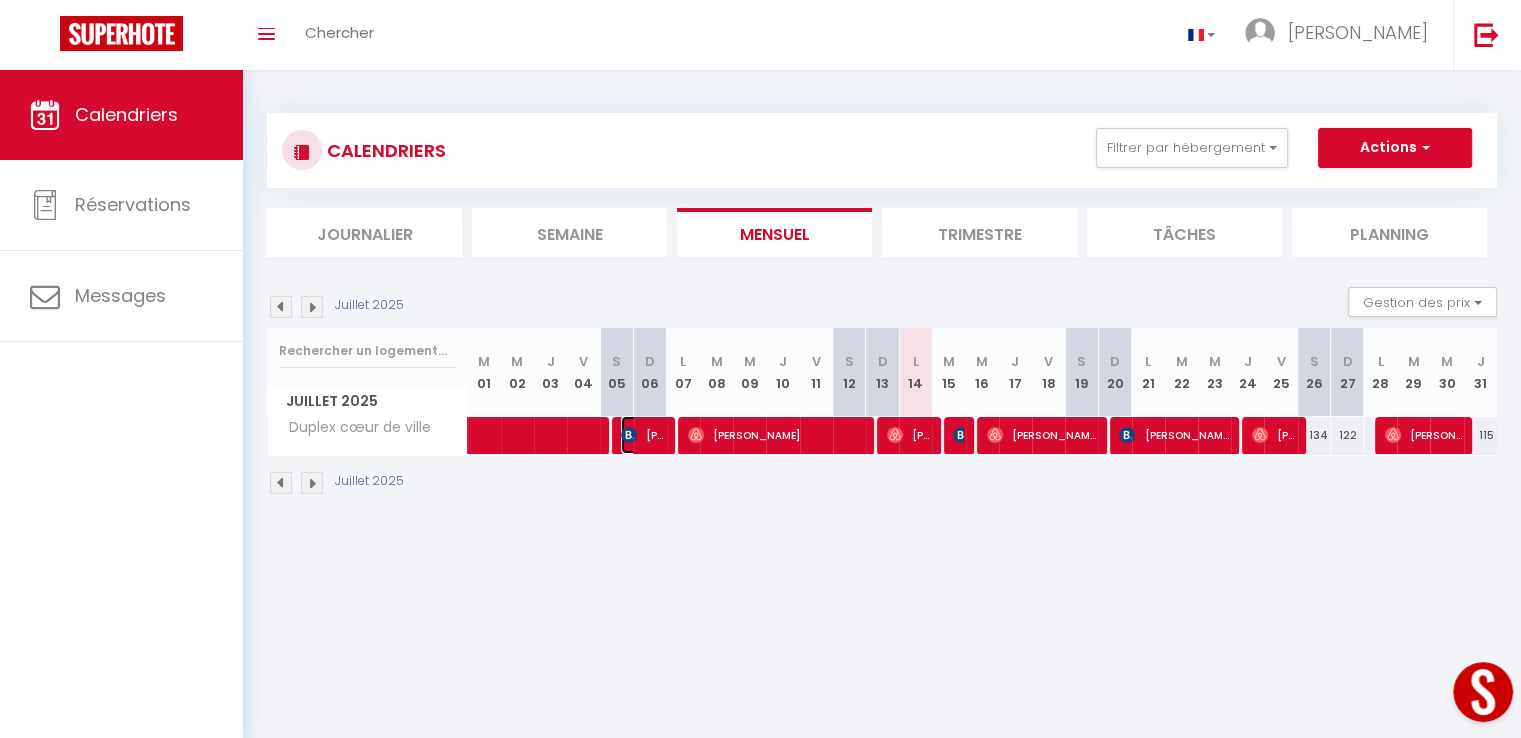 click at bounding box center [629, 435] 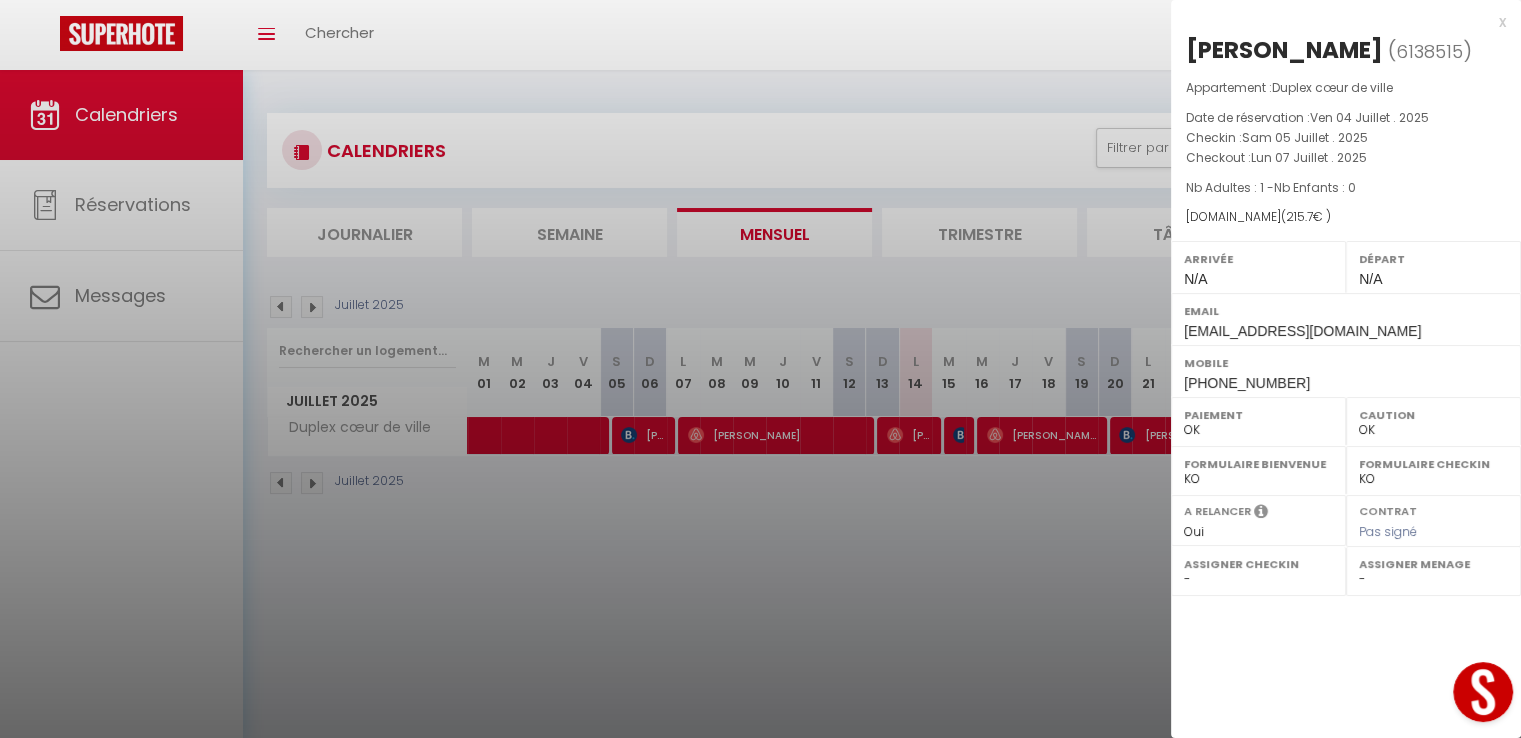 click at bounding box center [760, 369] 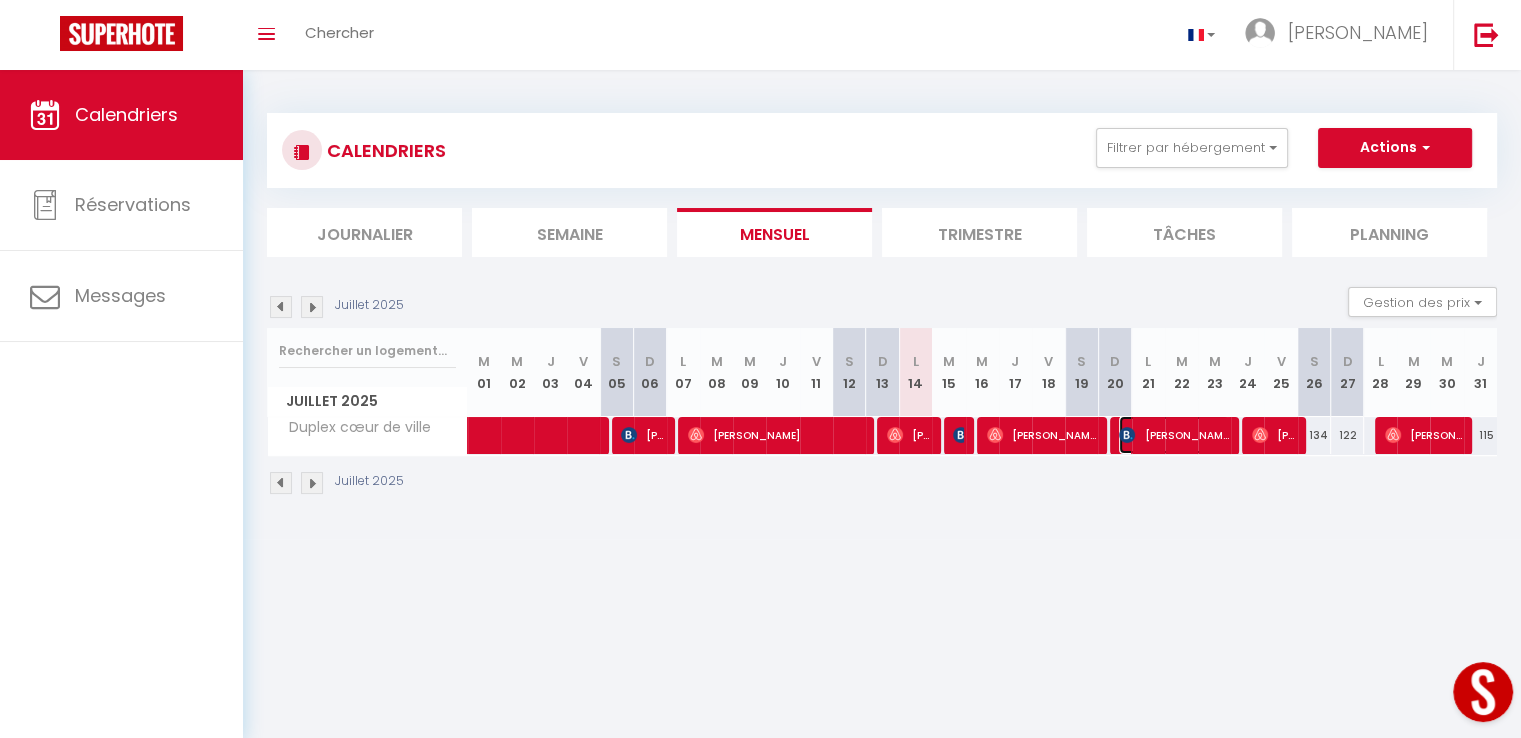 click on "[PERSON_NAME]" at bounding box center [1174, 435] 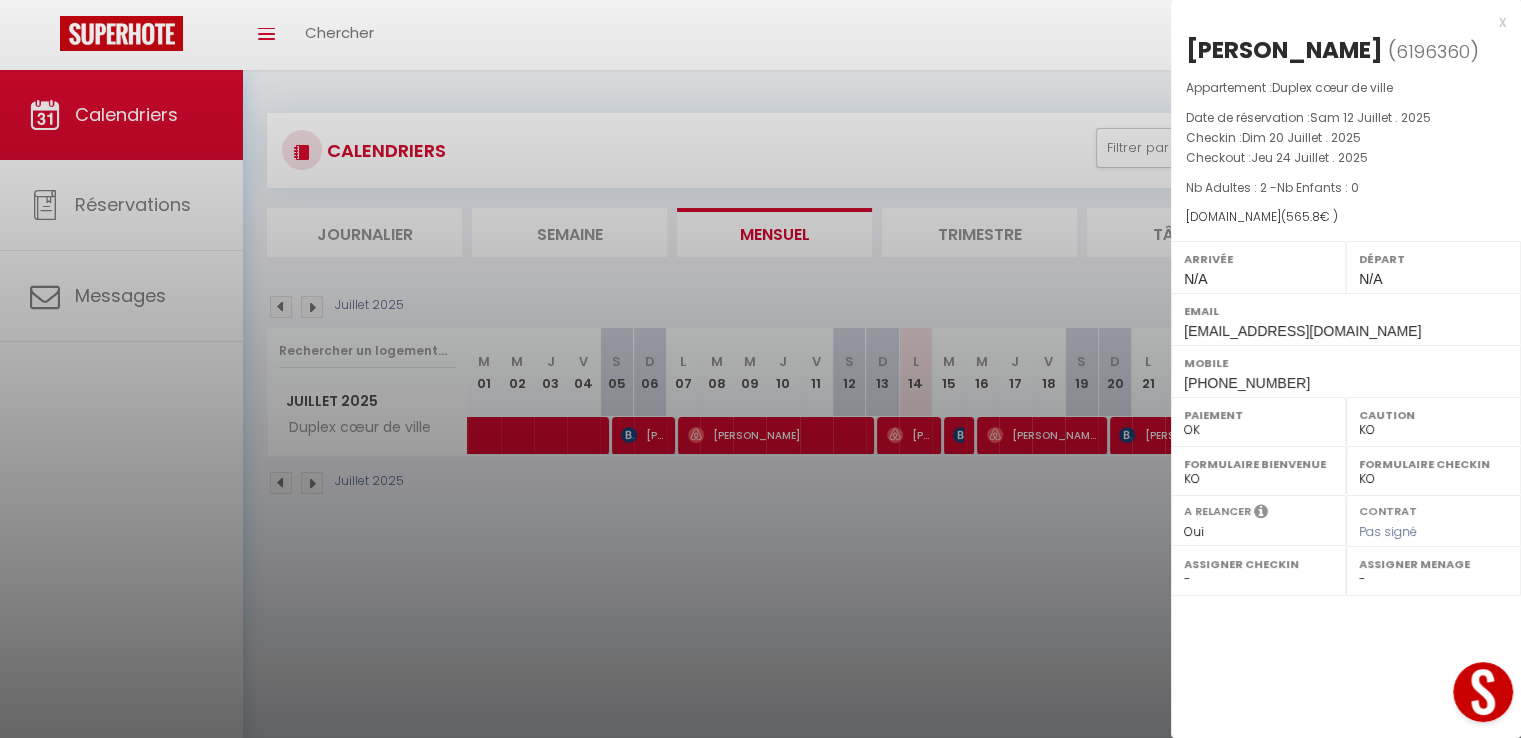 click at bounding box center [760, 369] 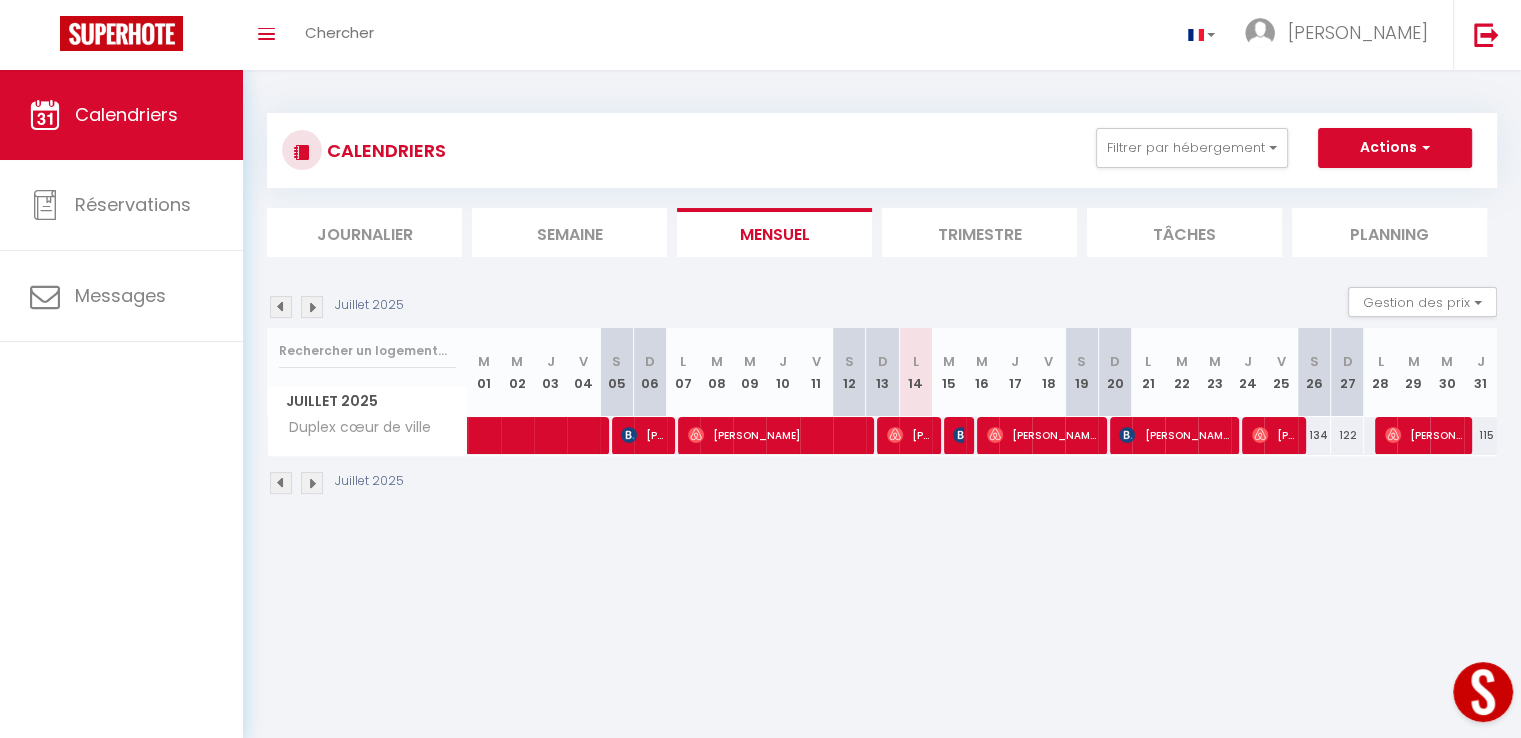 click at bounding box center [312, 307] 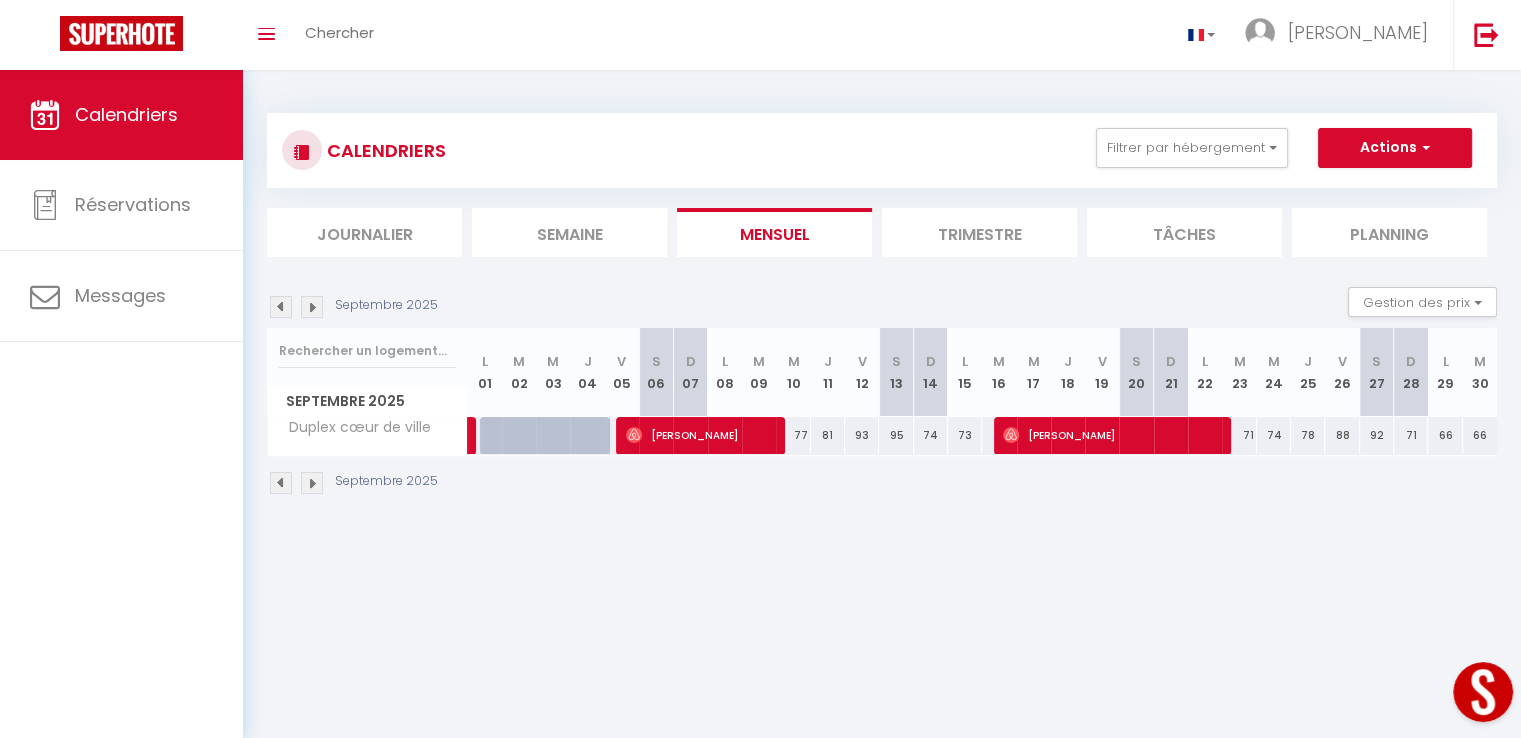 click at bounding box center [312, 307] 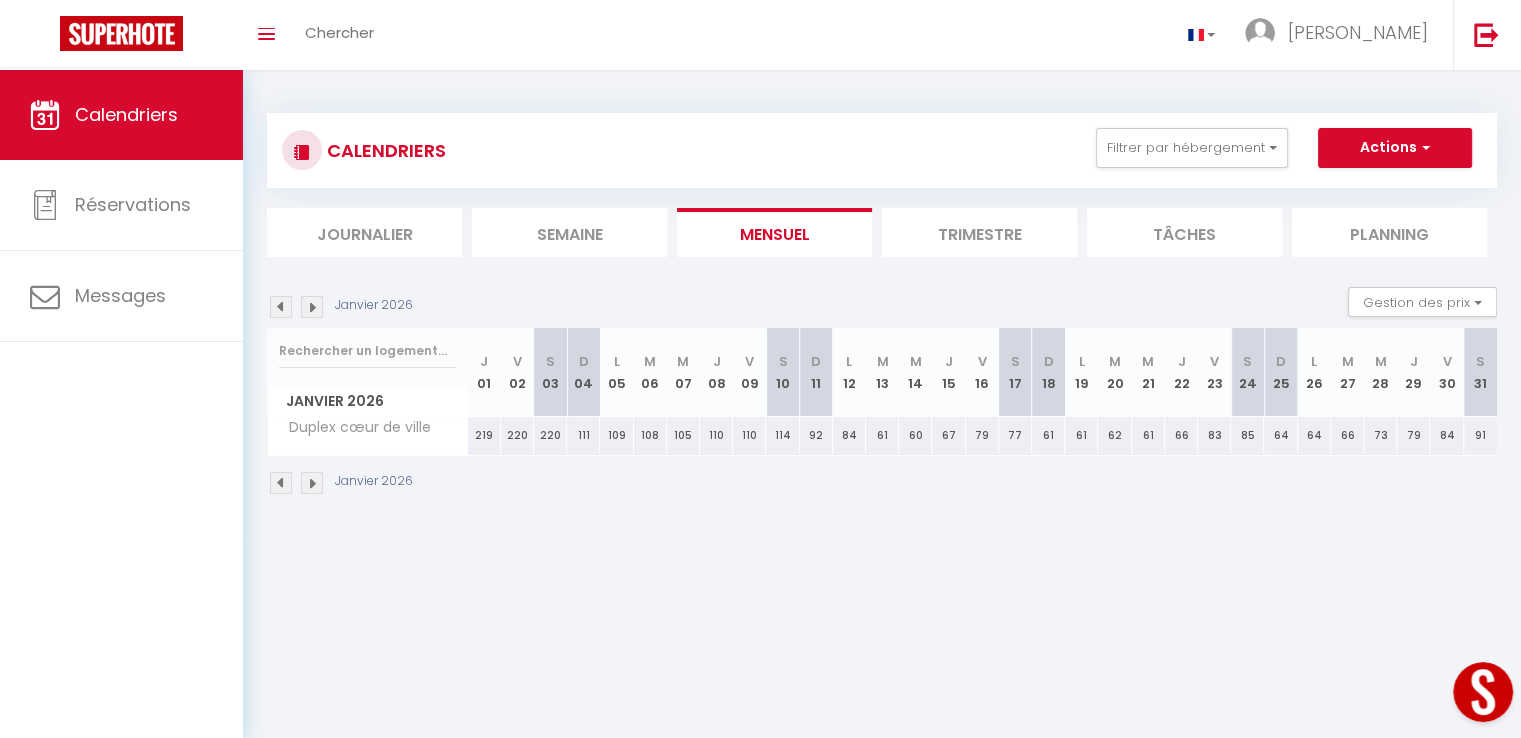 click at bounding box center (312, 307) 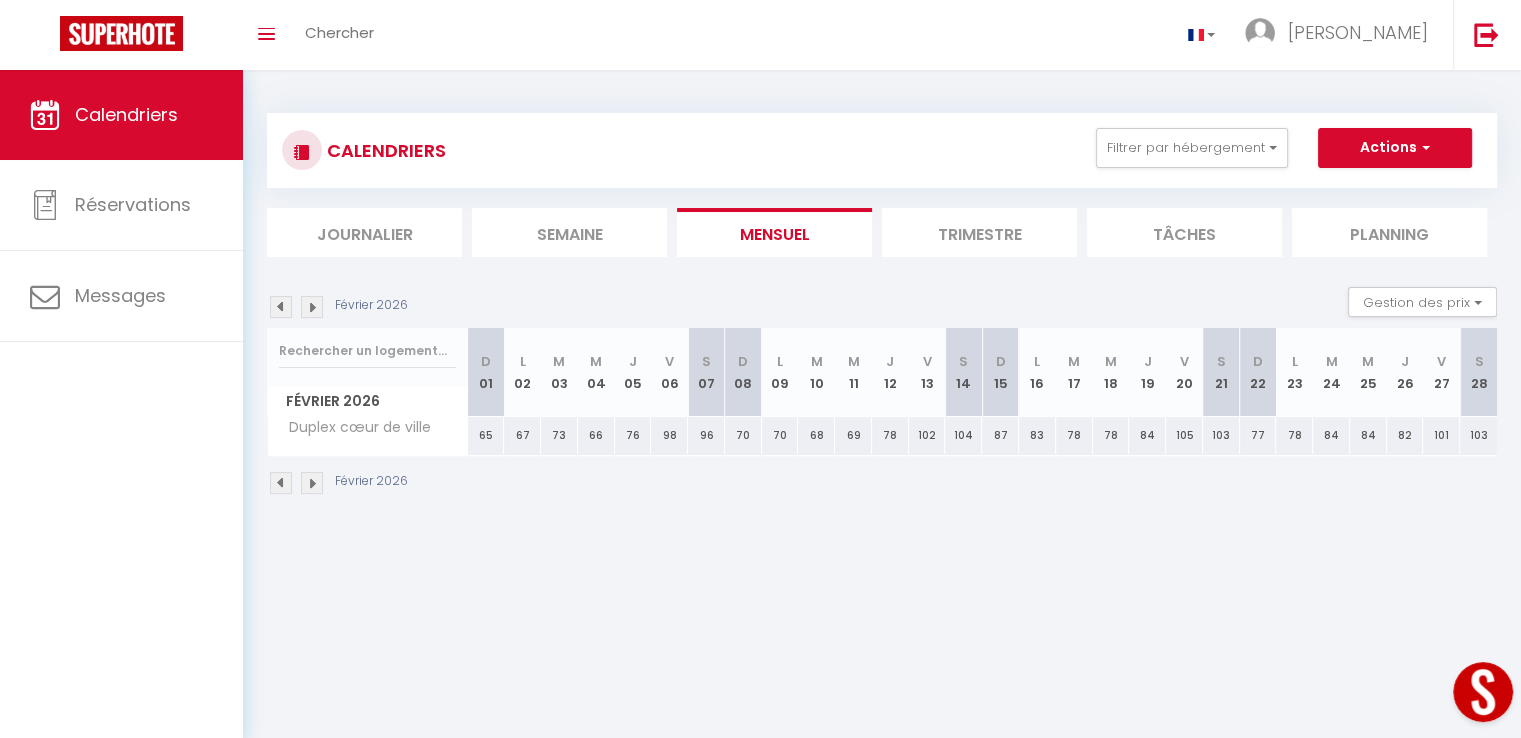 click at bounding box center (312, 307) 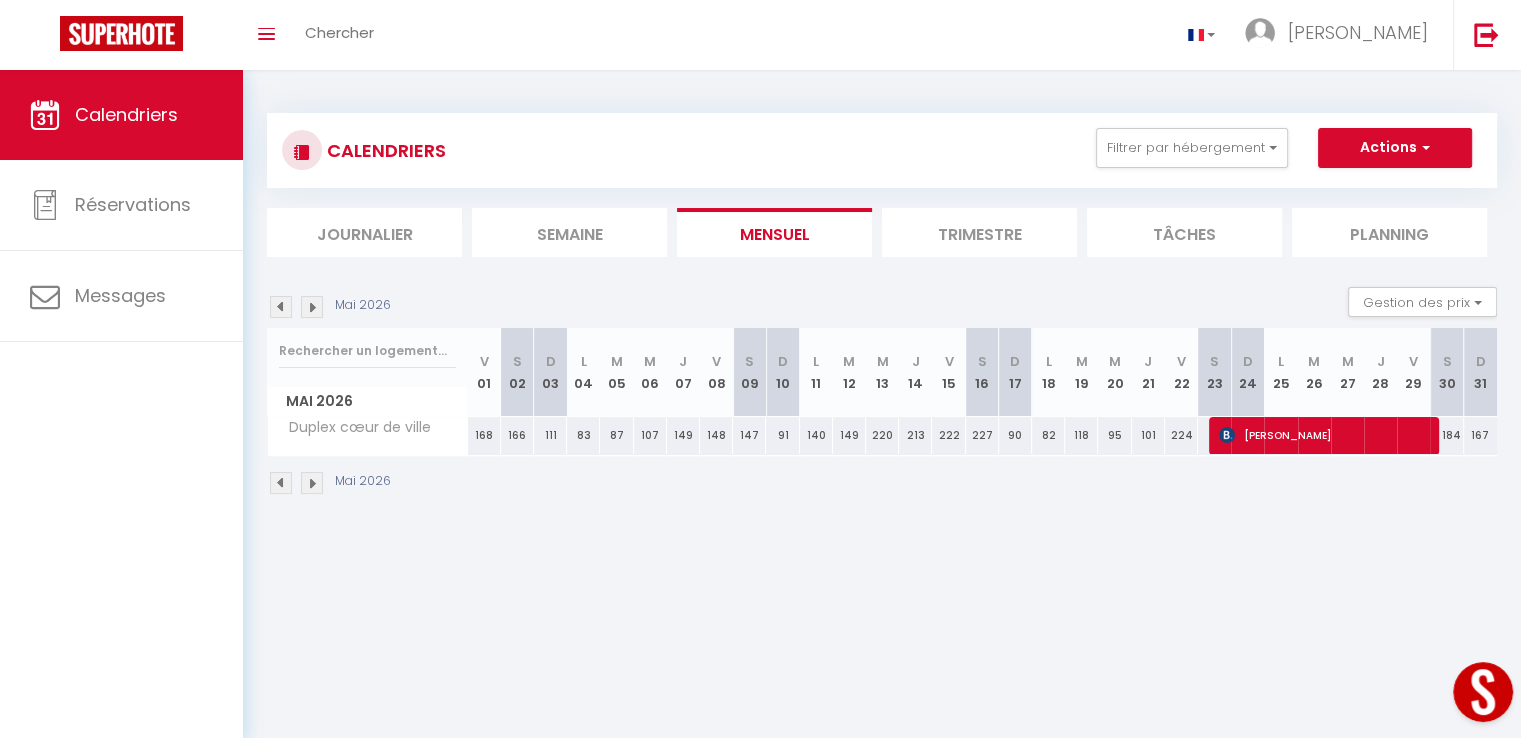 click at bounding box center (312, 307) 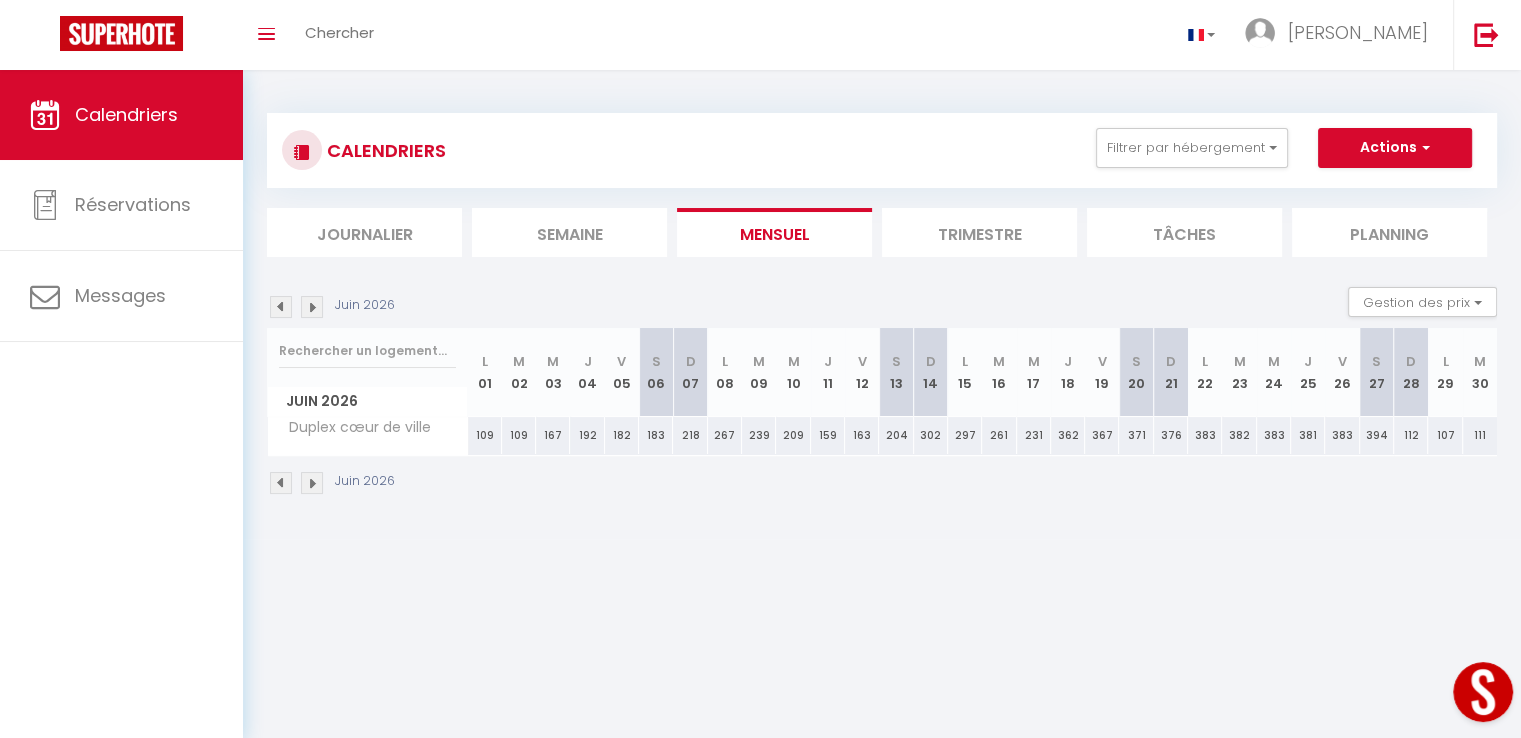 click at bounding box center (312, 307) 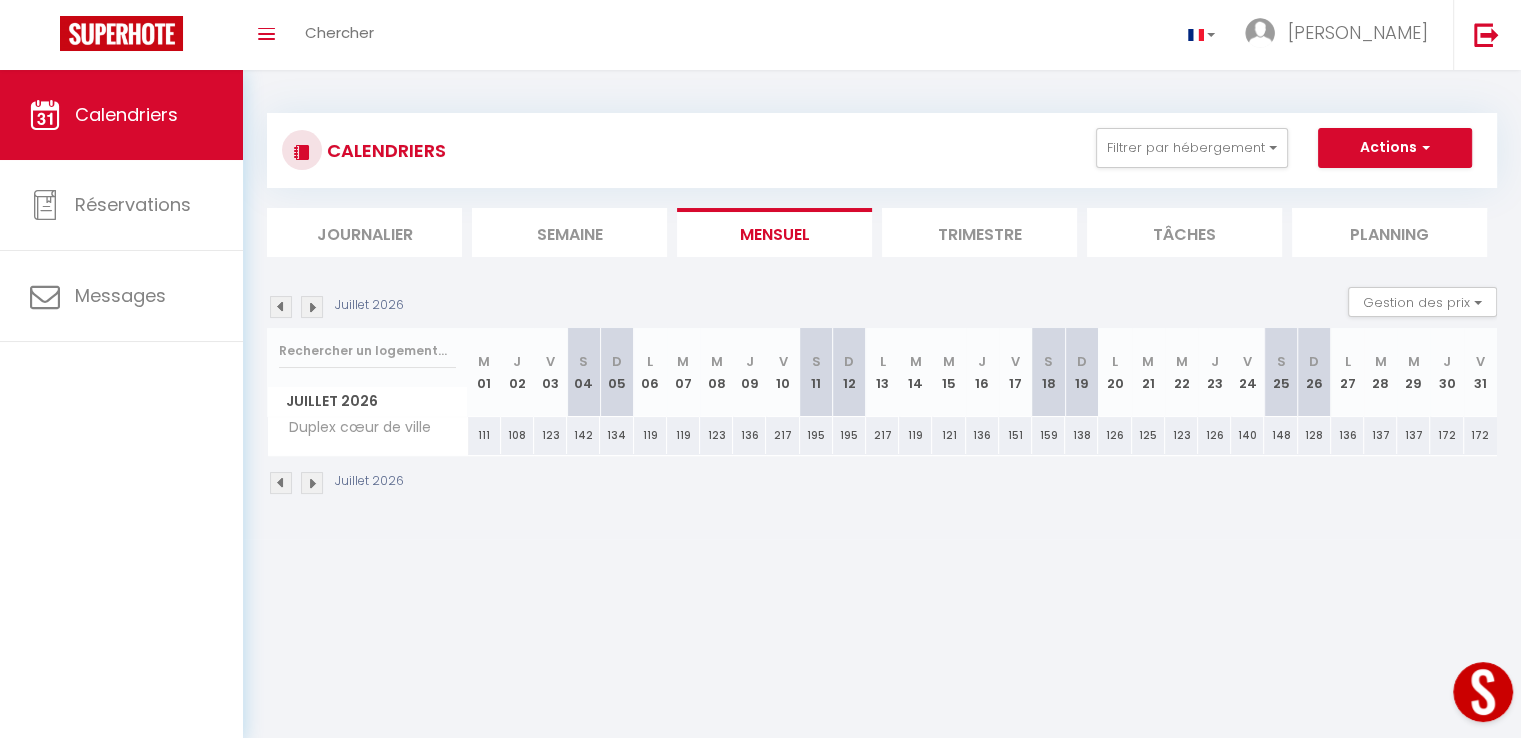 click at bounding box center [281, 307] 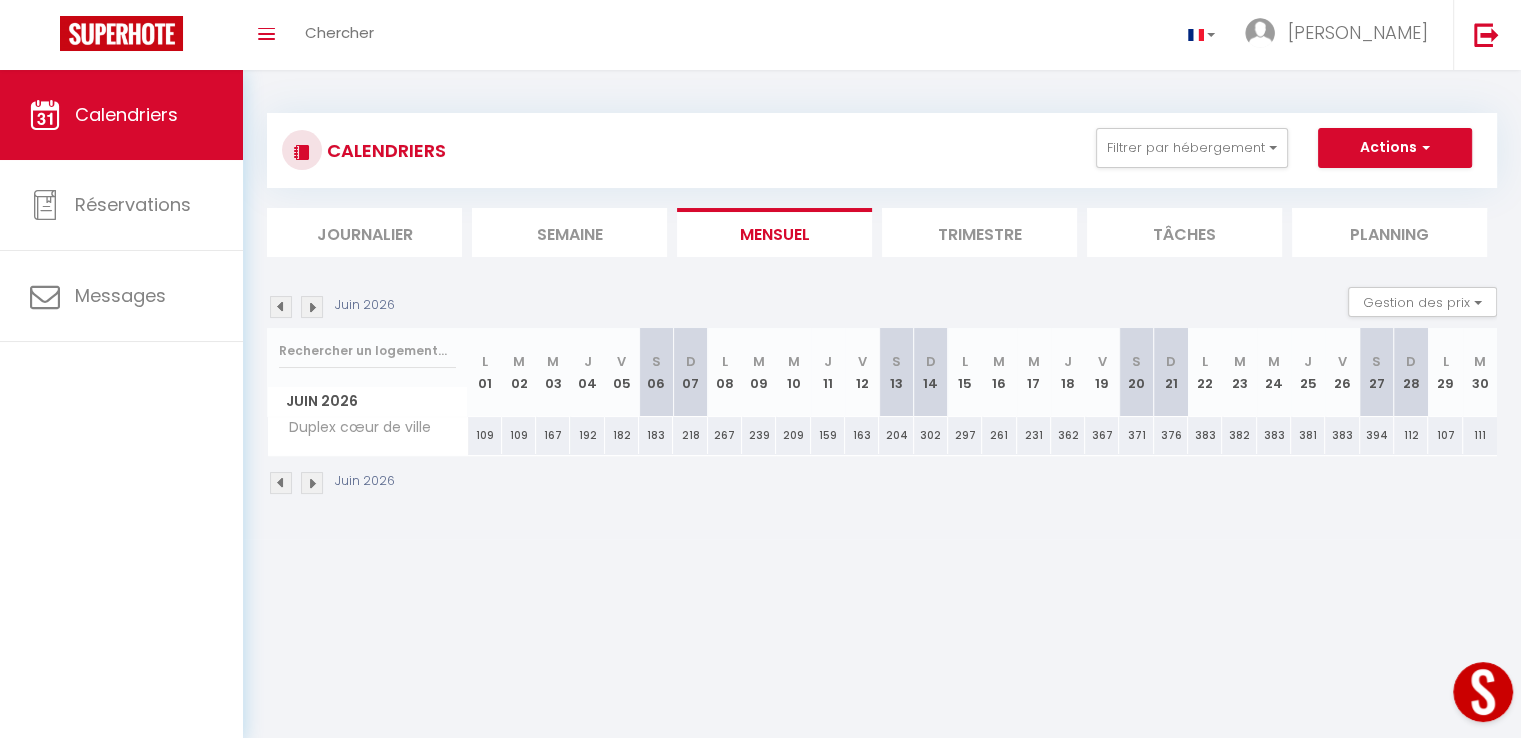 click at bounding box center [281, 307] 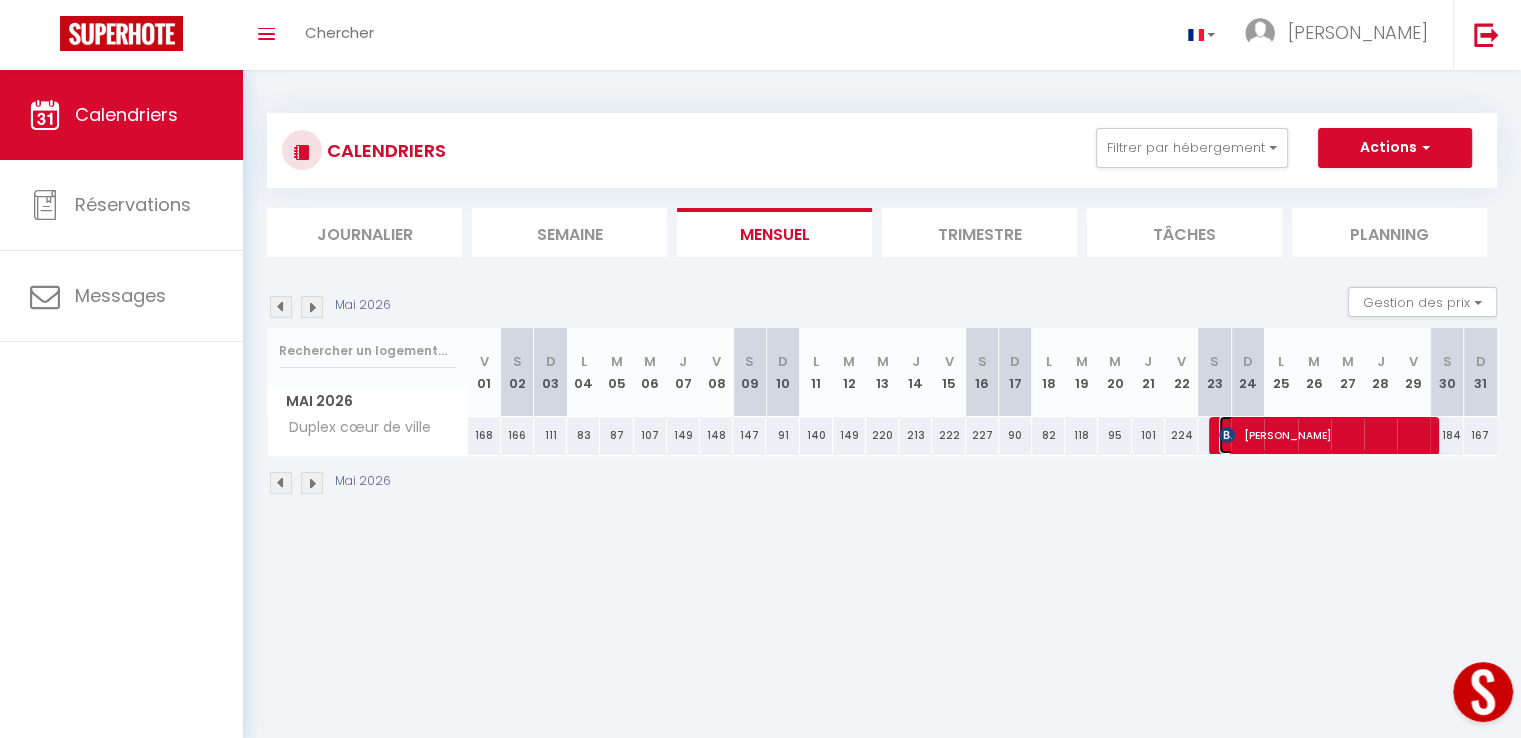 click on "[PERSON_NAME]" at bounding box center (1323, 435) 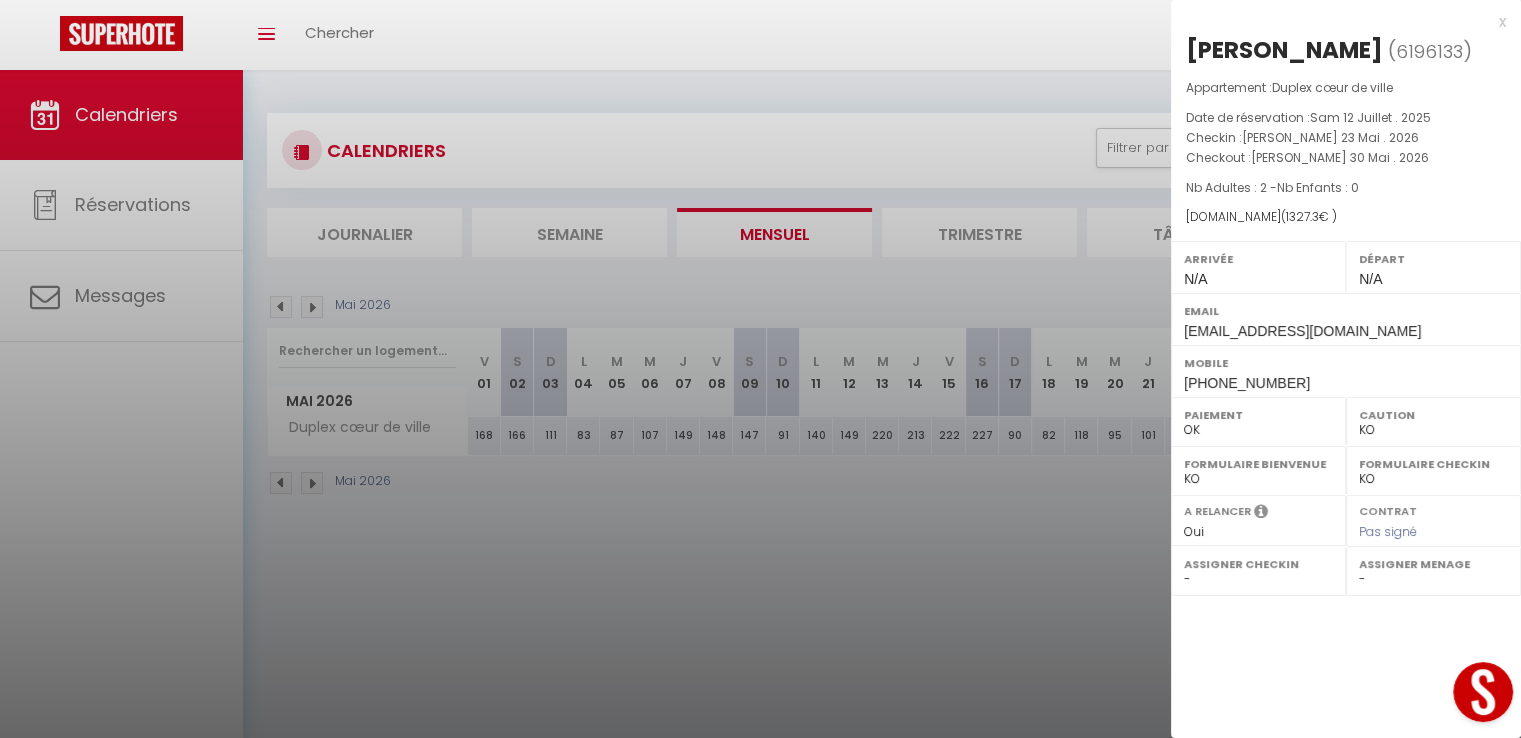 click on "x" at bounding box center (1338, 22) 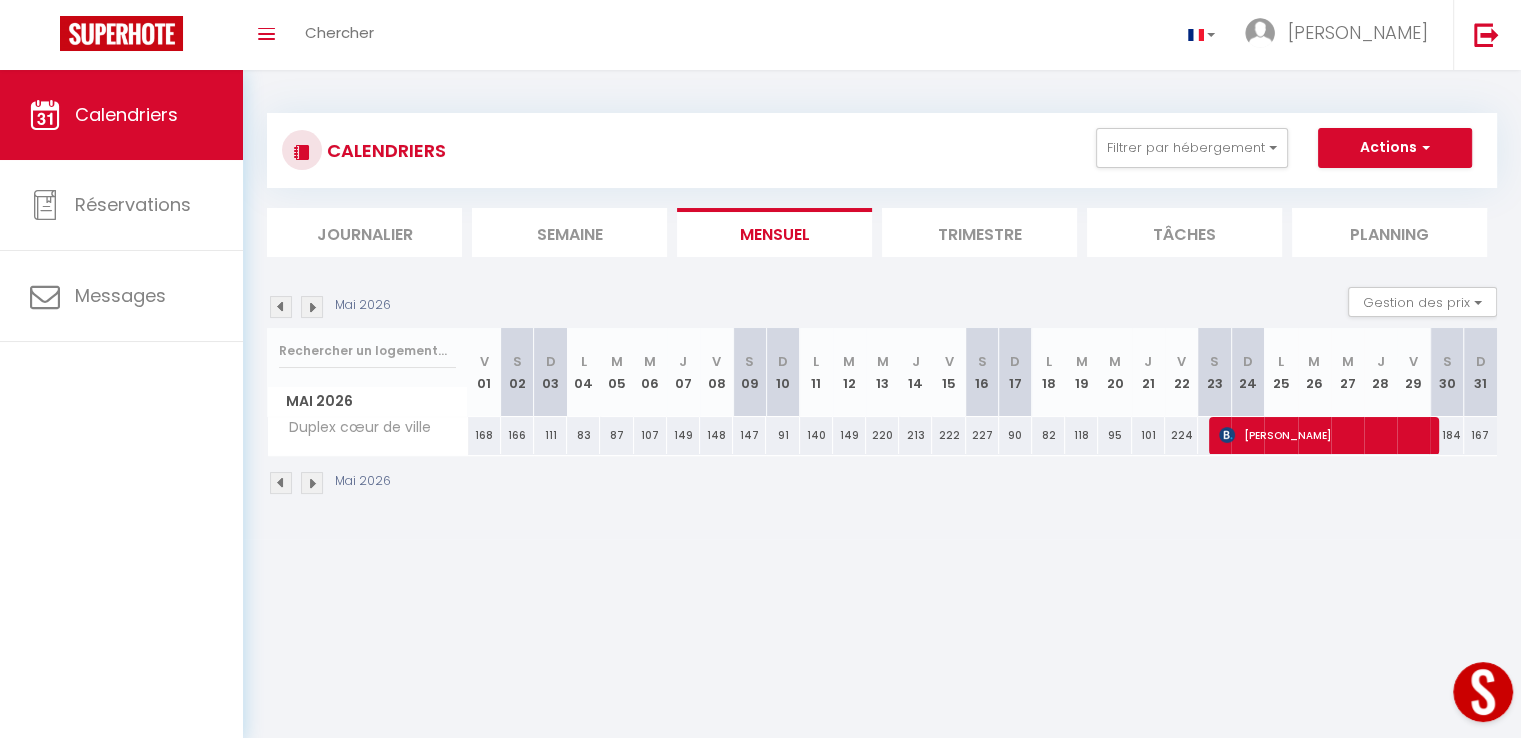 click at bounding box center [281, 483] 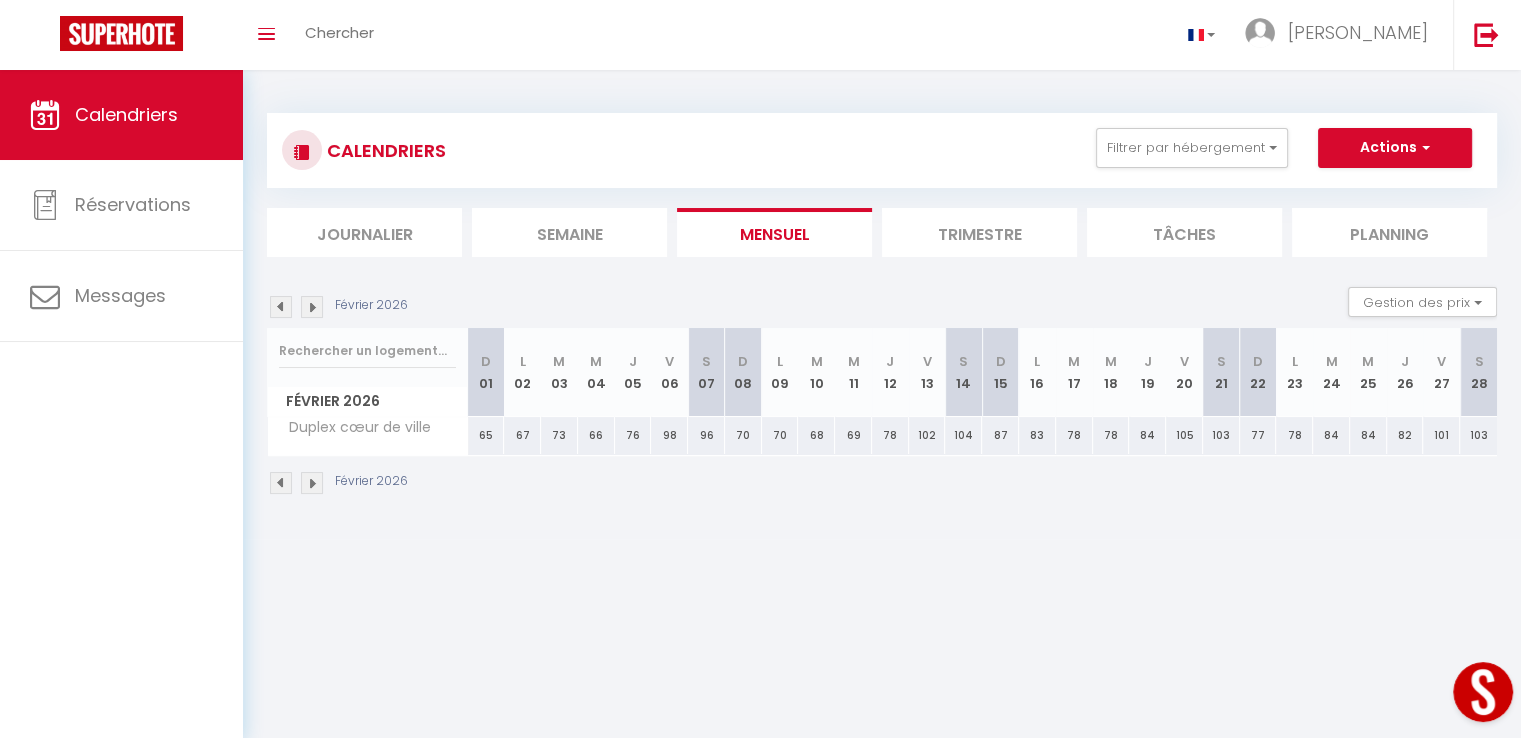 click at bounding box center [281, 483] 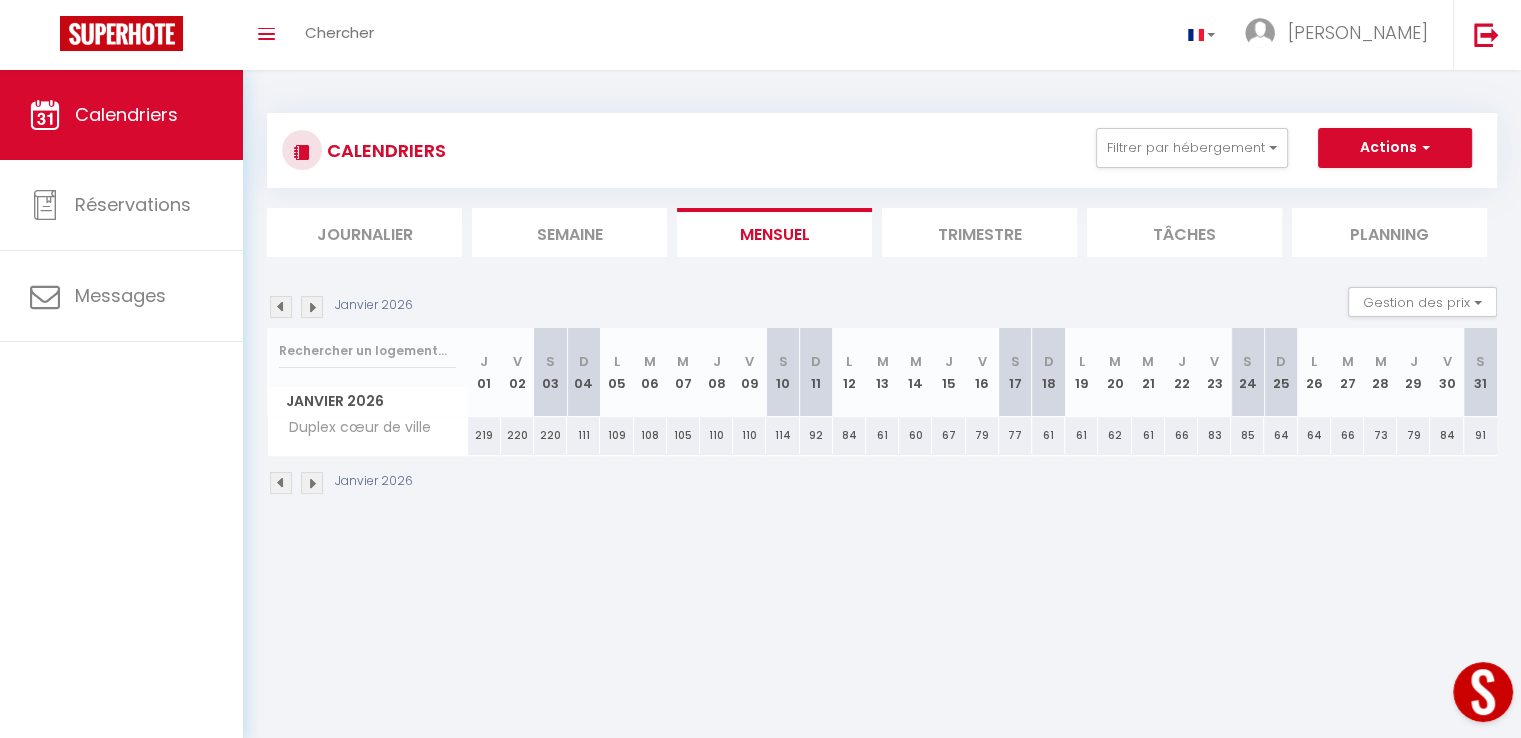 click at bounding box center (281, 483) 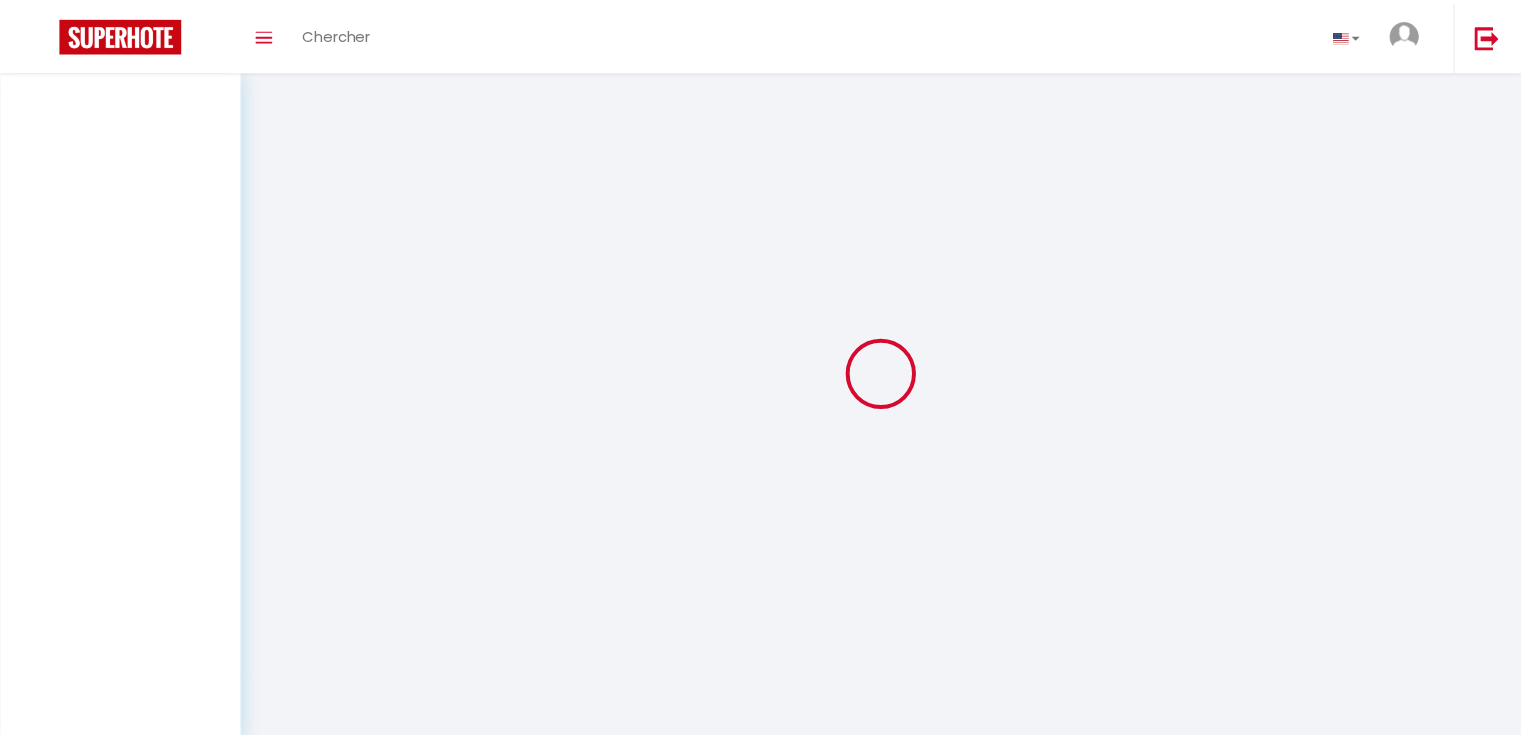scroll, scrollTop: 0, scrollLeft: 0, axis: both 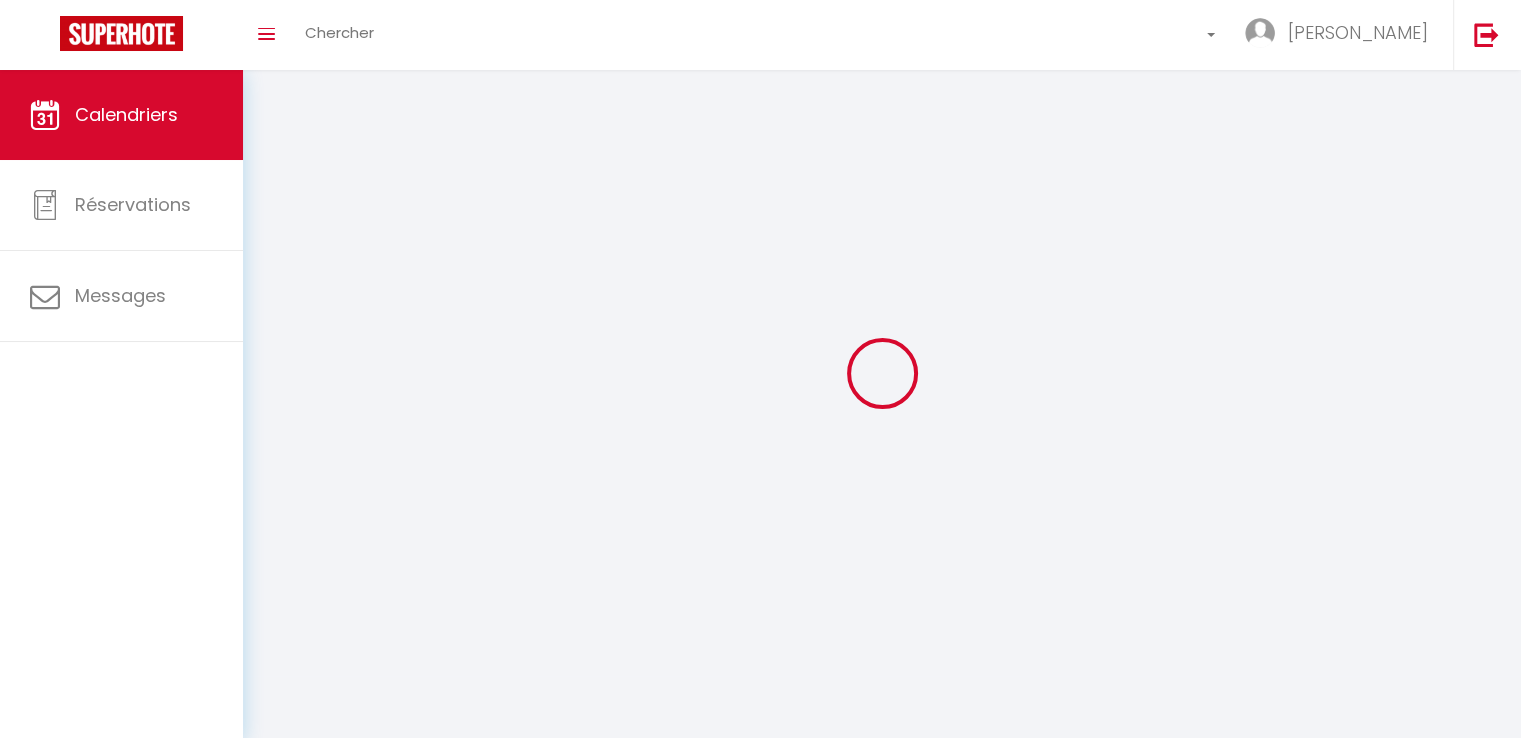 select 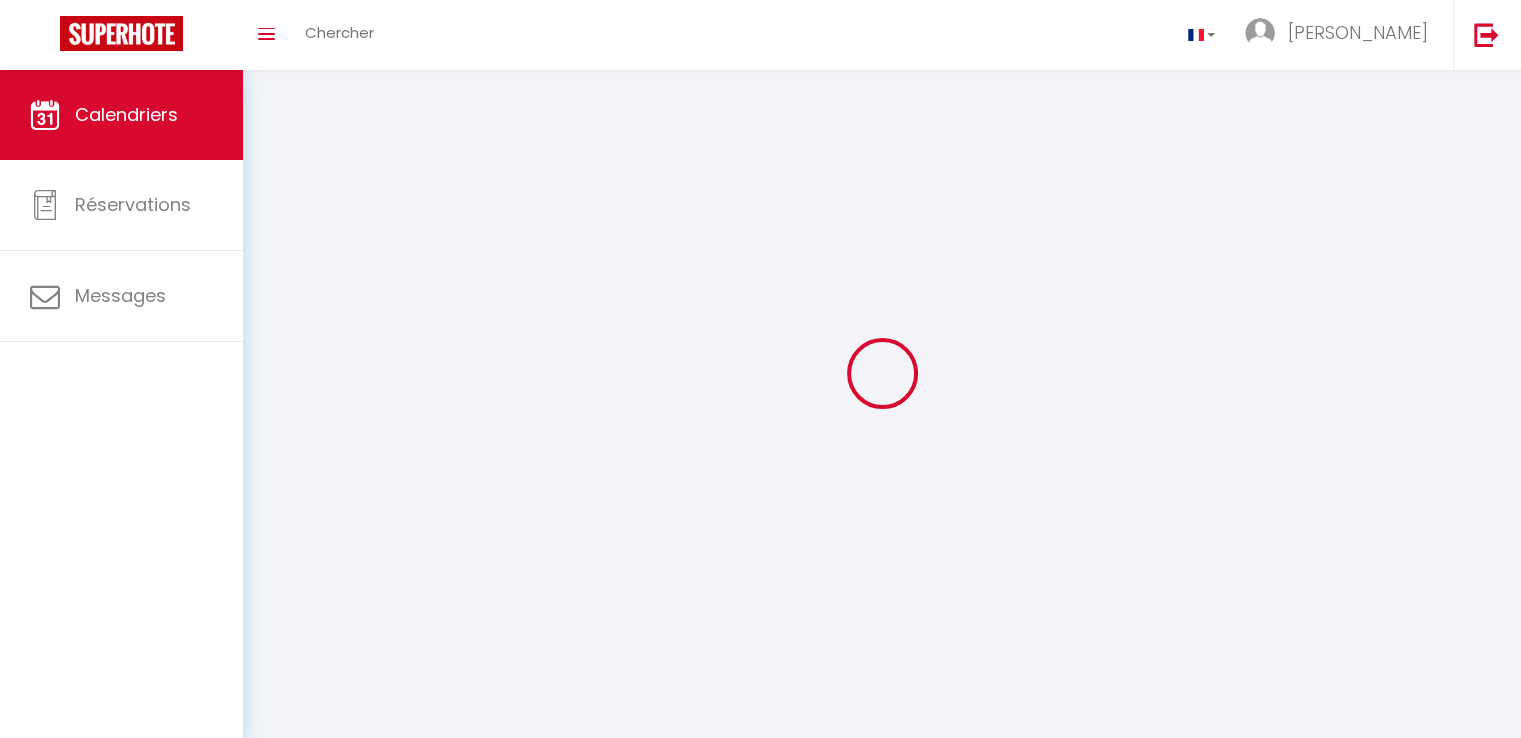 select 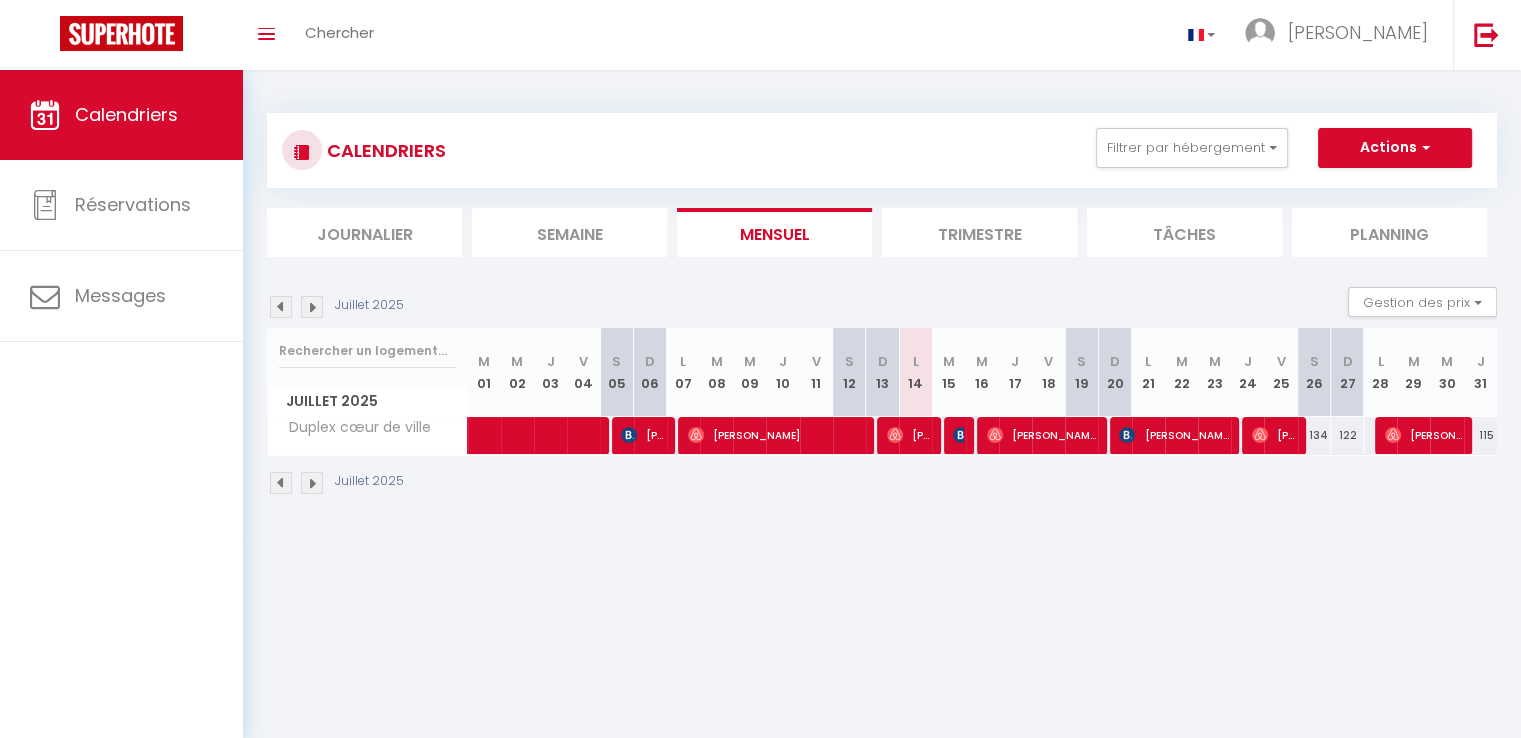 select 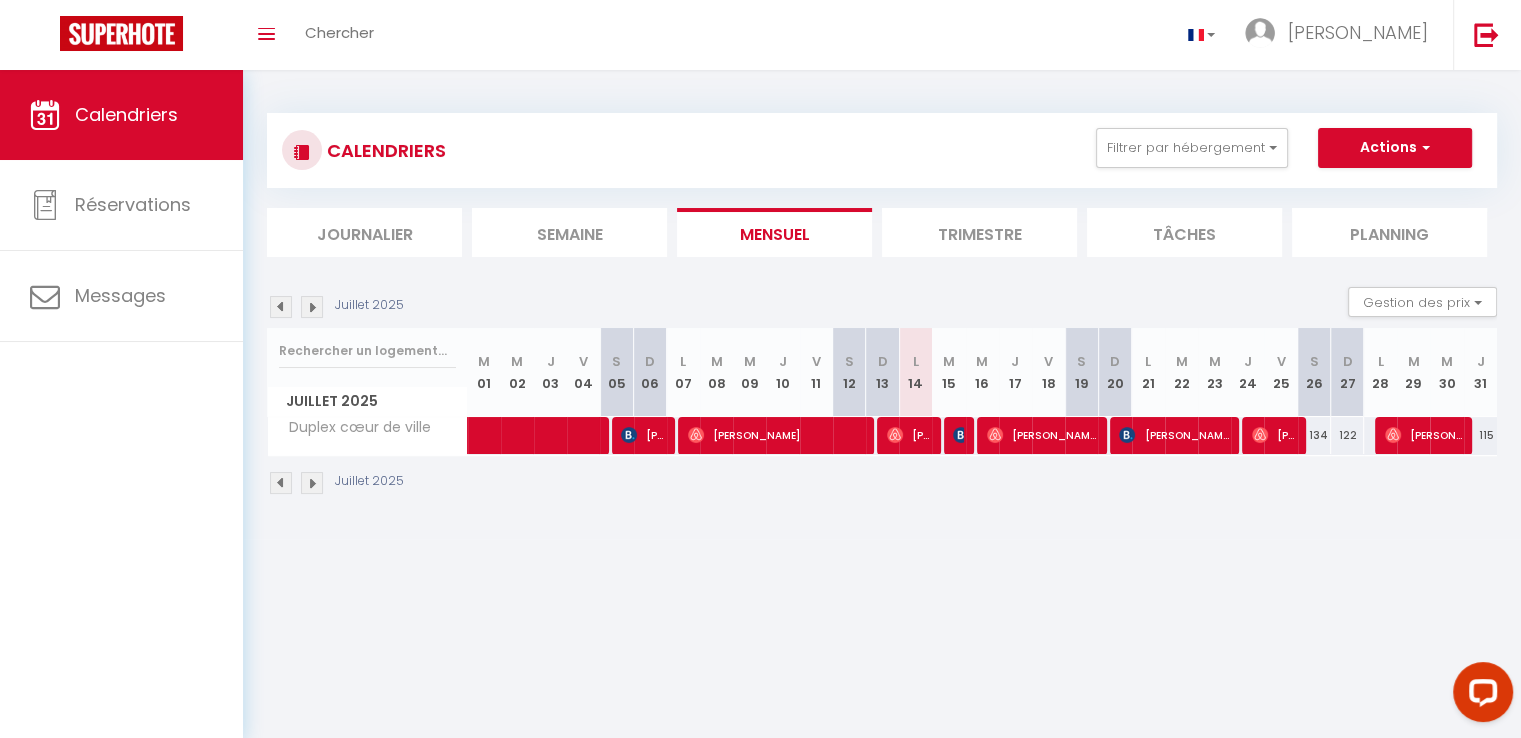scroll, scrollTop: 0, scrollLeft: 0, axis: both 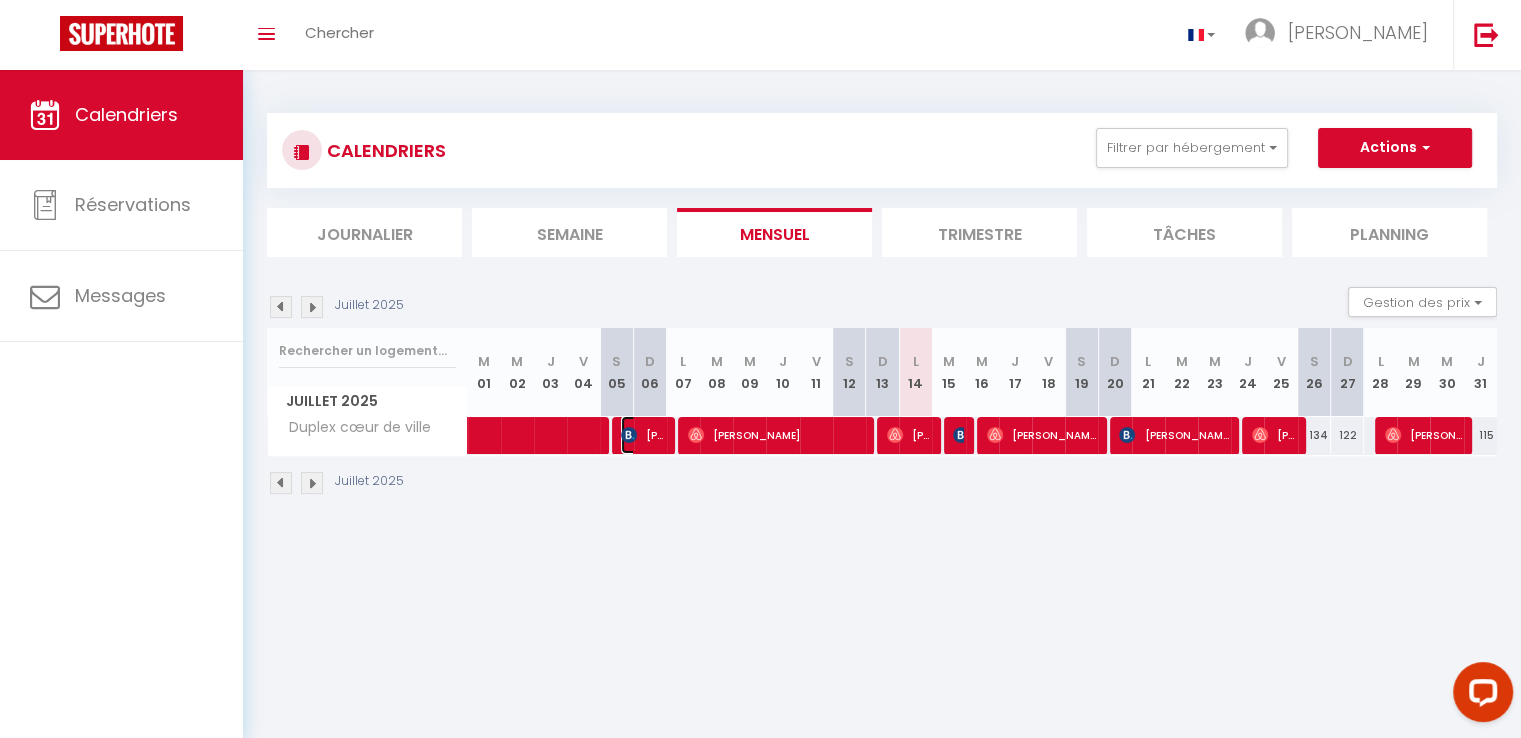 click at bounding box center [629, 435] 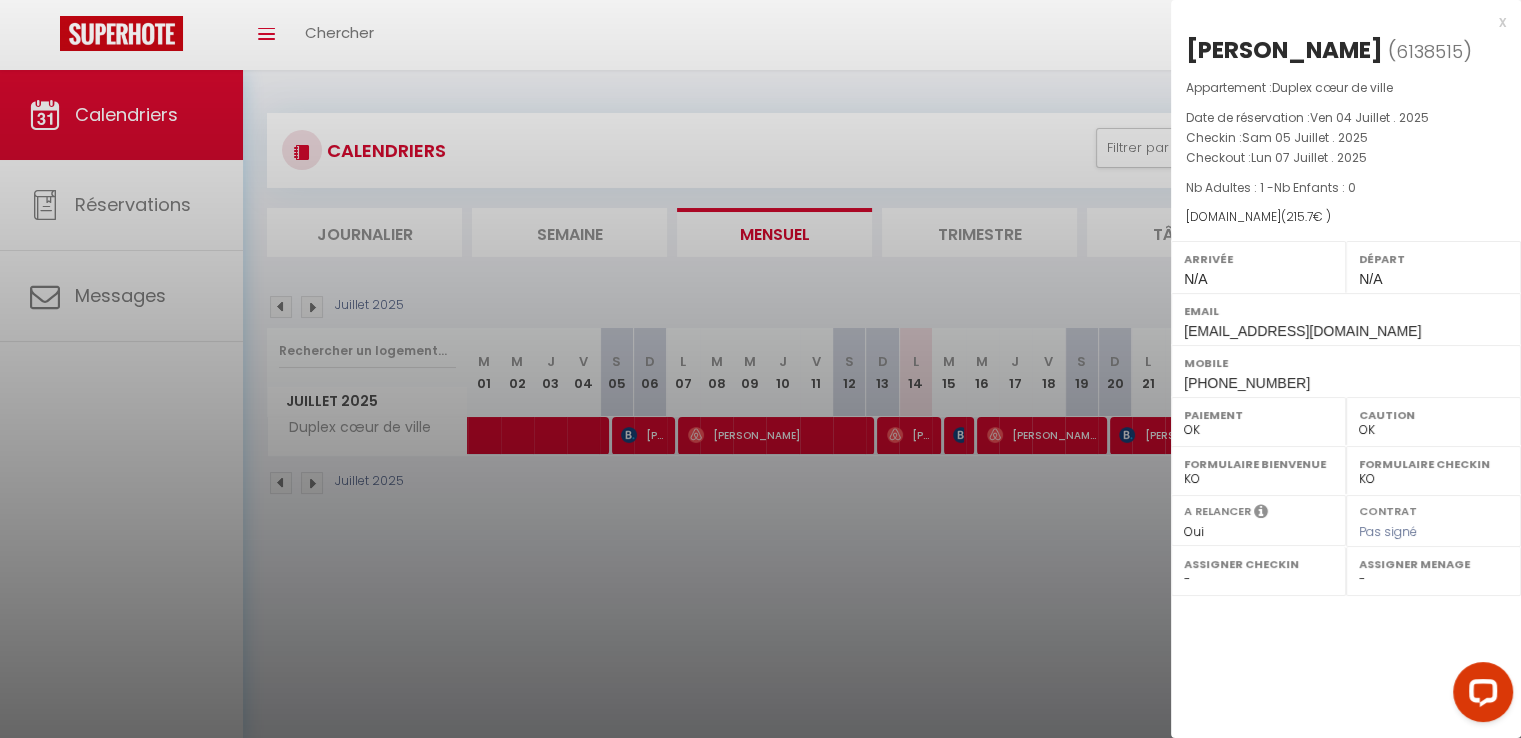 click on "215.7" at bounding box center (1299, 216) 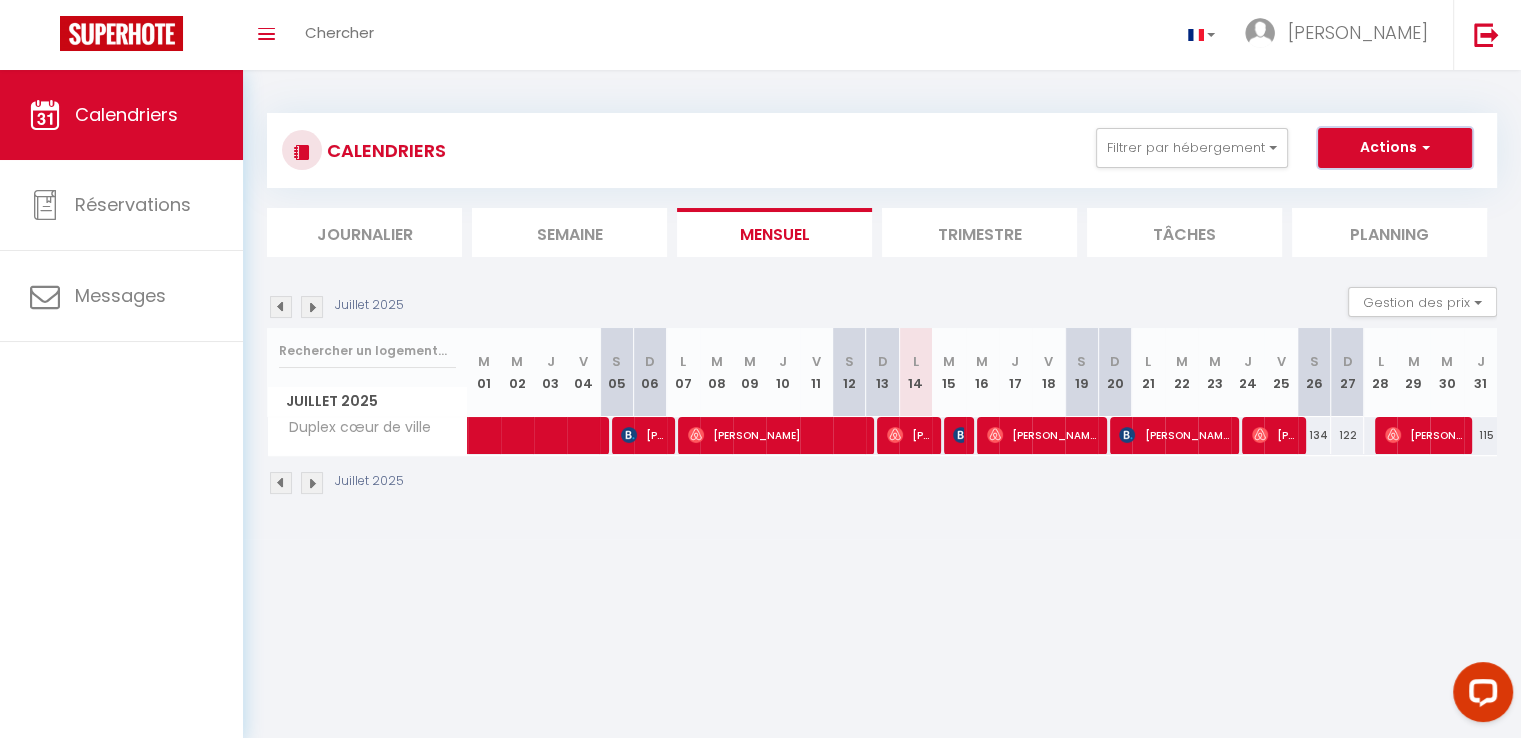 click on "Actions" at bounding box center [1395, 148] 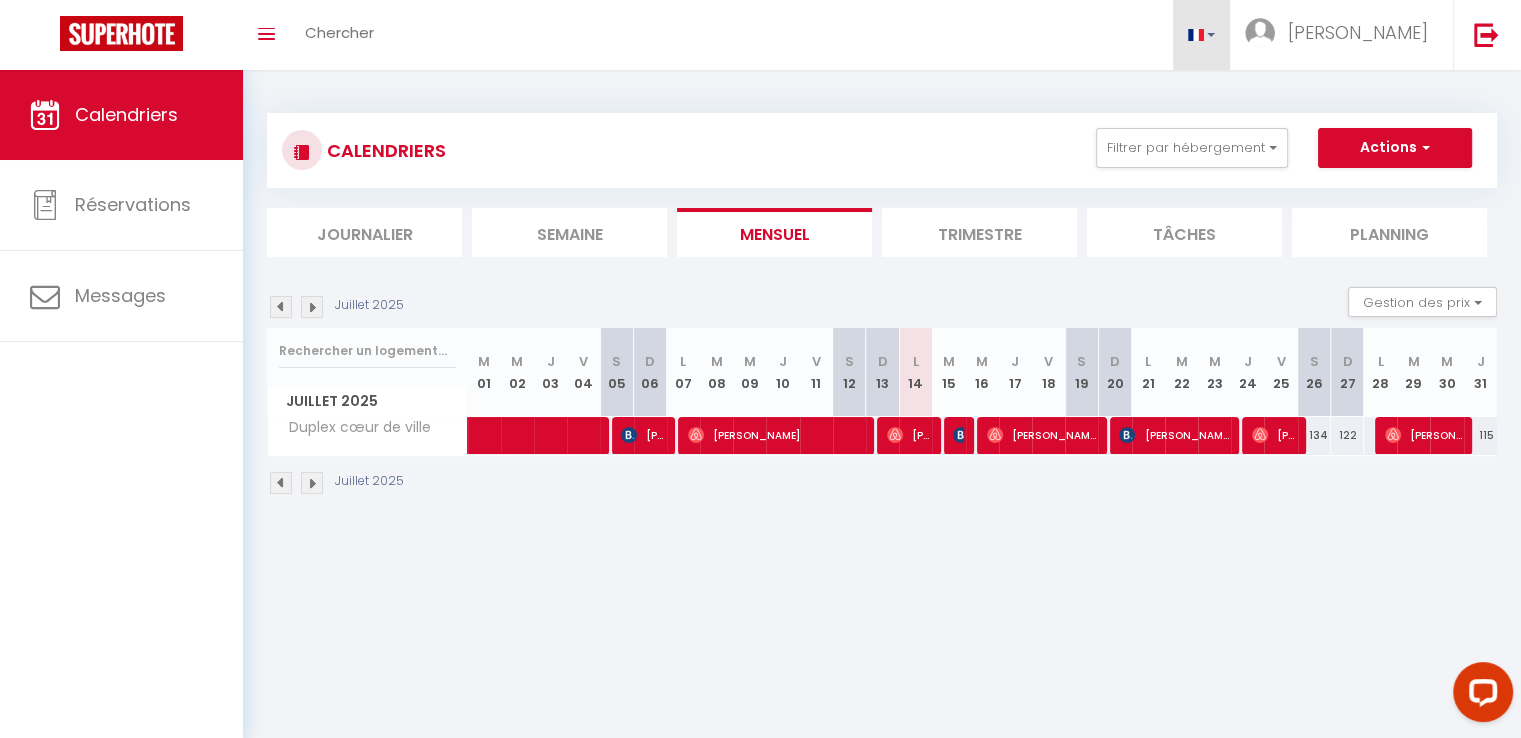 click at bounding box center (1202, 35) 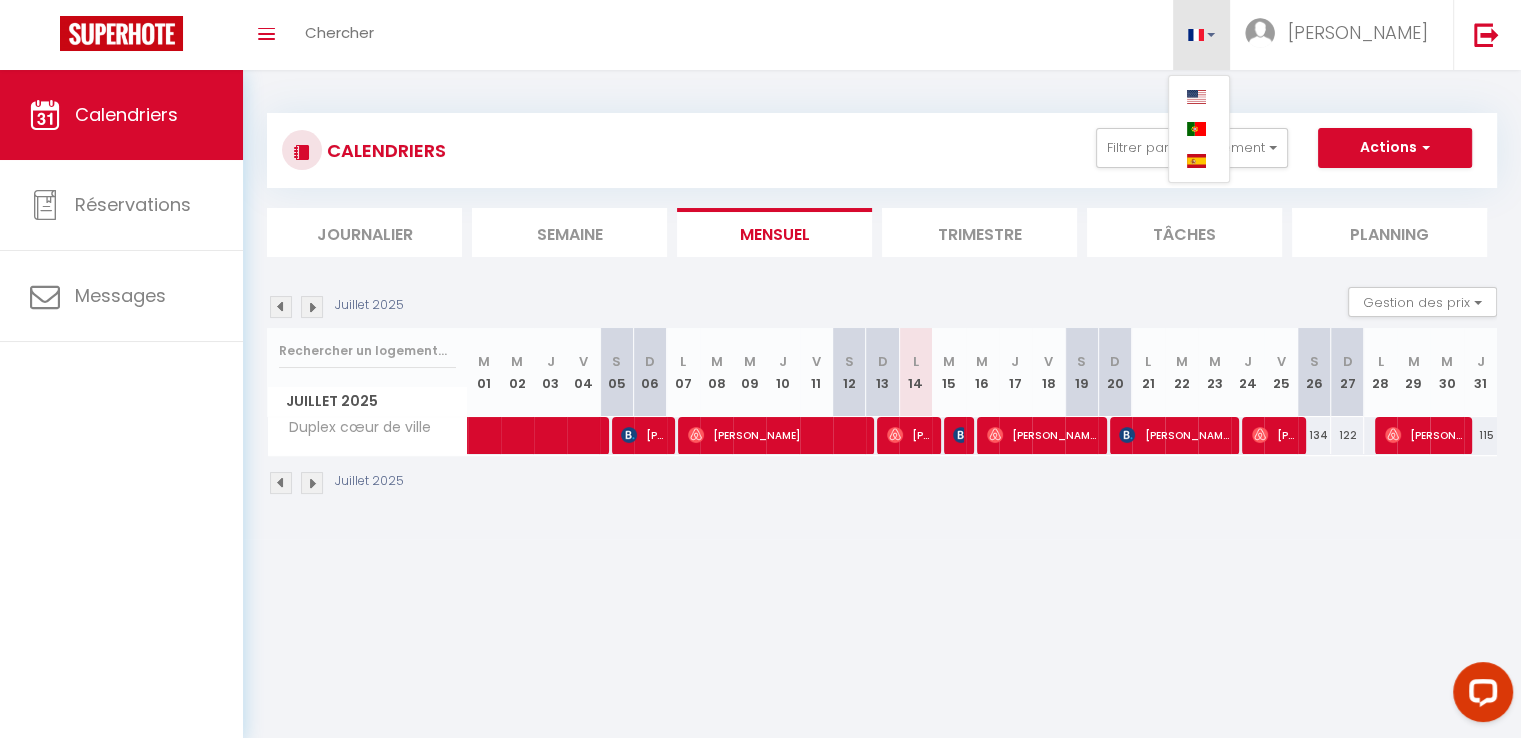 click at bounding box center (1202, 35) 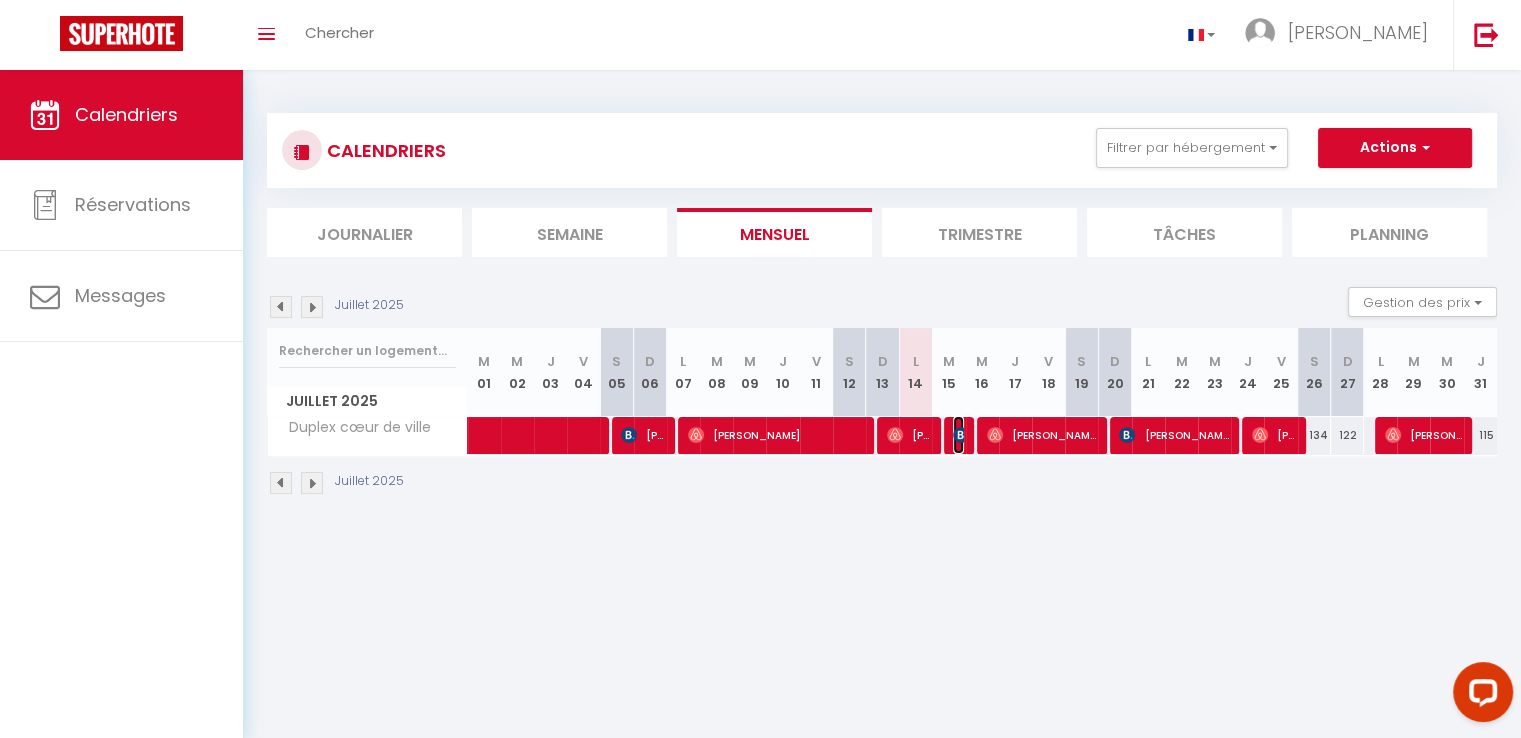 click on "Manon Flower" at bounding box center (958, 435) 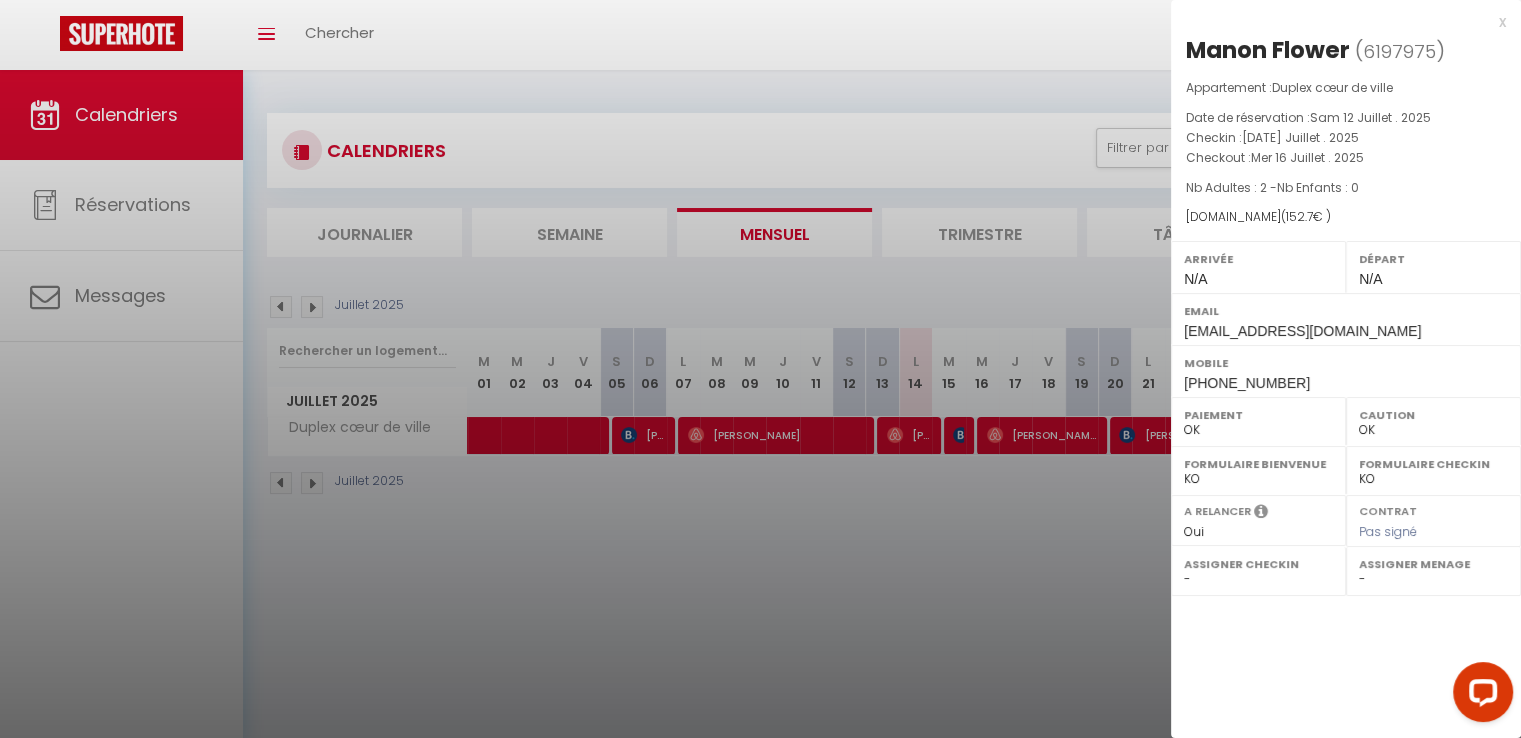 click at bounding box center (760, 369) 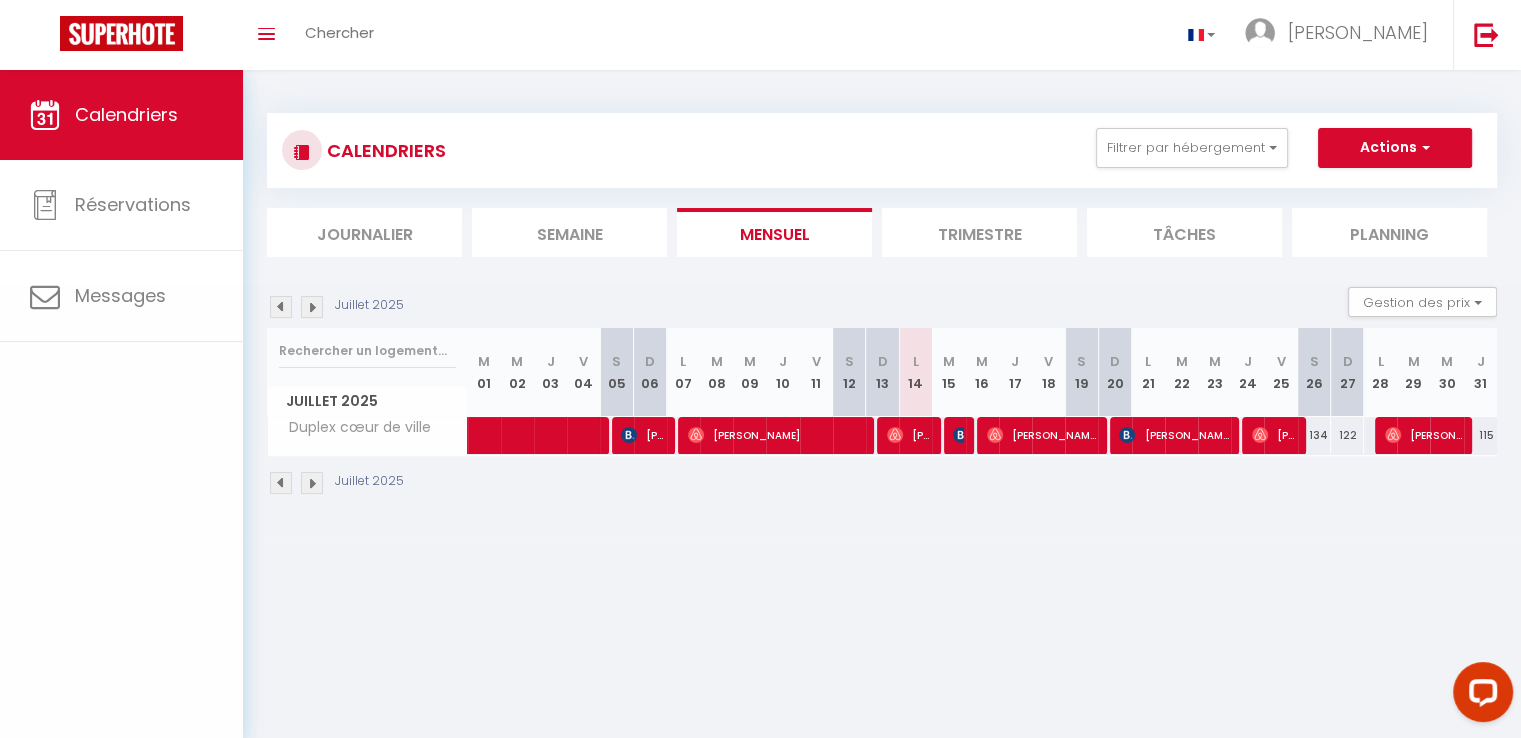 click on "Coaching SuperHote ce soir à 18h00, pour participer:  https://us02web.zoom.us/j/4667554618?pwd=QUhUTnBqenhNTG1HazhBOFJXWjRYUT09   ×     Toggle navigation       Toggle Search     Toggle menubar     Chercher   BUTTON                 Antoine   Paramètres            Résultat de la recherche   Aucun résultat     Calendriers     Réservations     Messages                         Résultat de la recherche   Id   Appart   Voyageur    Checkin   Checkout   Nuits   Pers.   Plateforme   Statut     Résultat de la recherche   Aucun résultat           CALENDRIERS
Filtrer par hébergement
Tous       Duplex cœur de ville    Effacer   Sauvegarder
Actions
Nouvelle réservation   Exporter les réservations   Importer les réservations
Journalier
Semaine
Mensuel
Trimestre" at bounding box center (760, 439) 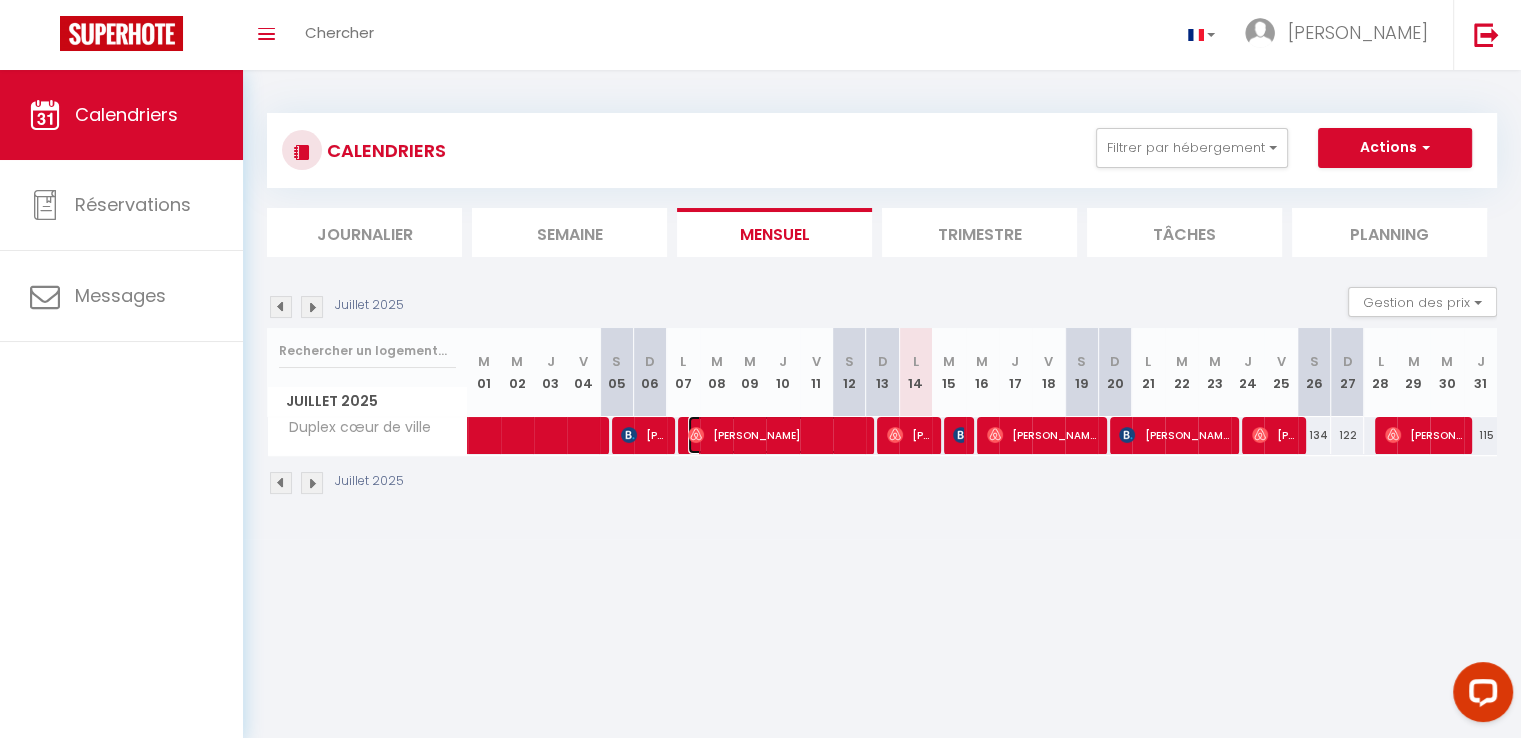 click on "[PERSON_NAME]" at bounding box center [776, 435] 